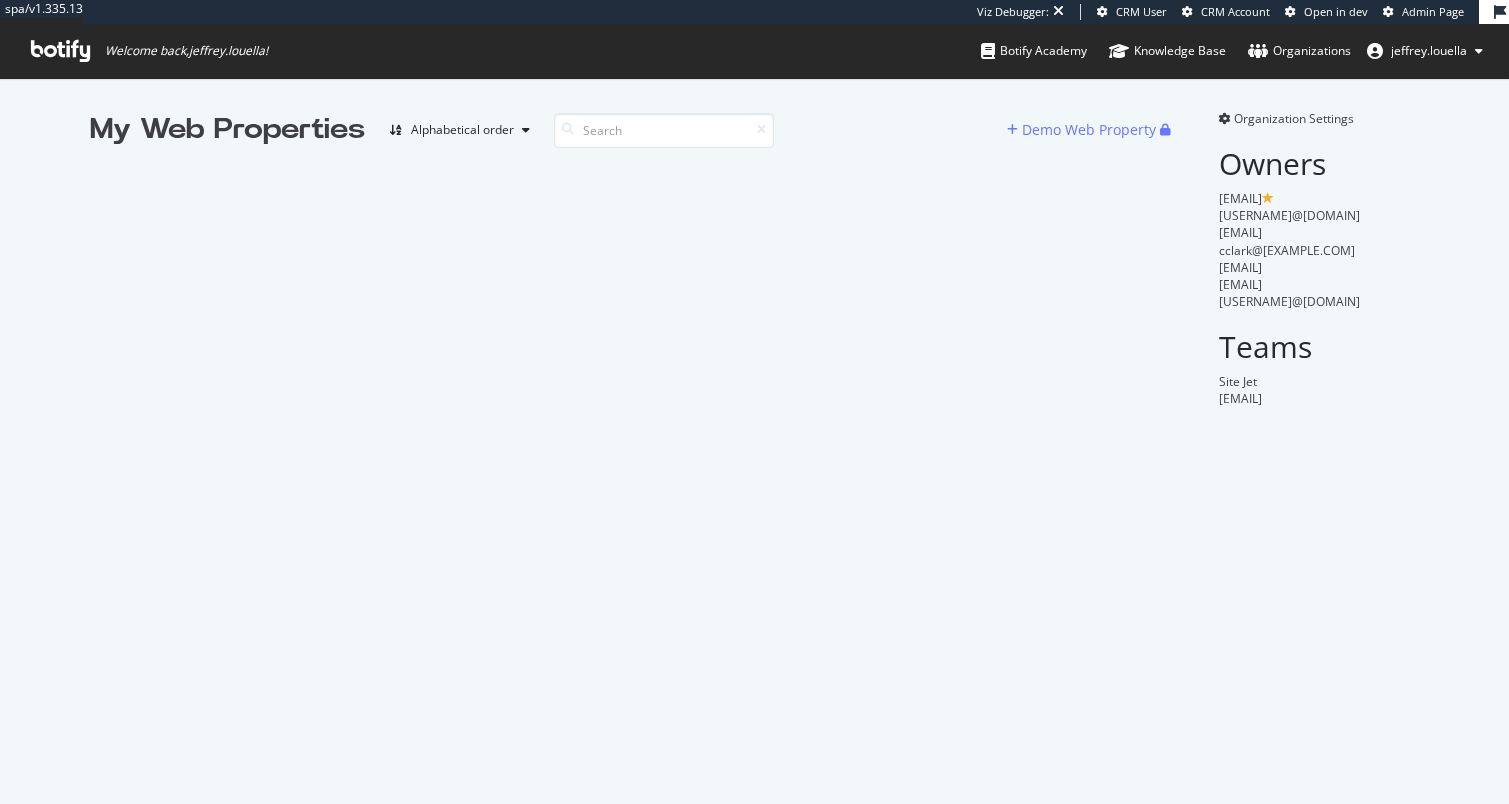 scroll, scrollTop: 0, scrollLeft: 0, axis: both 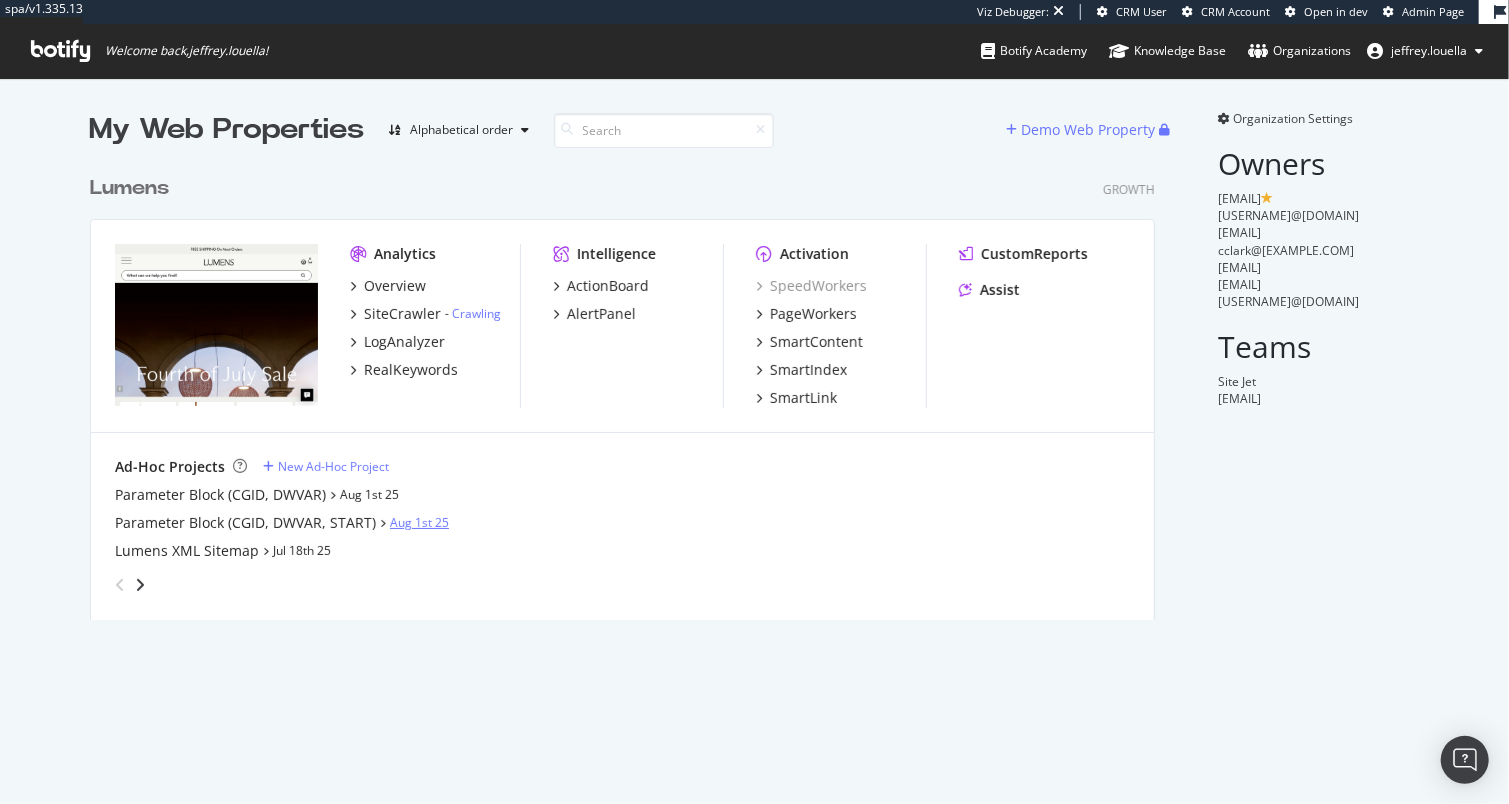 click on "Aug 1st 25" at bounding box center (419, 522) 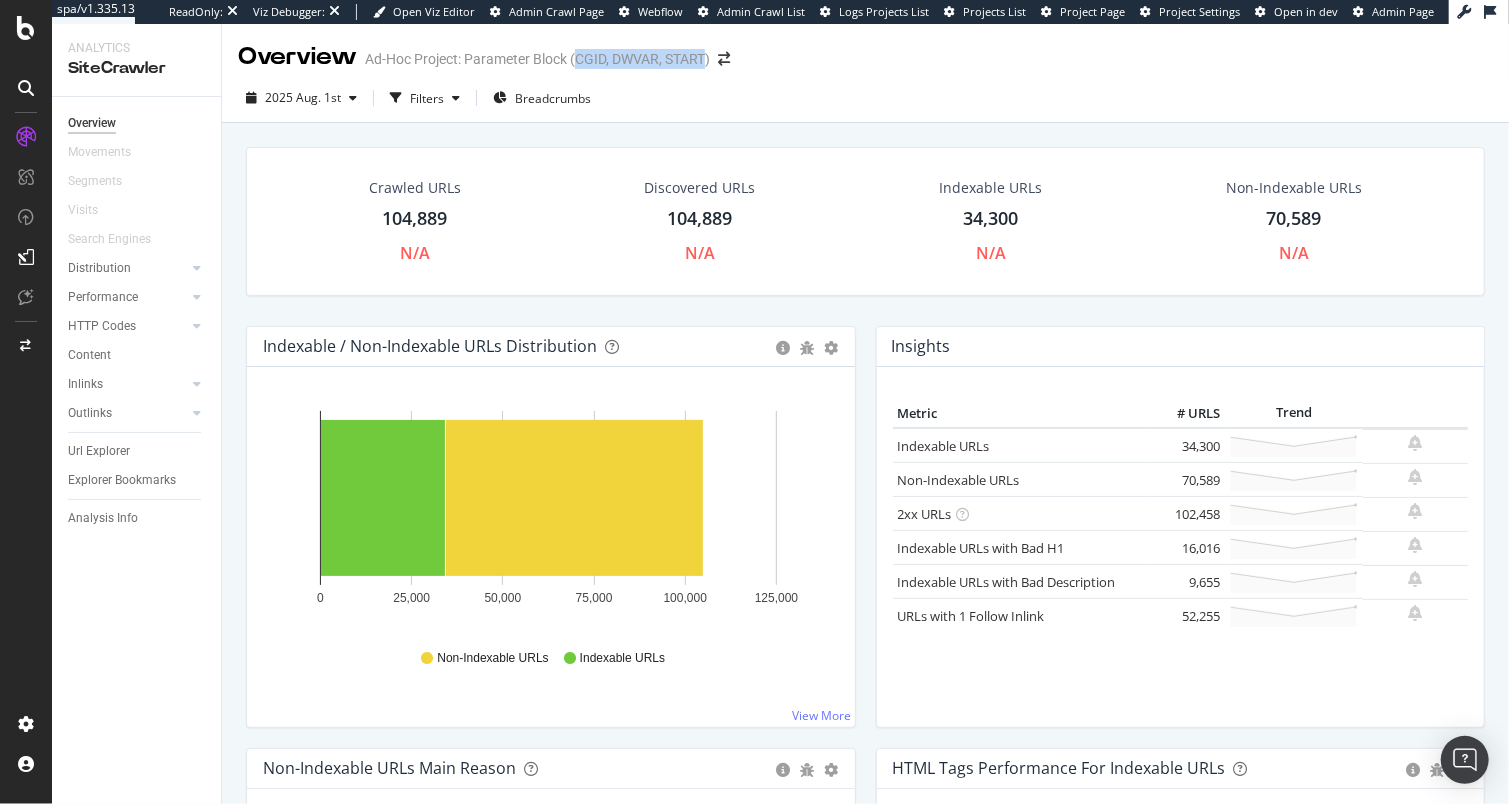 drag, startPoint x: 711, startPoint y: 62, endPoint x: 577, endPoint y: 60, distance: 134.01492 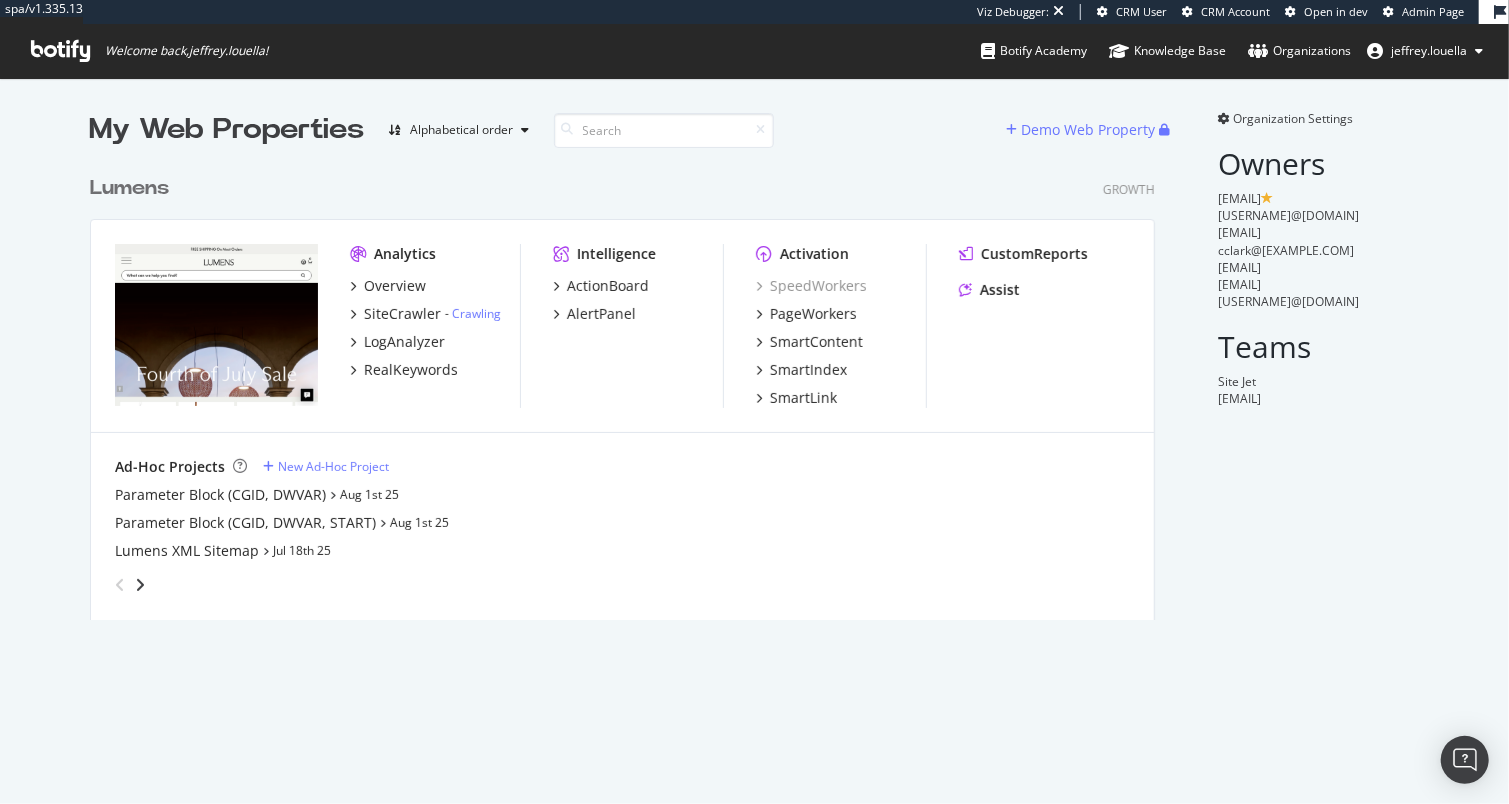 scroll, scrollTop: 11, scrollLeft: 10, axis: both 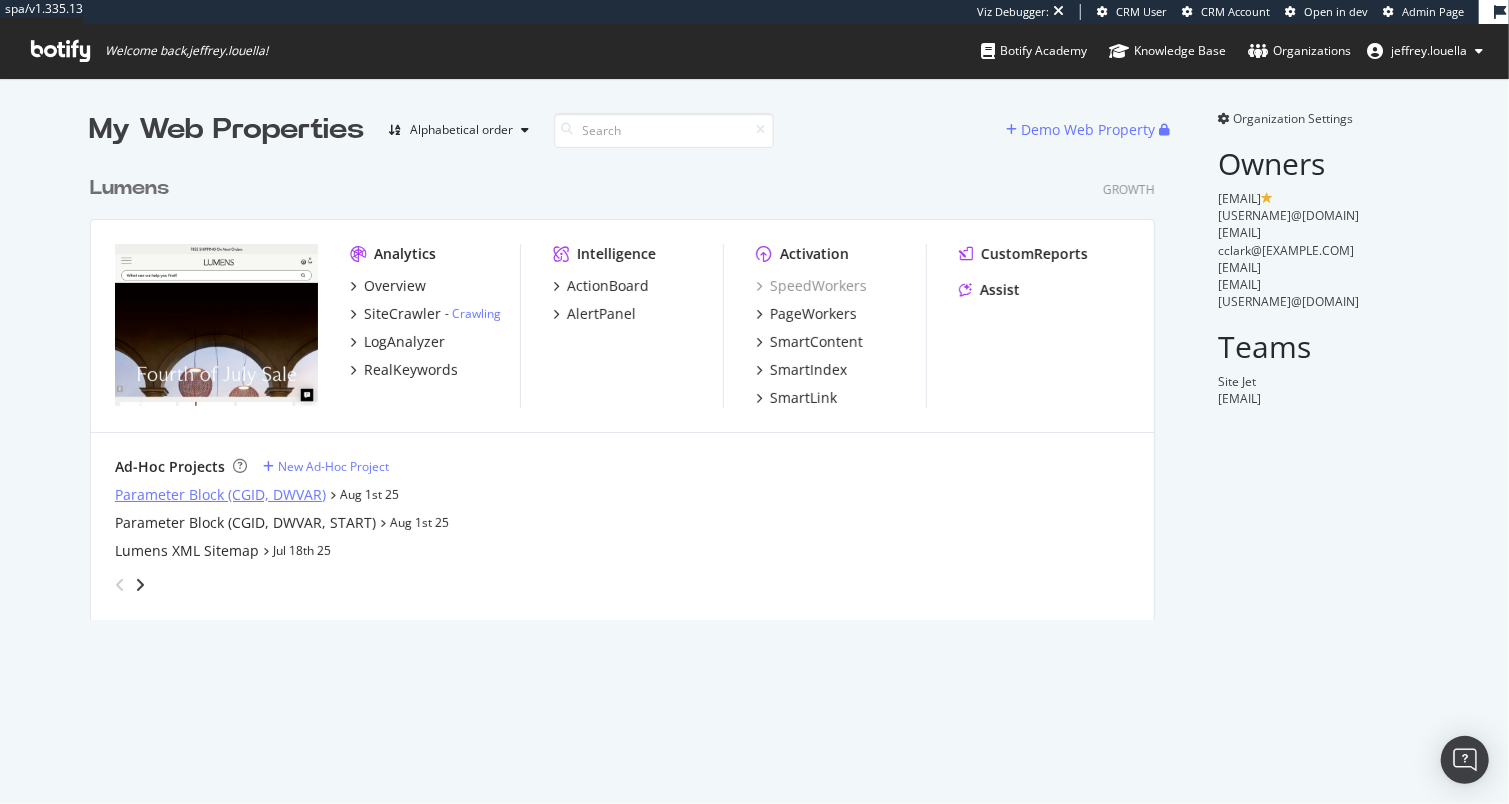click on "Parameter Block (CGID, DWVAR)" at bounding box center (220, 495) 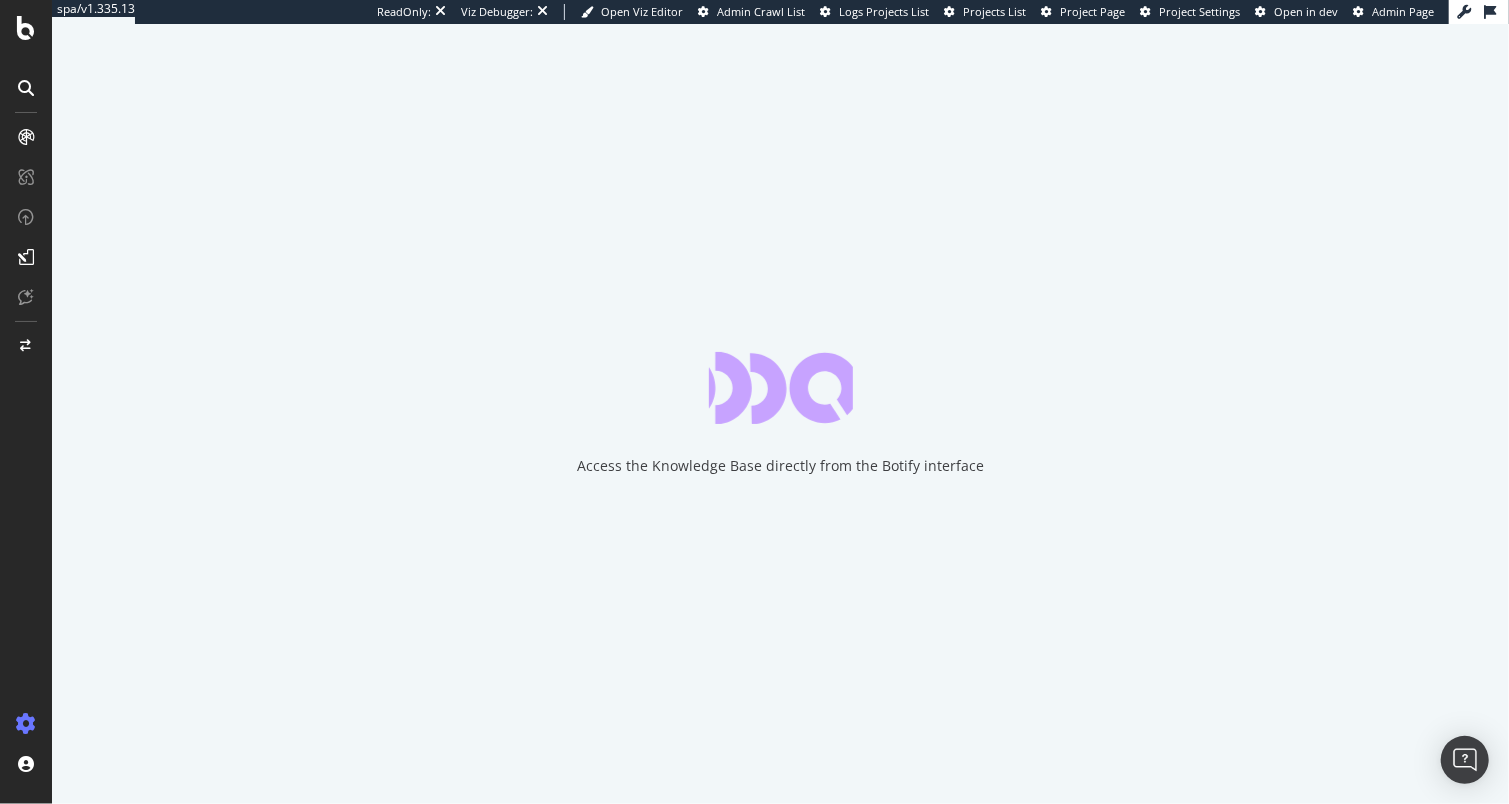 scroll, scrollTop: 0, scrollLeft: 0, axis: both 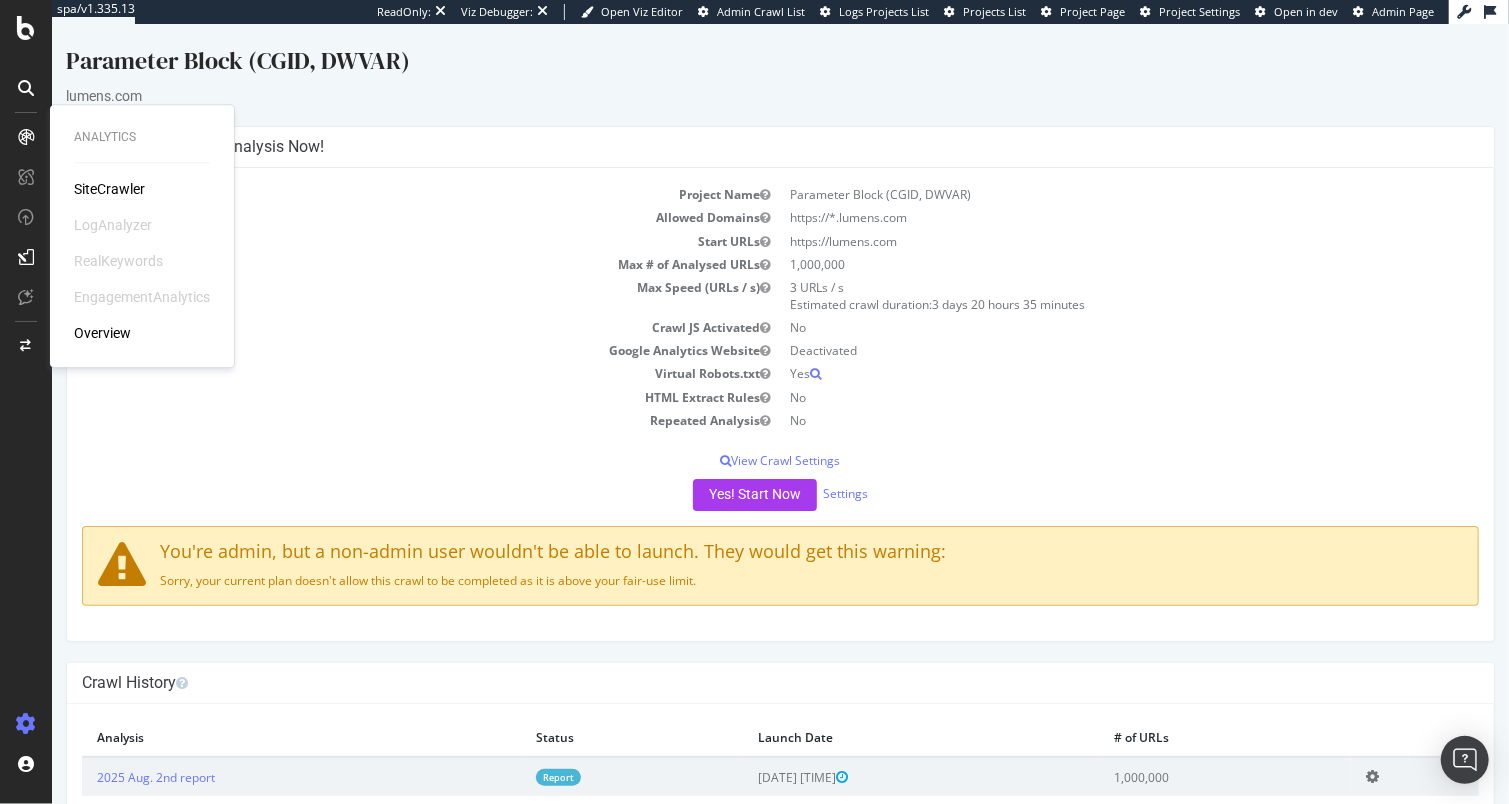 click on "SiteCrawler" at bounding box center [109, 189] 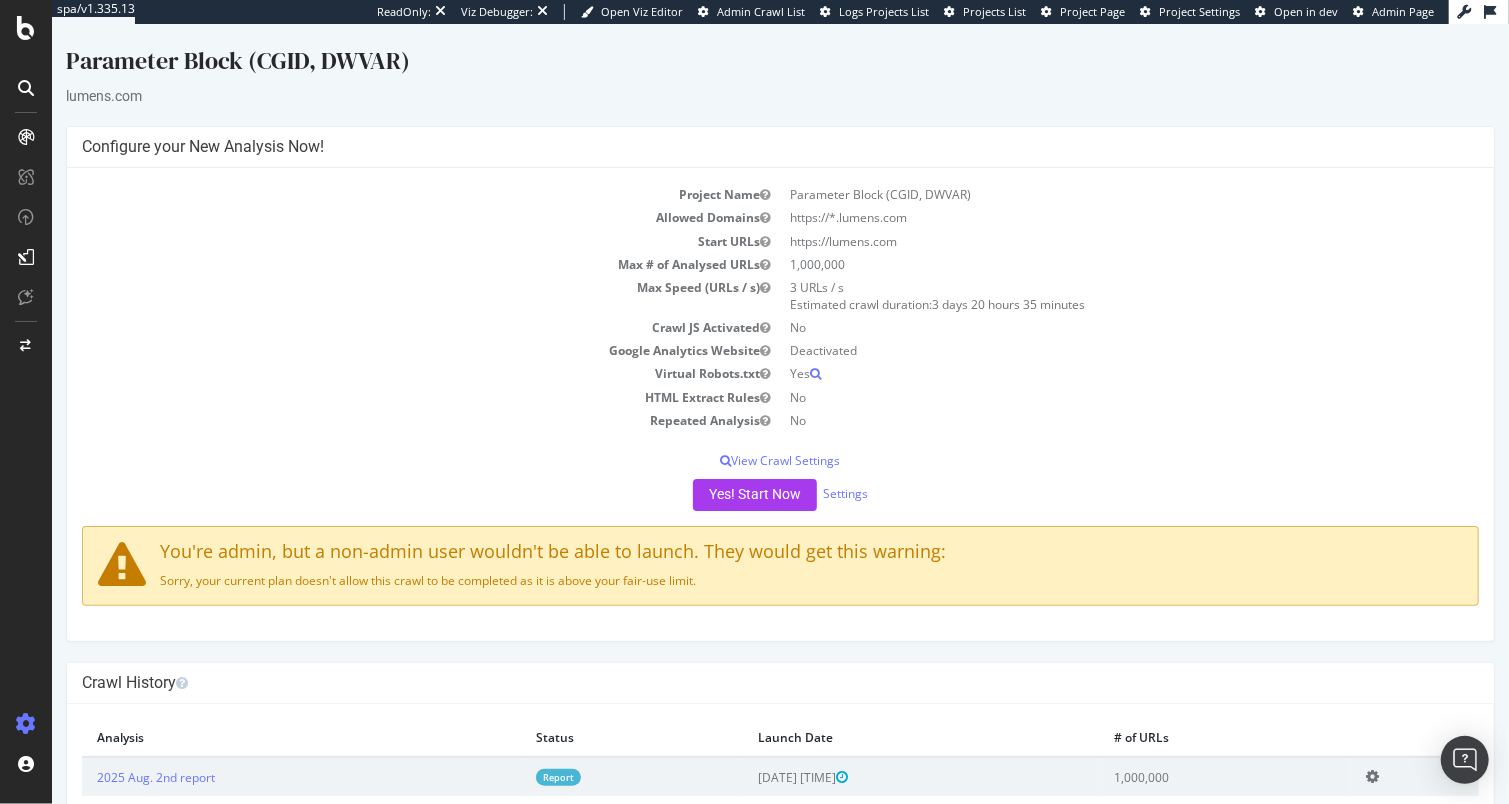 scroll, scrollTop: 0, scrollLeft: 0, axis: both 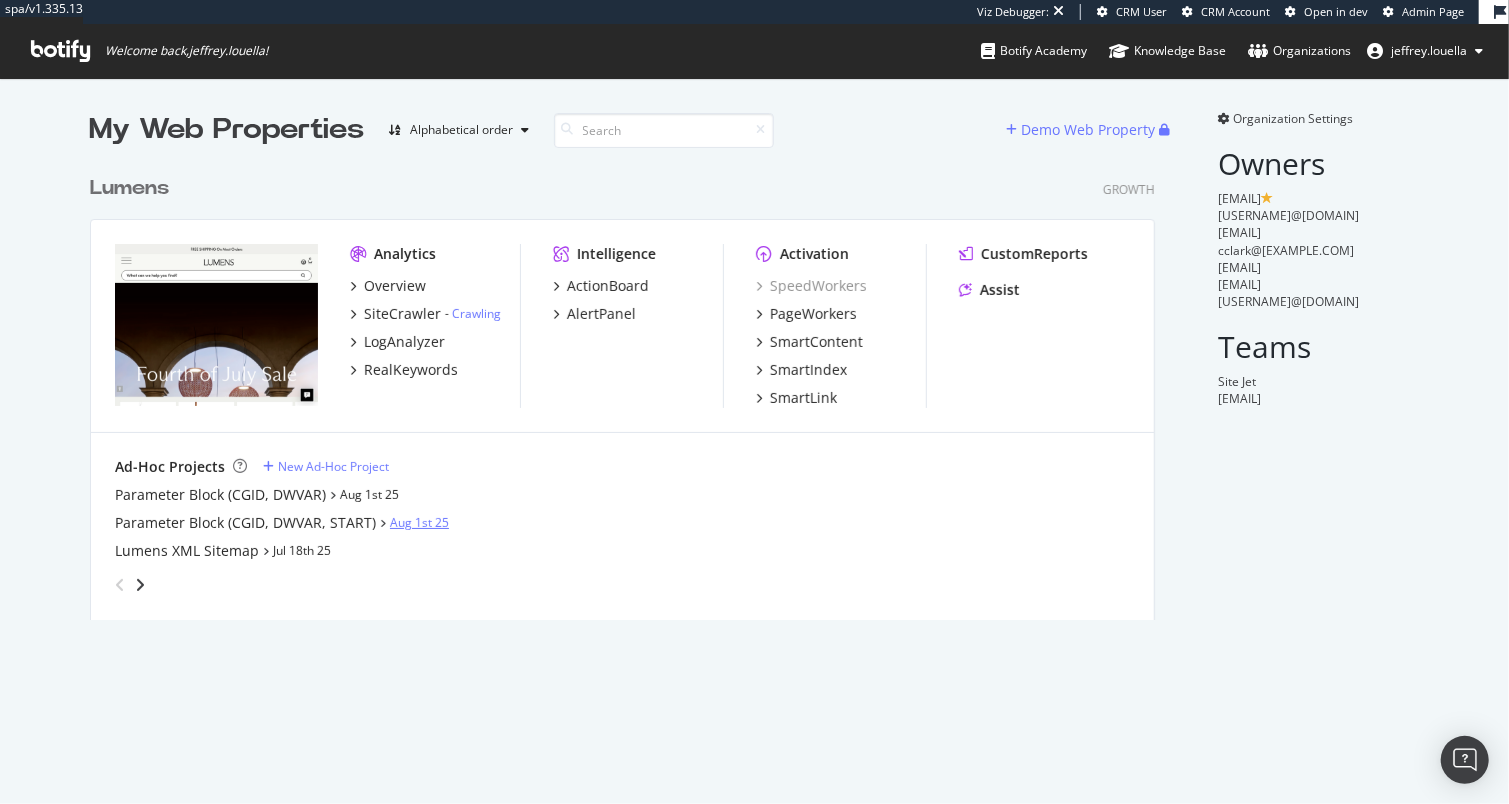 click on "Aug 1st 25" at bounding box center (419, 522) 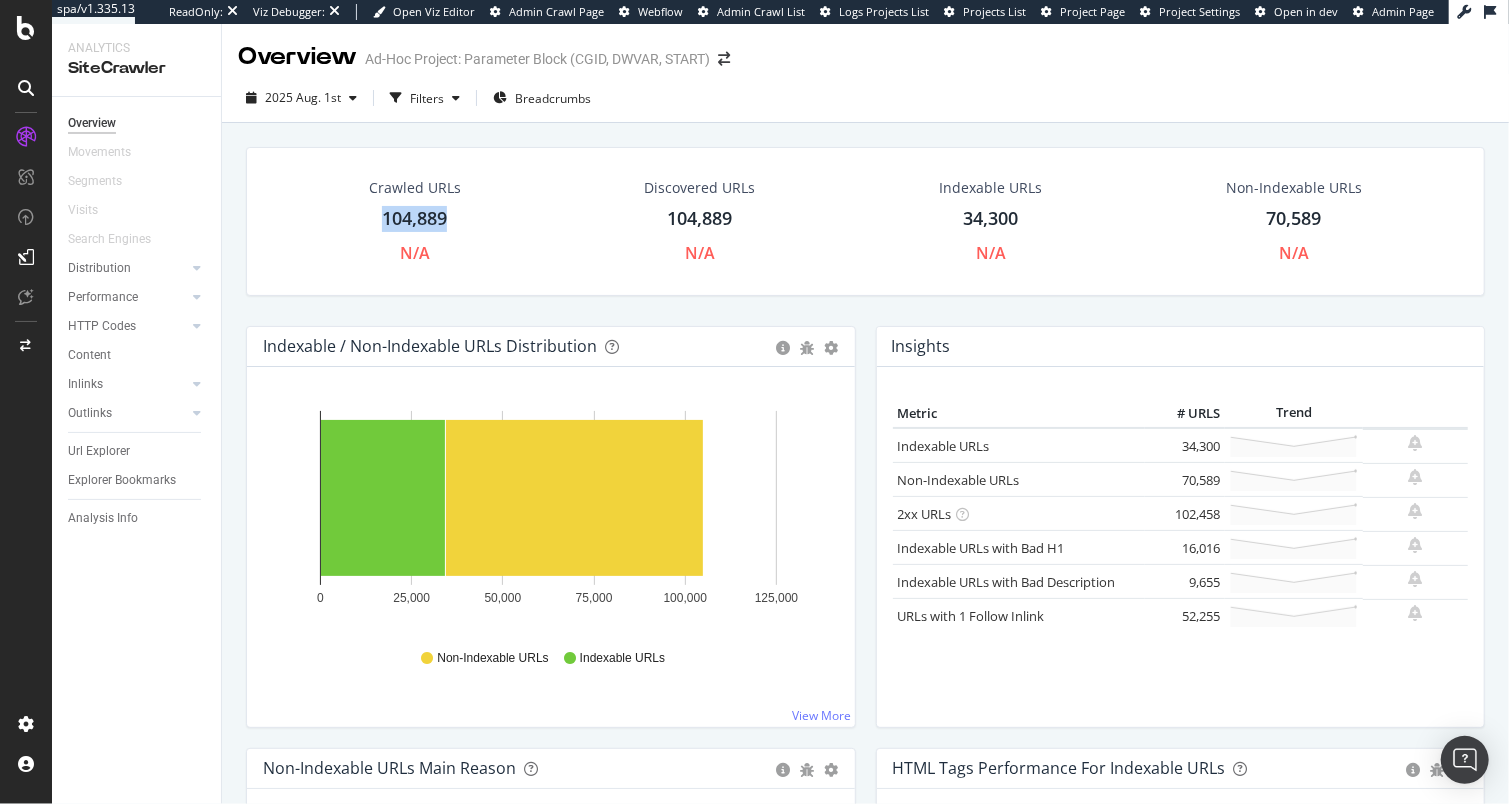 drag, startPoint x: 470, startPoint y: 214, endPoint x: 456, endPoint y: 224, distance: 17.20465 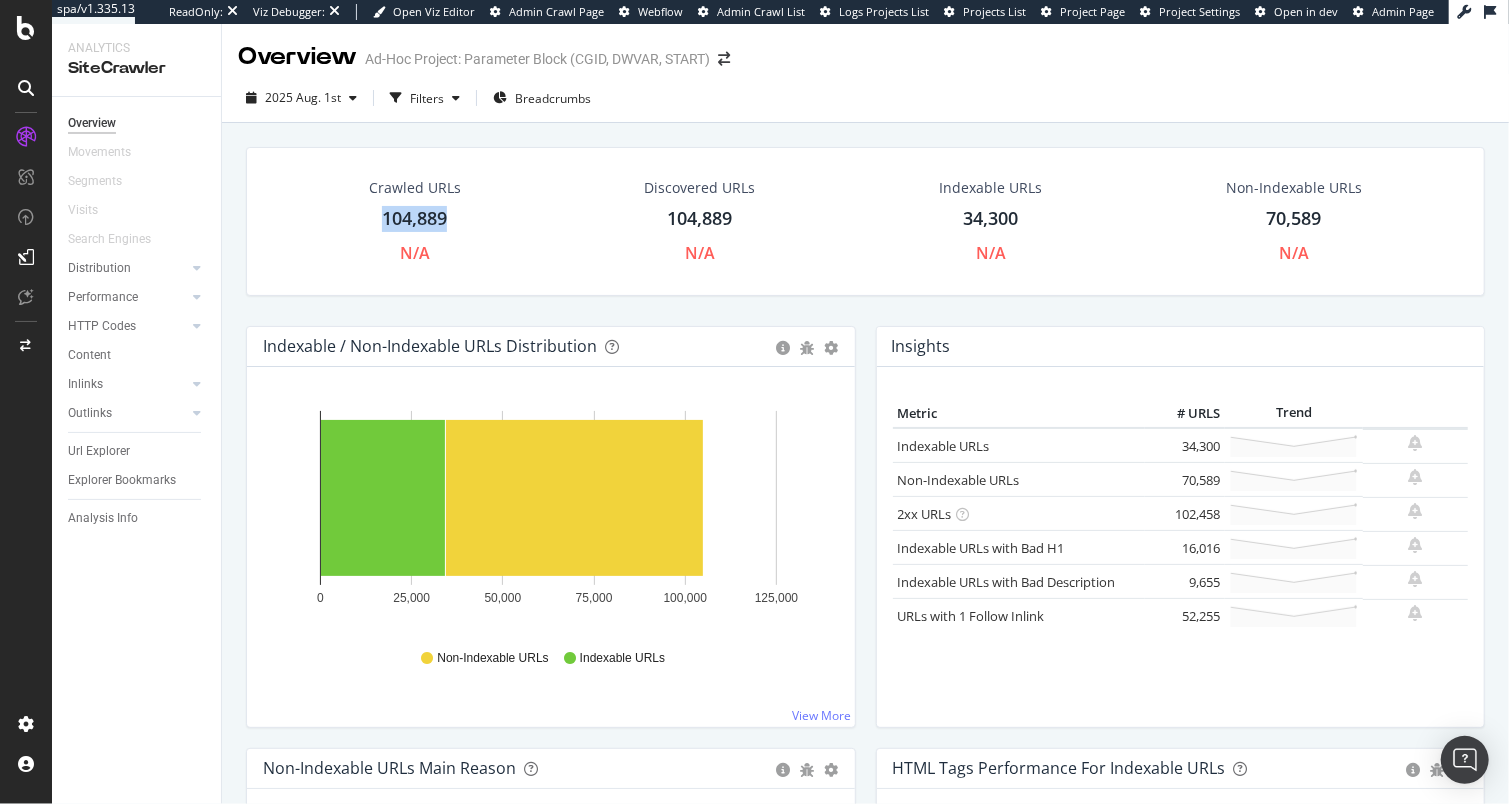 copy on "104,889" 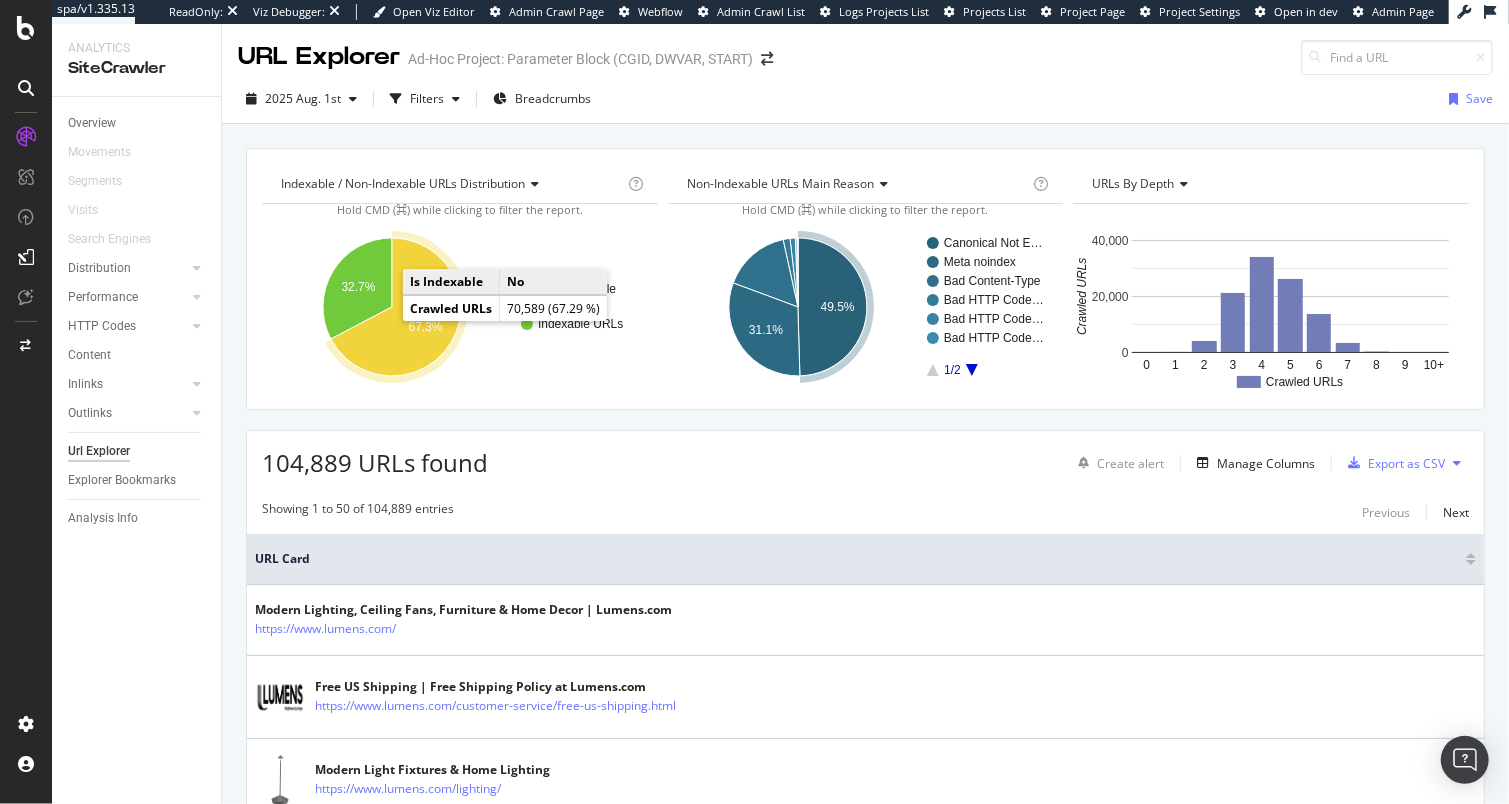 click 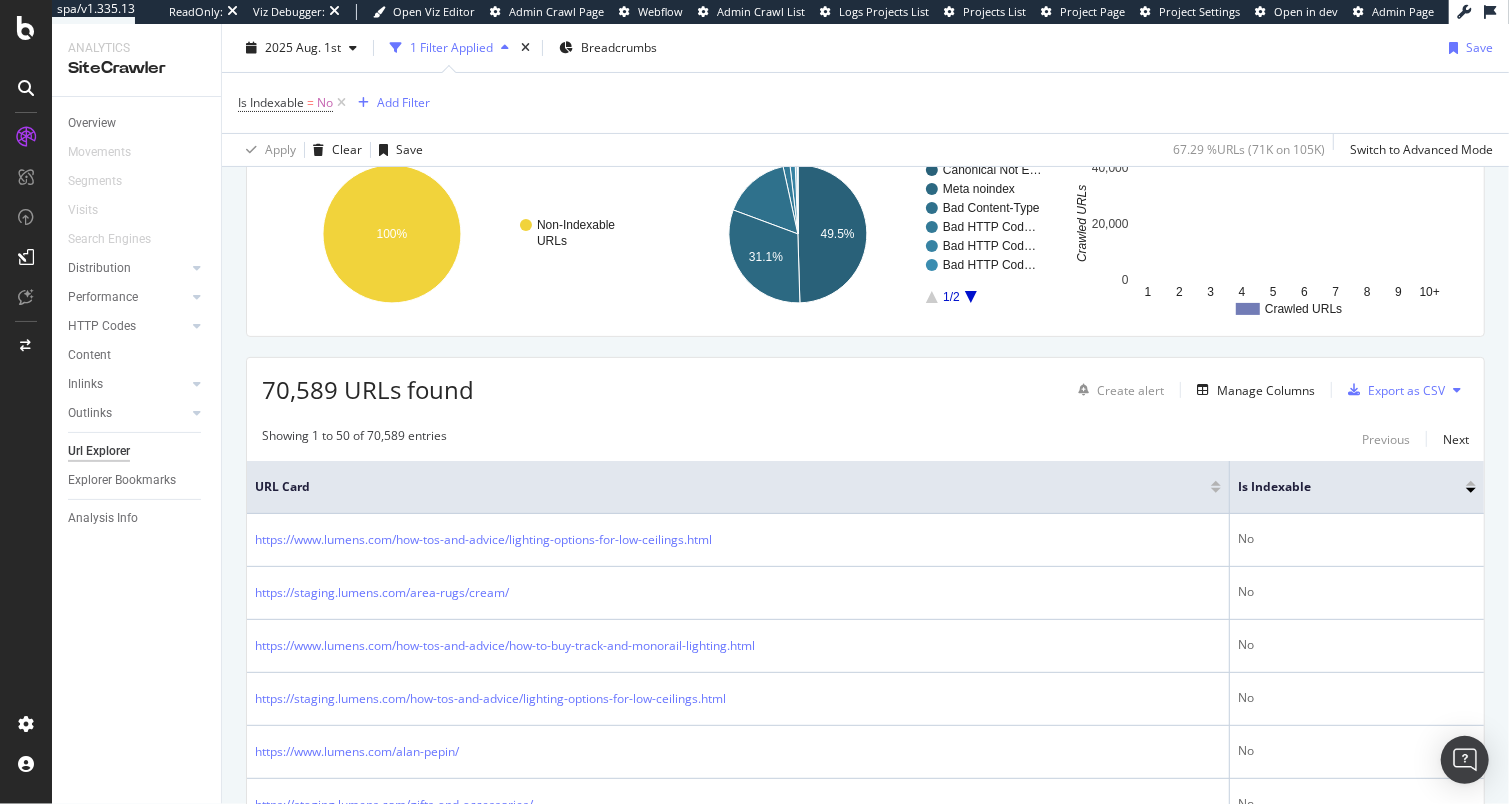 scroll, scrollTop: 0, scrollLeft: 0, axis: both 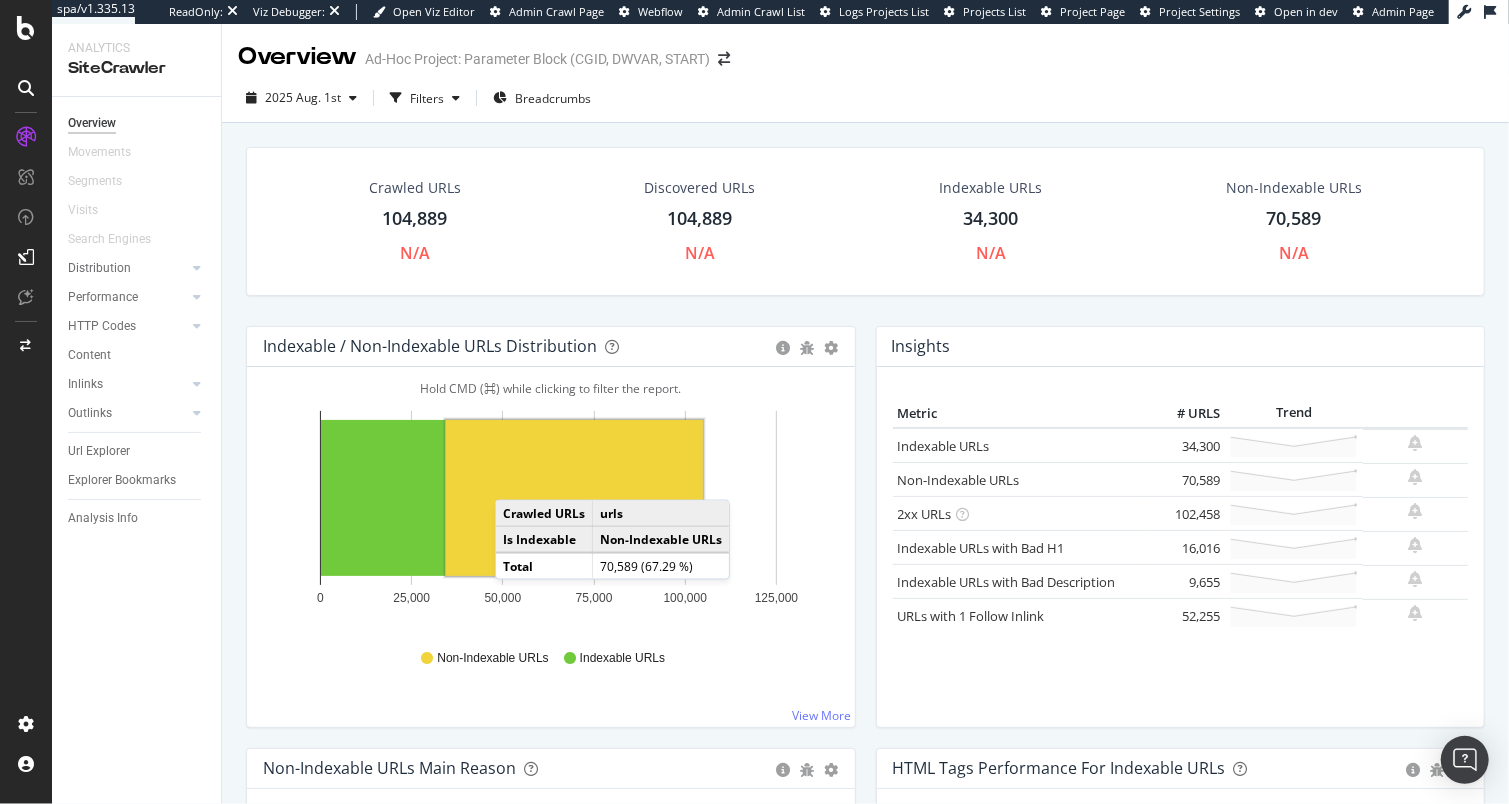 click 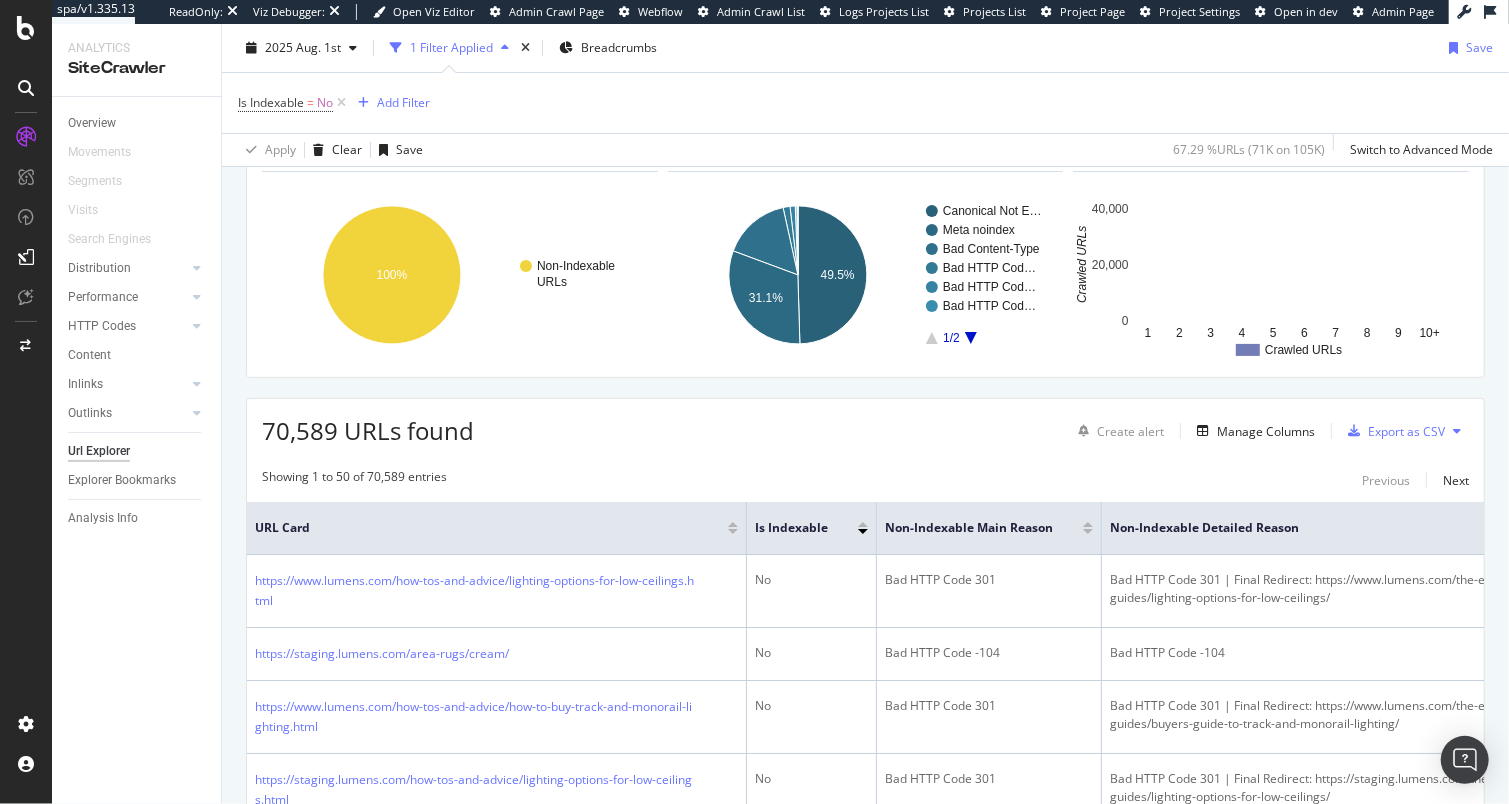 scroll, scrollTop: 0, scrollLeft: 0, axis: both 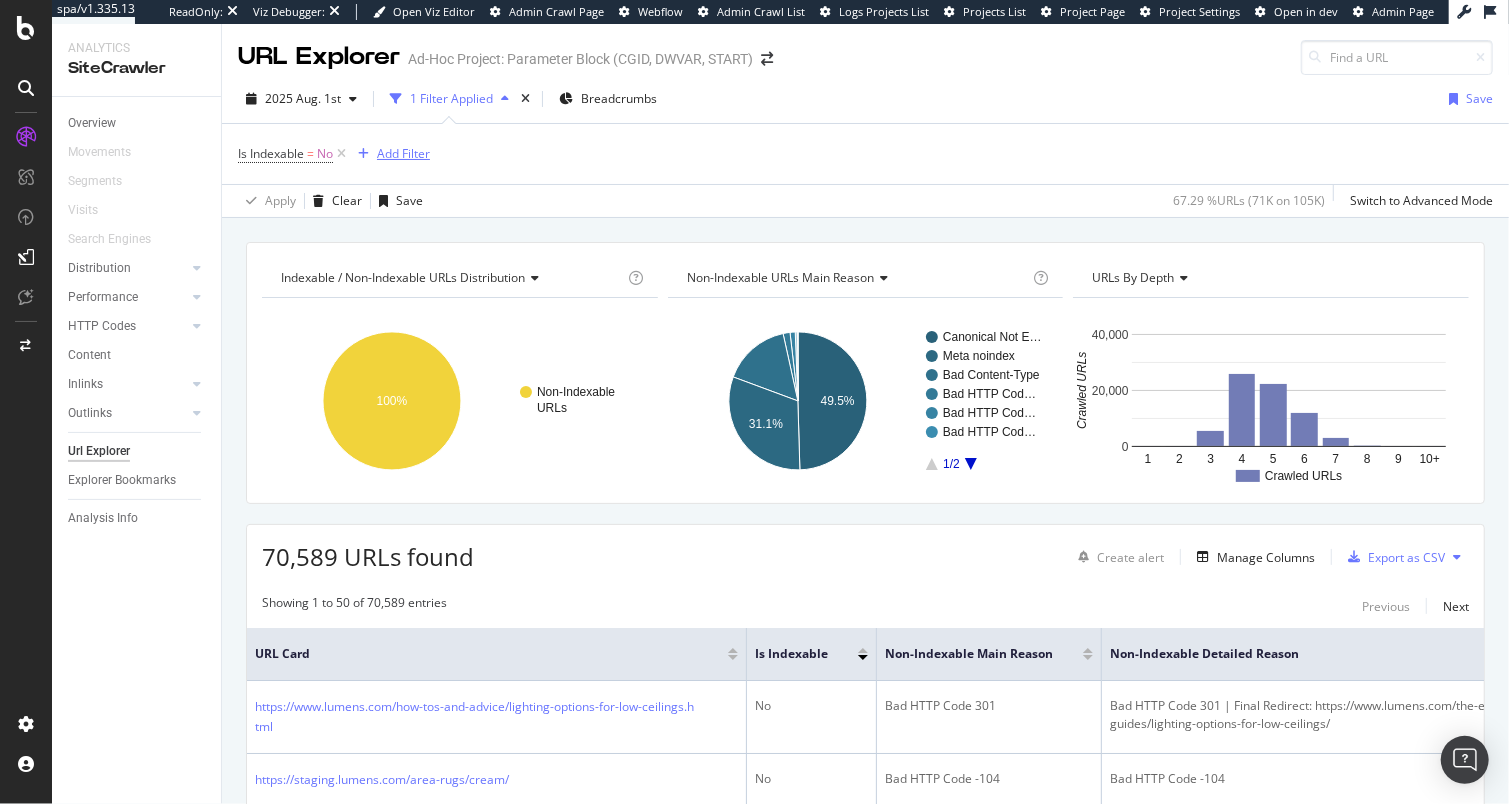 click on "Add Filter" at bounding box center (403, 153) 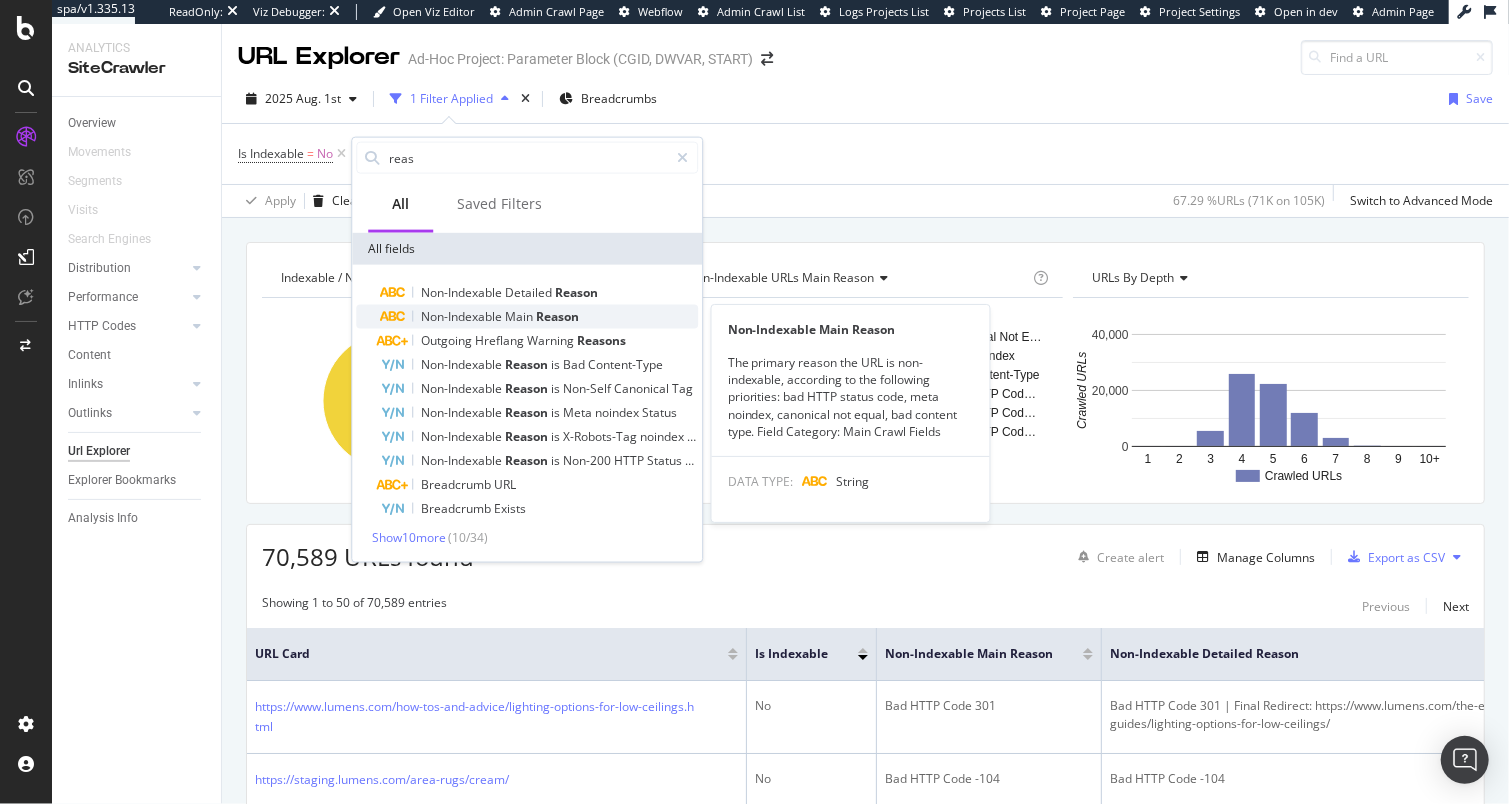 type on "reas" 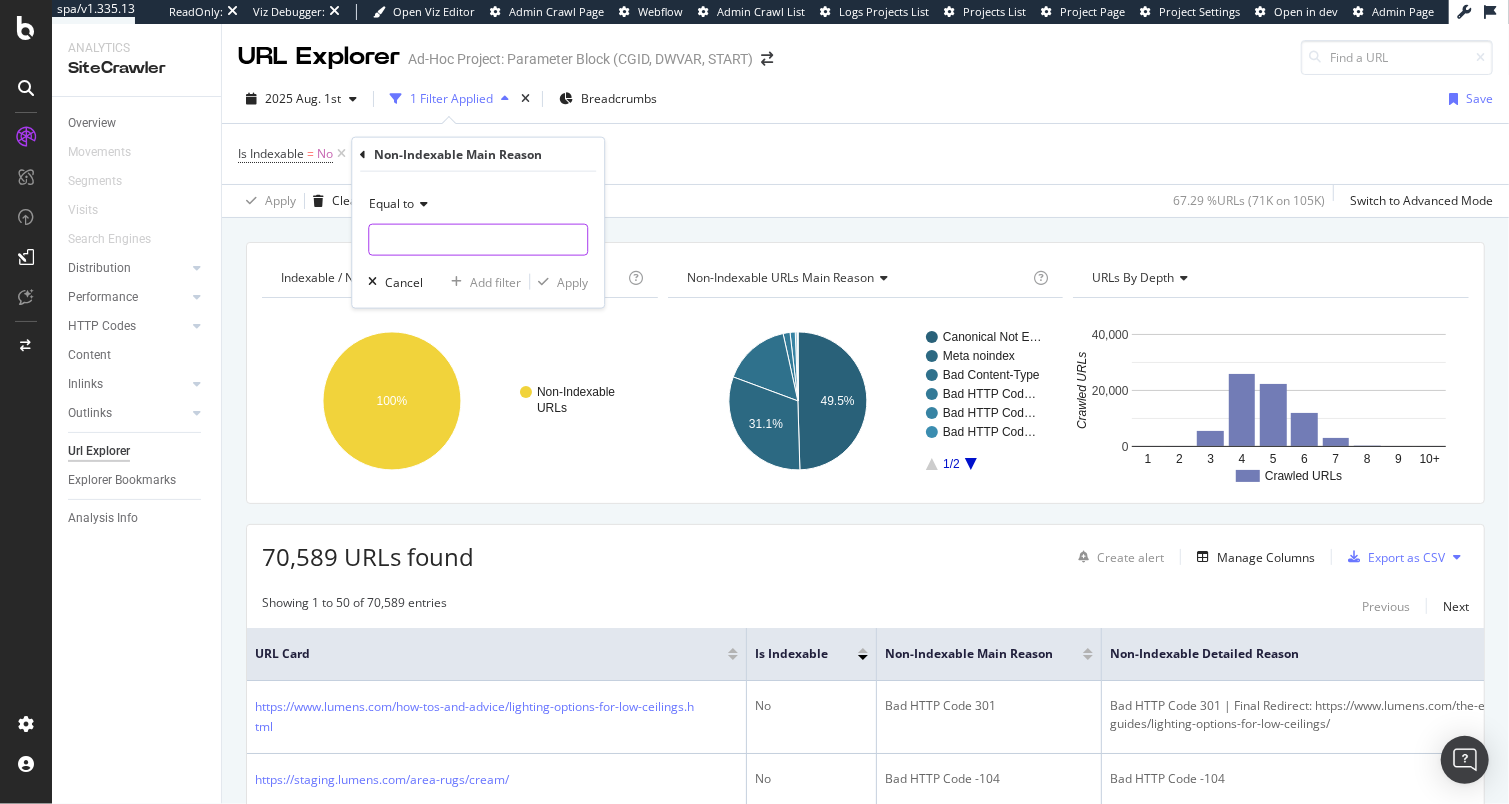 click at bounding box center (478, 240) 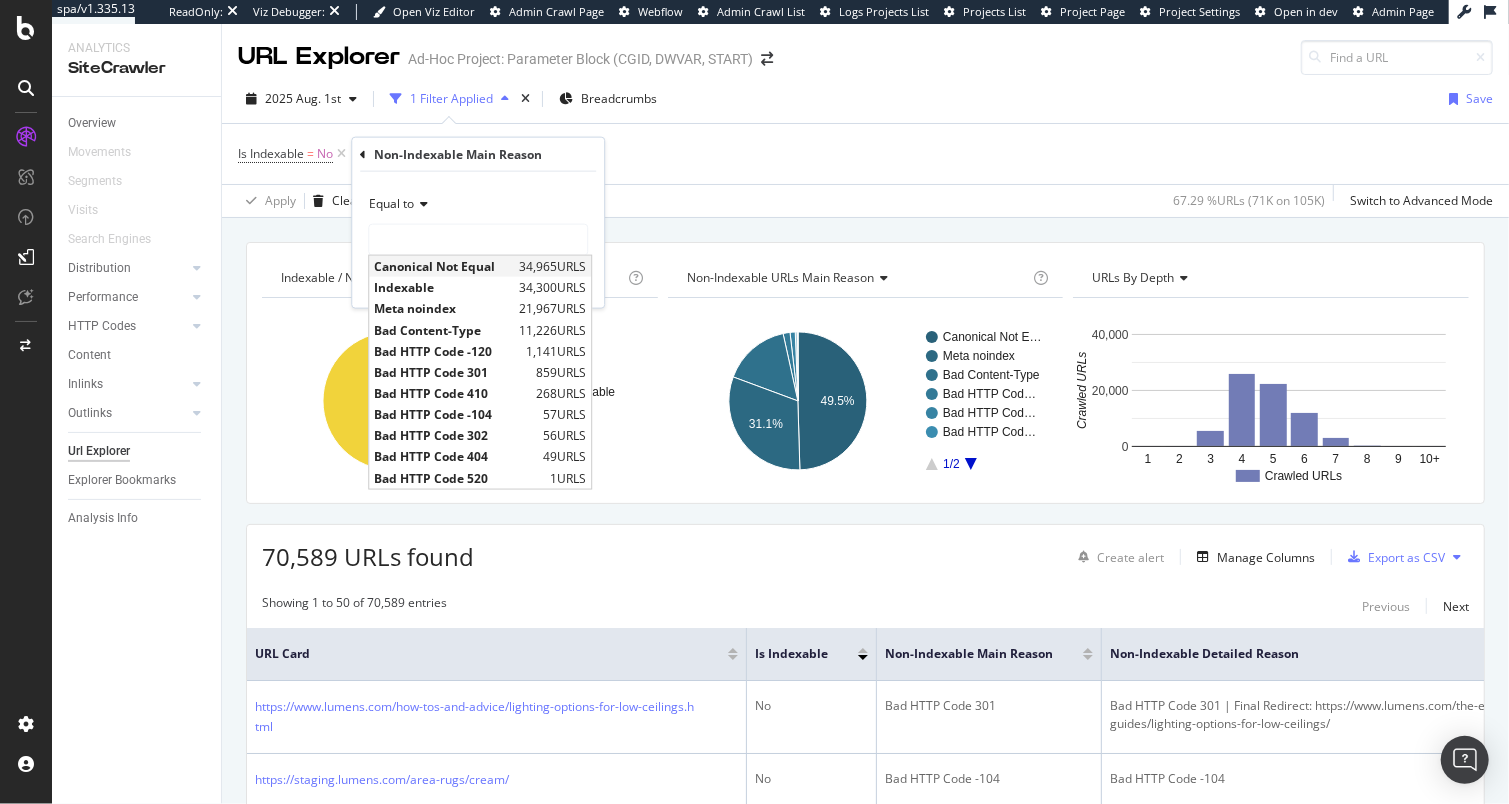 click on "Canonical Not Equal" at bounding box center [444, 266] 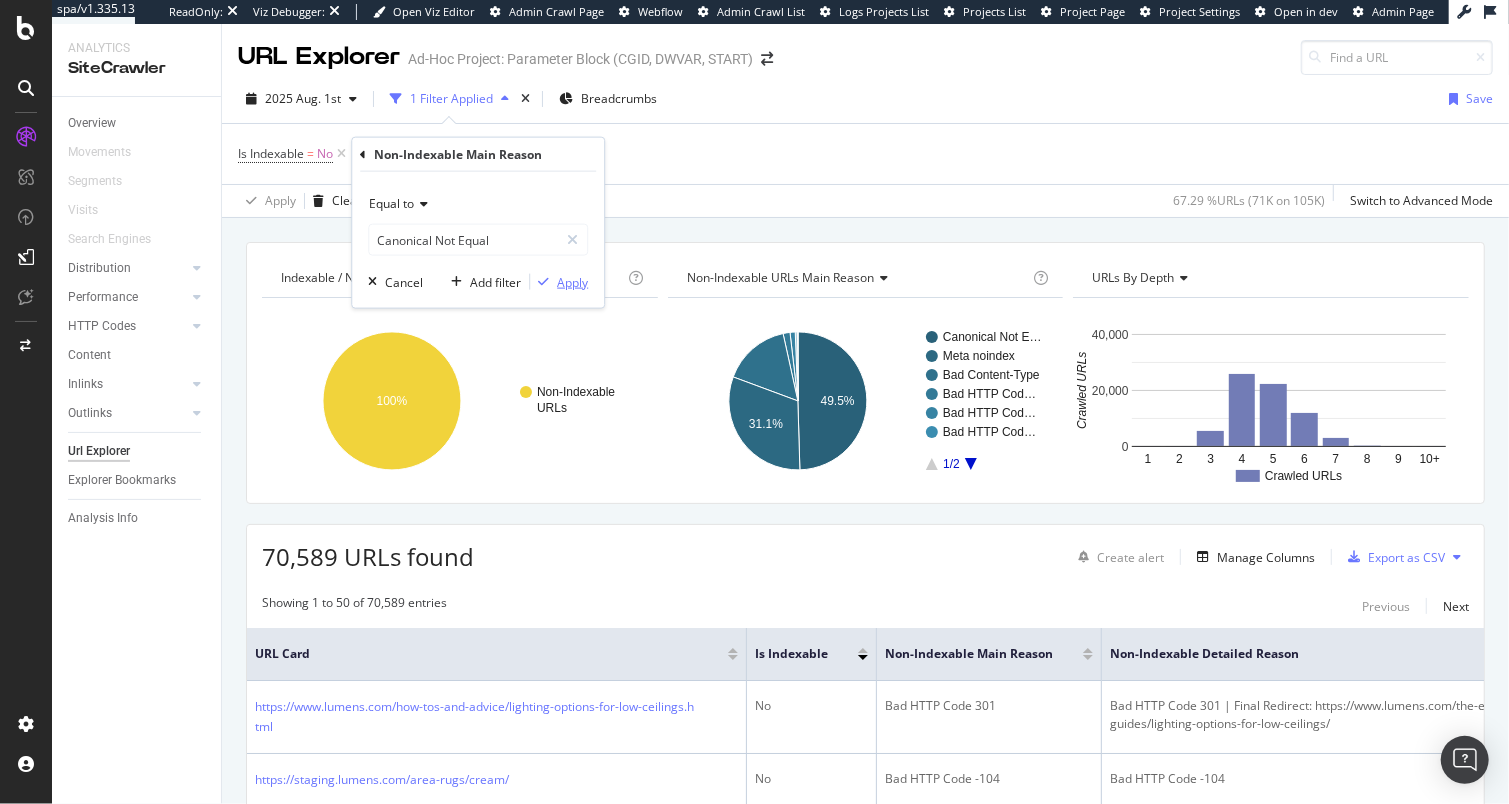 click on "Apply" at bounding box center [572, 281] 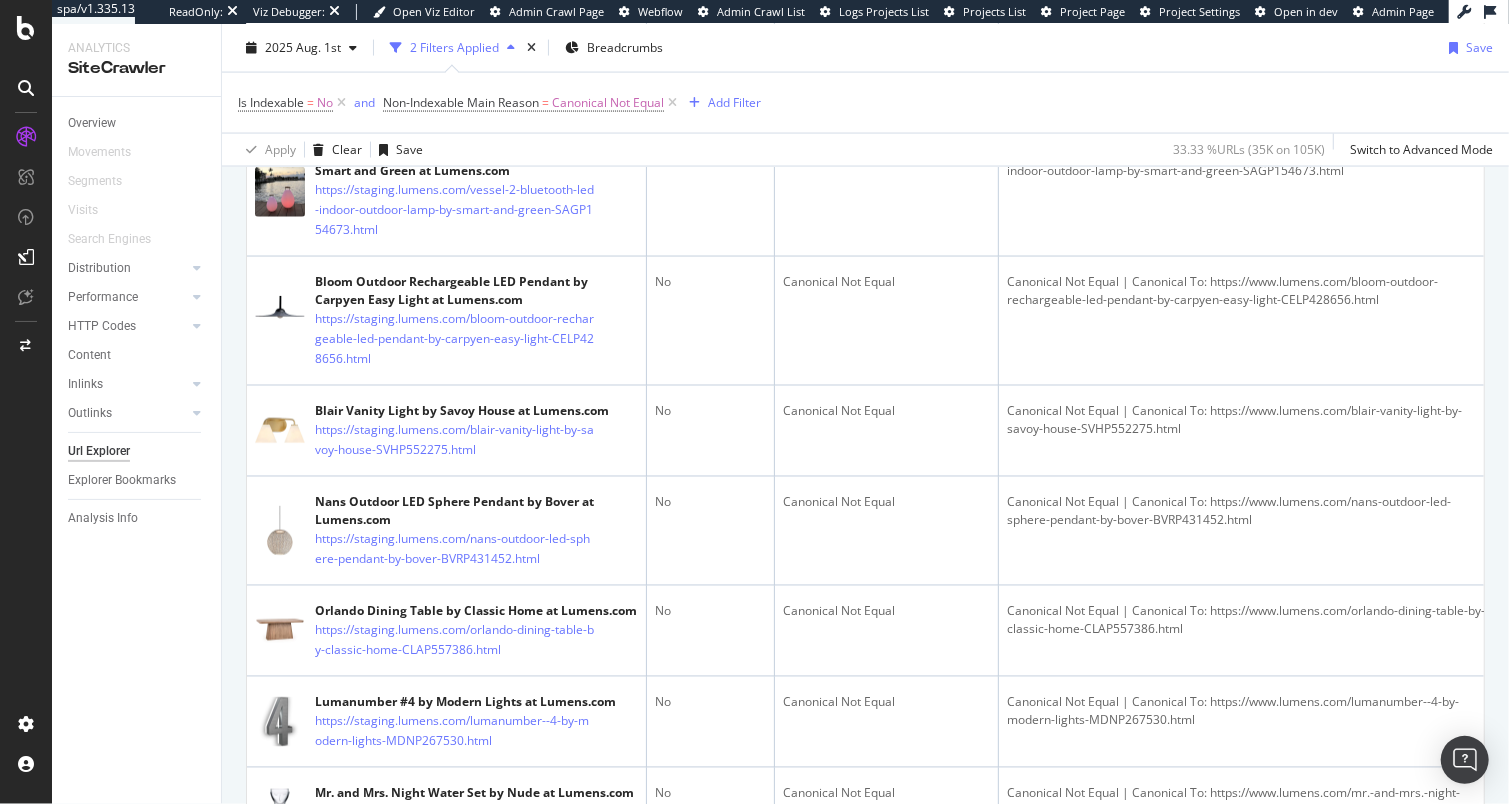scroll, scrollTop: 2024, scrollLeft: 0, axis: vertical 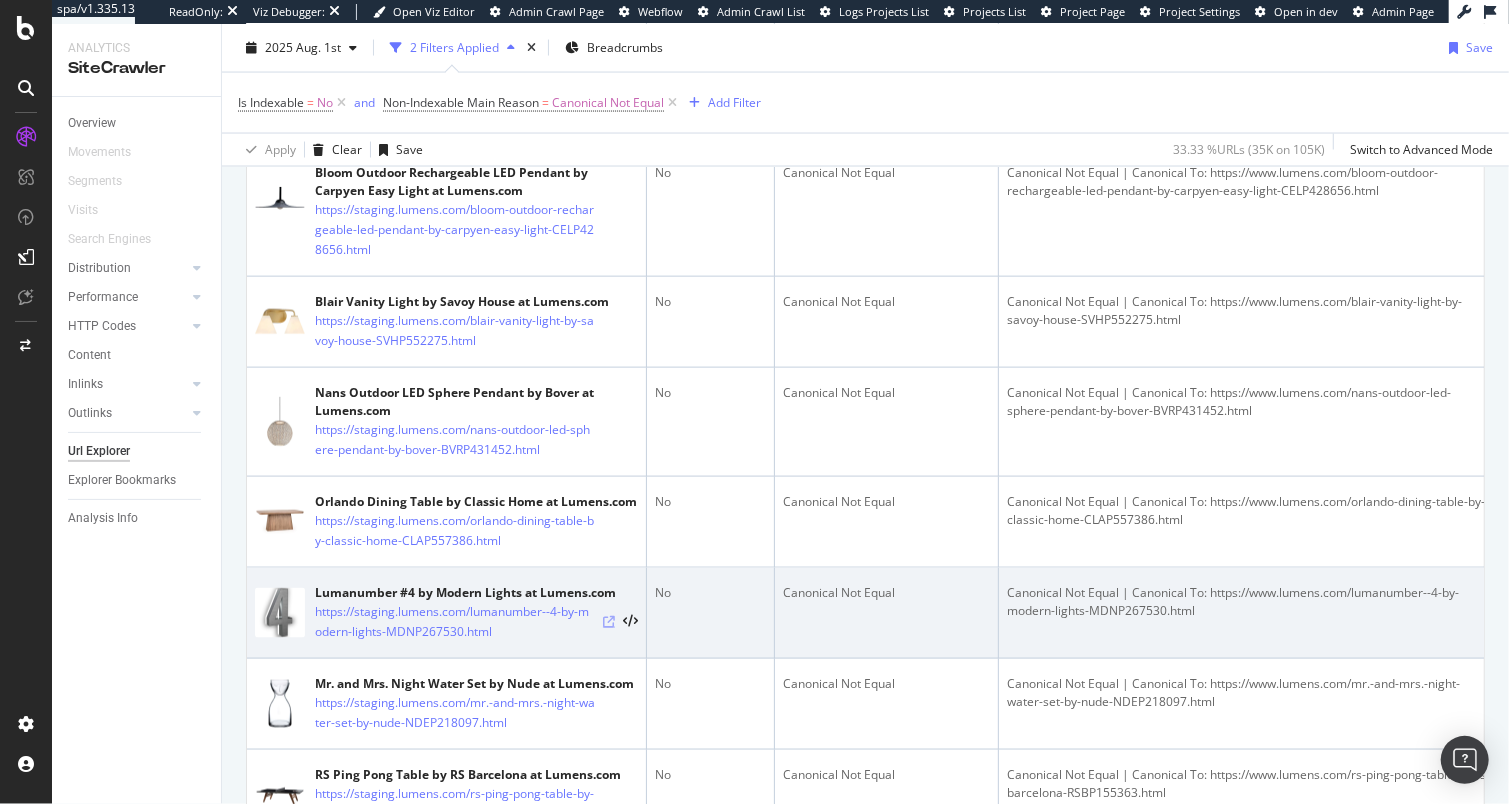 click at bounding box center (609, 622) 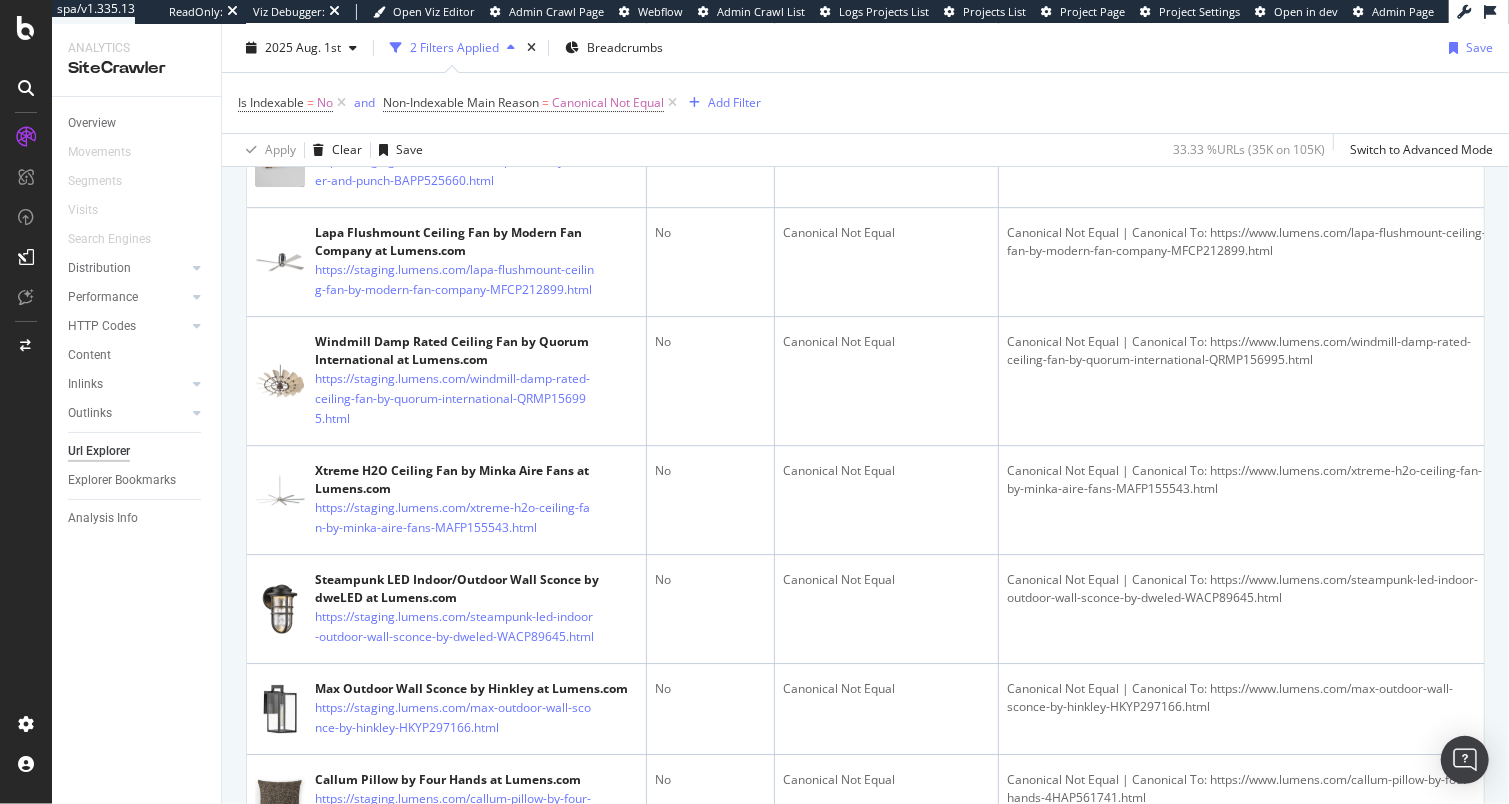 scroll, scrollTop: 4060, scrollLeft: 0, axis: vertical 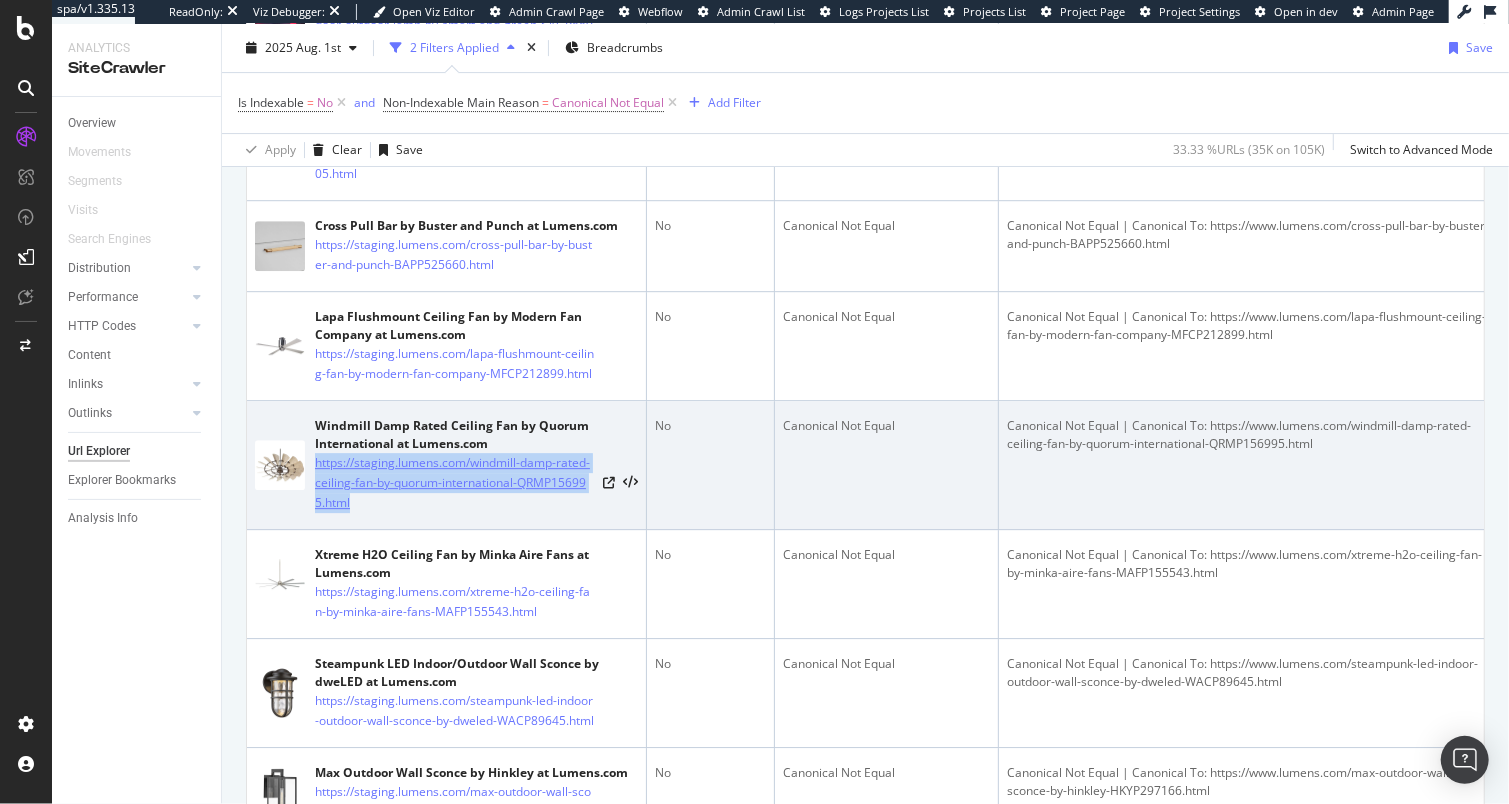 drag, startPoint x: 312, startPoint y: 465, endPoint x: 381, endPoint y: 507, distance: 80.77747 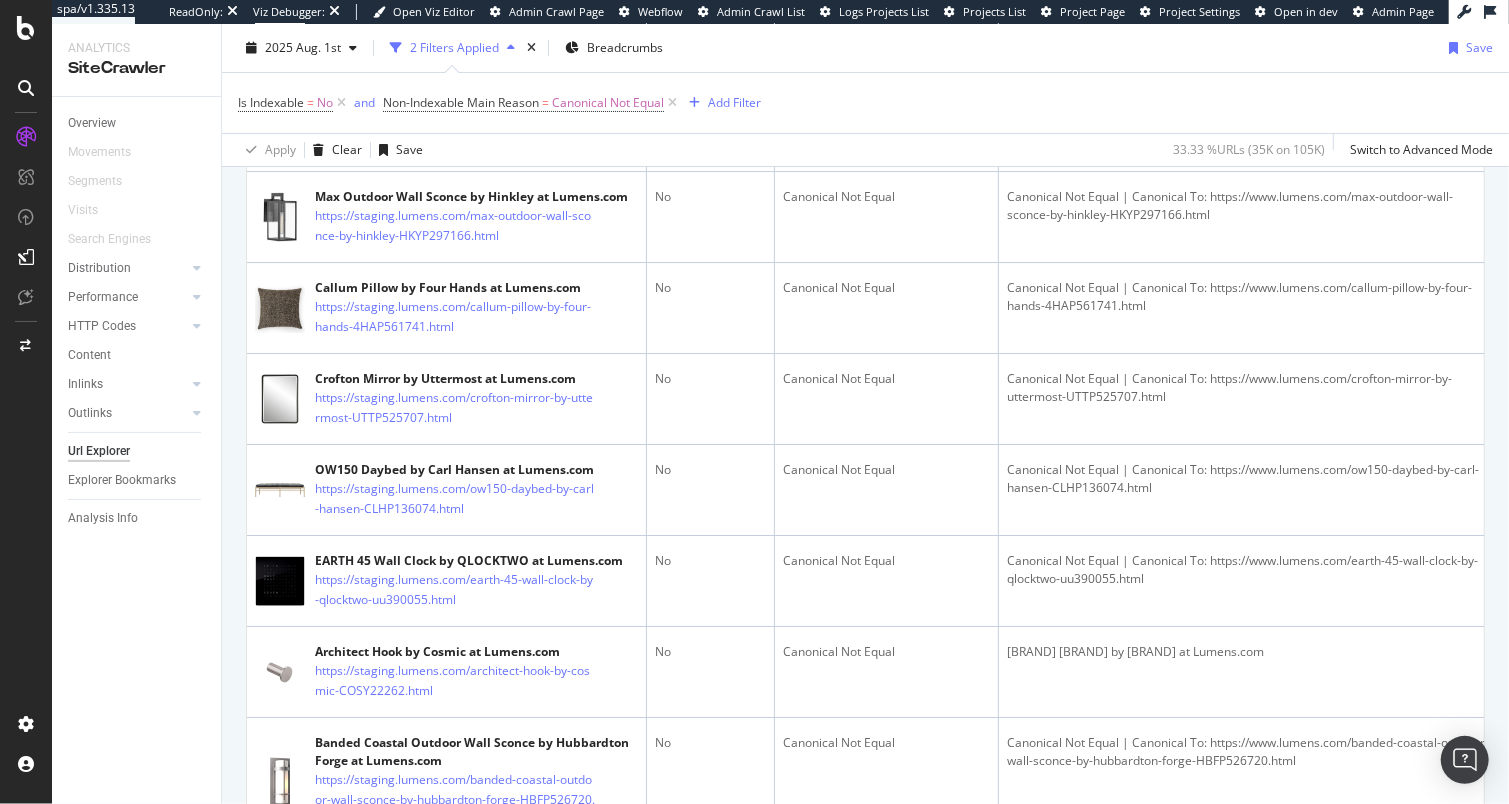 scroll, scrollTop: 4167, scrollLeft: 0, axis: vertical 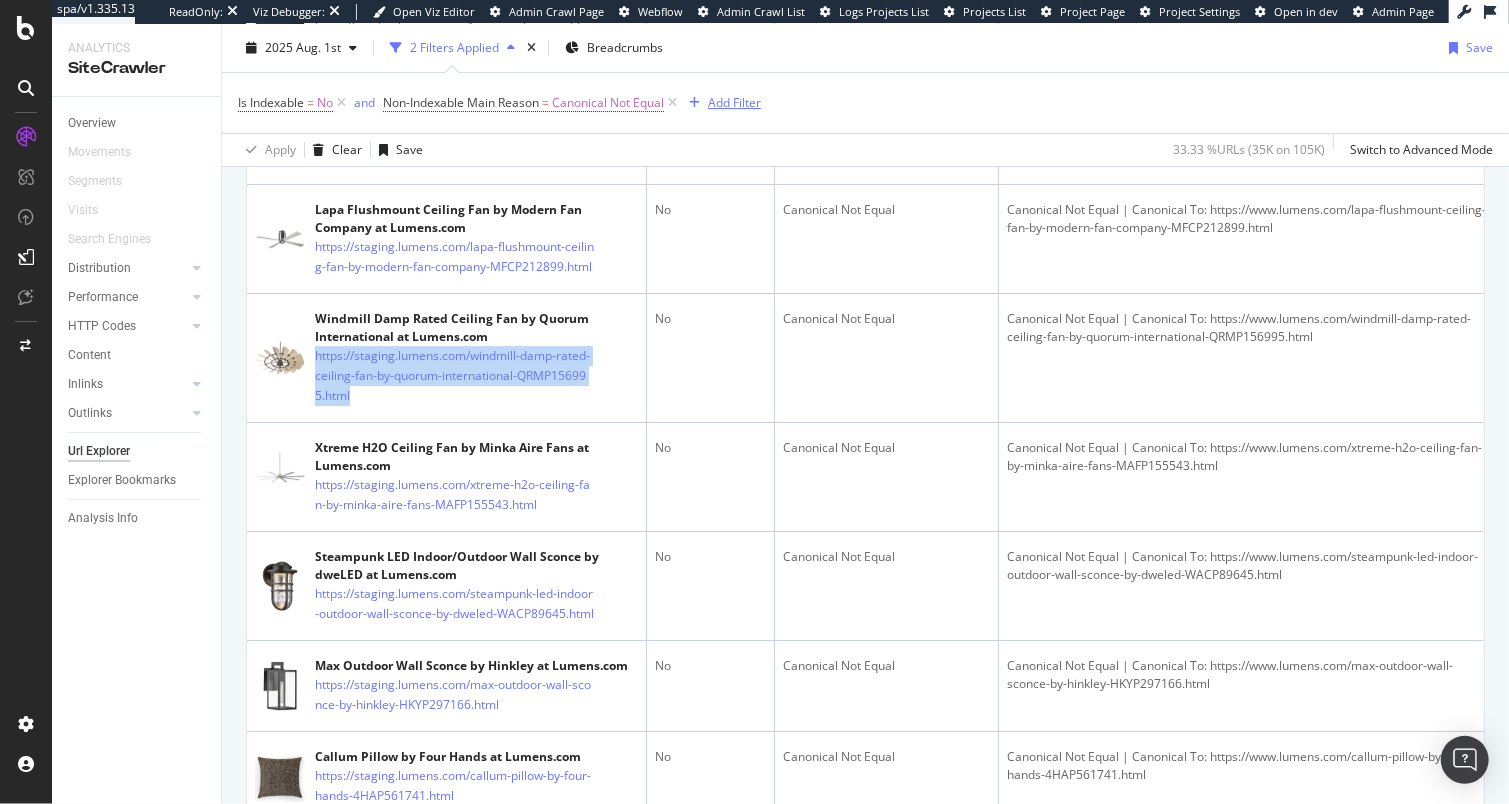 click on "Add Filter" at bounding box center [734, 102] 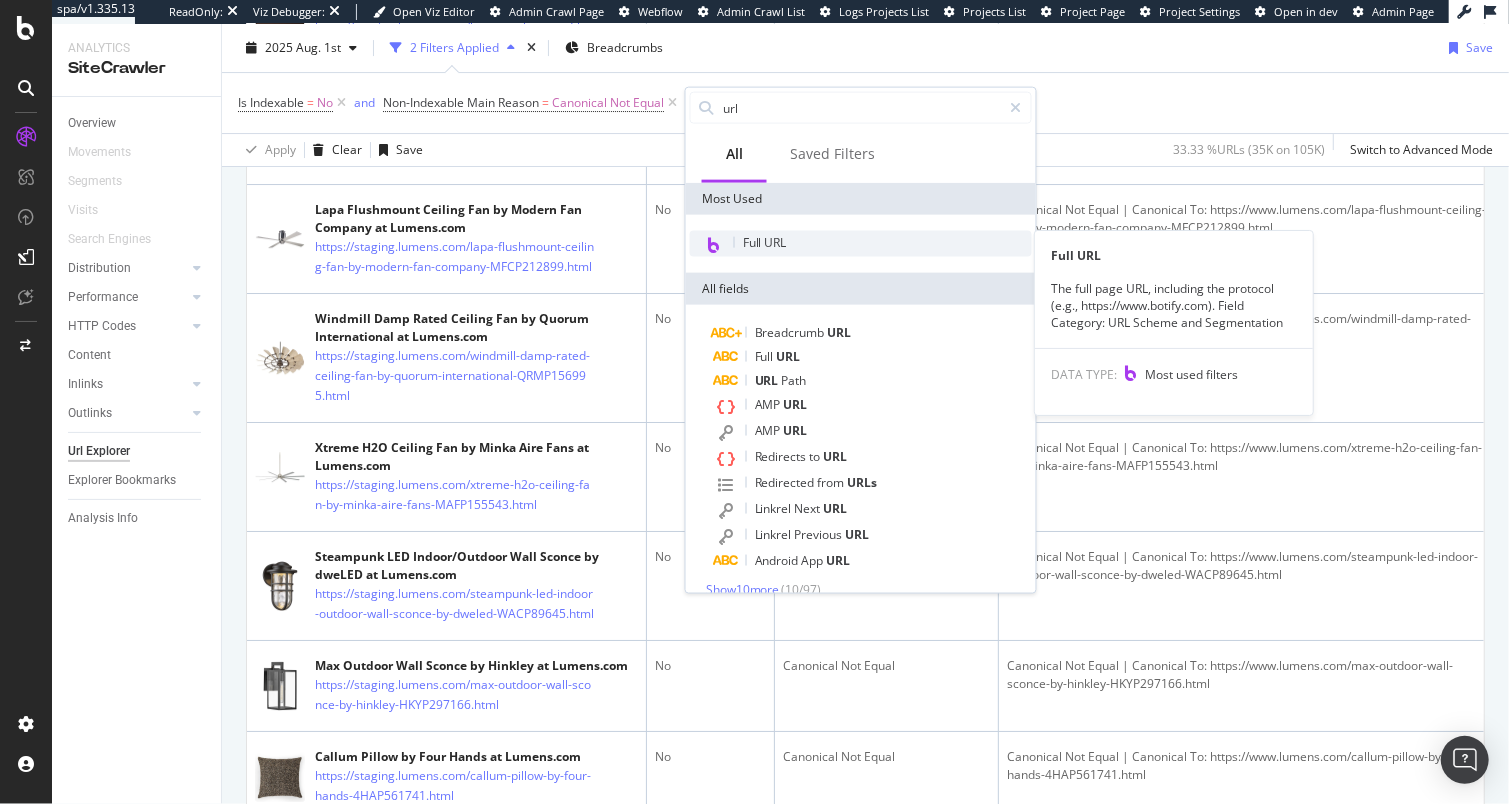 type on "url" 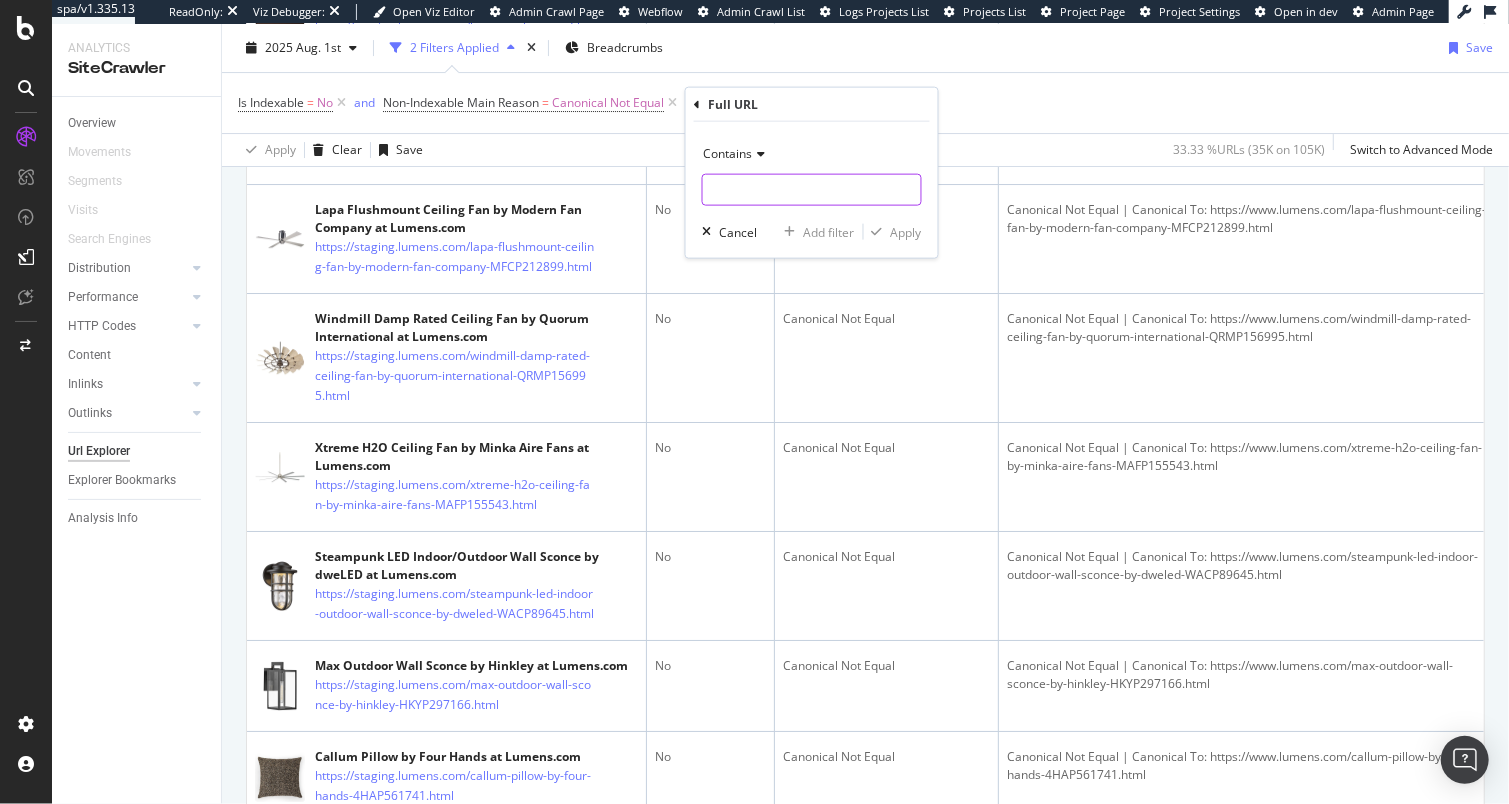 click at bounding box center (812, 190) 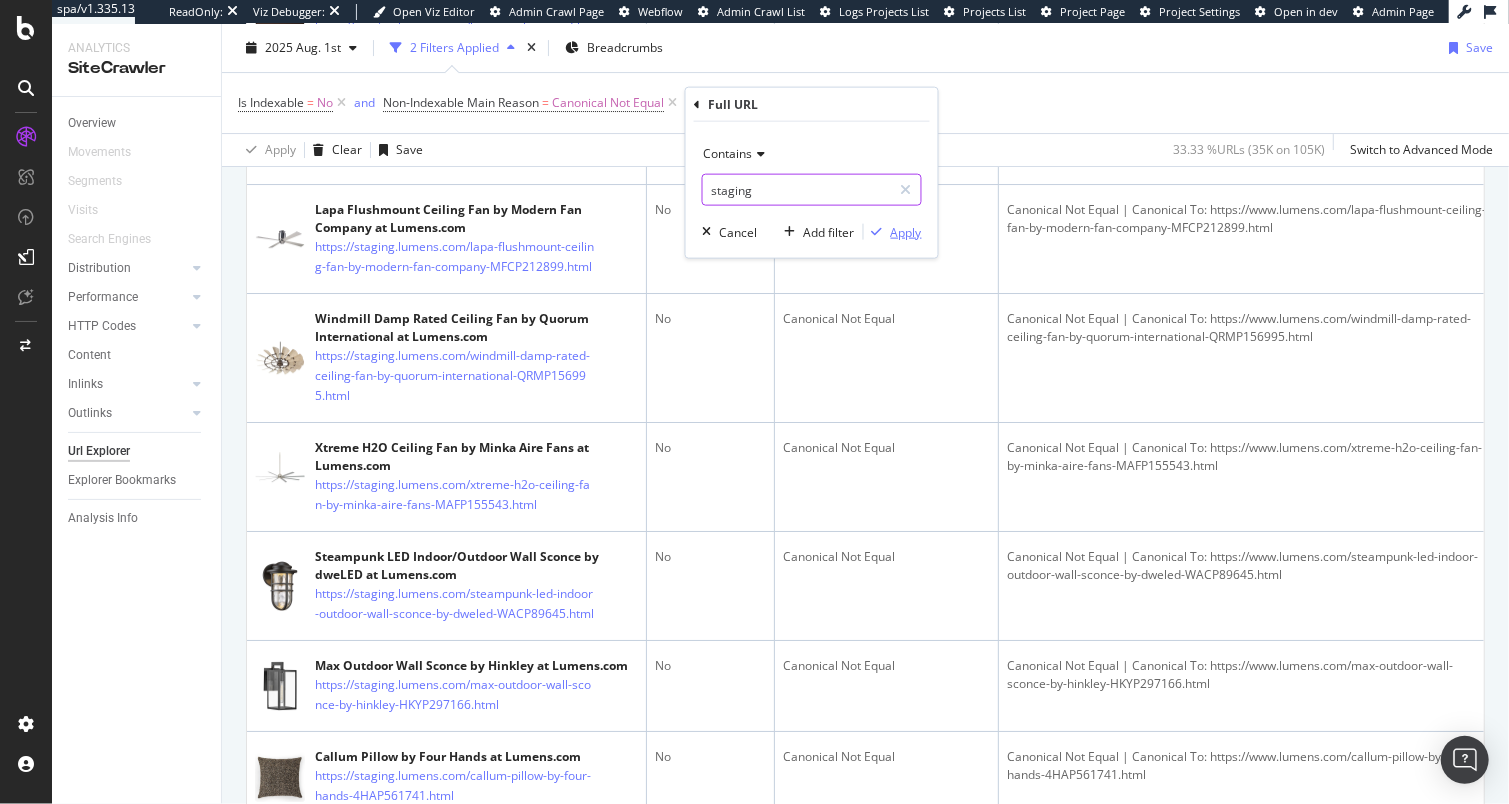 type on "staging" 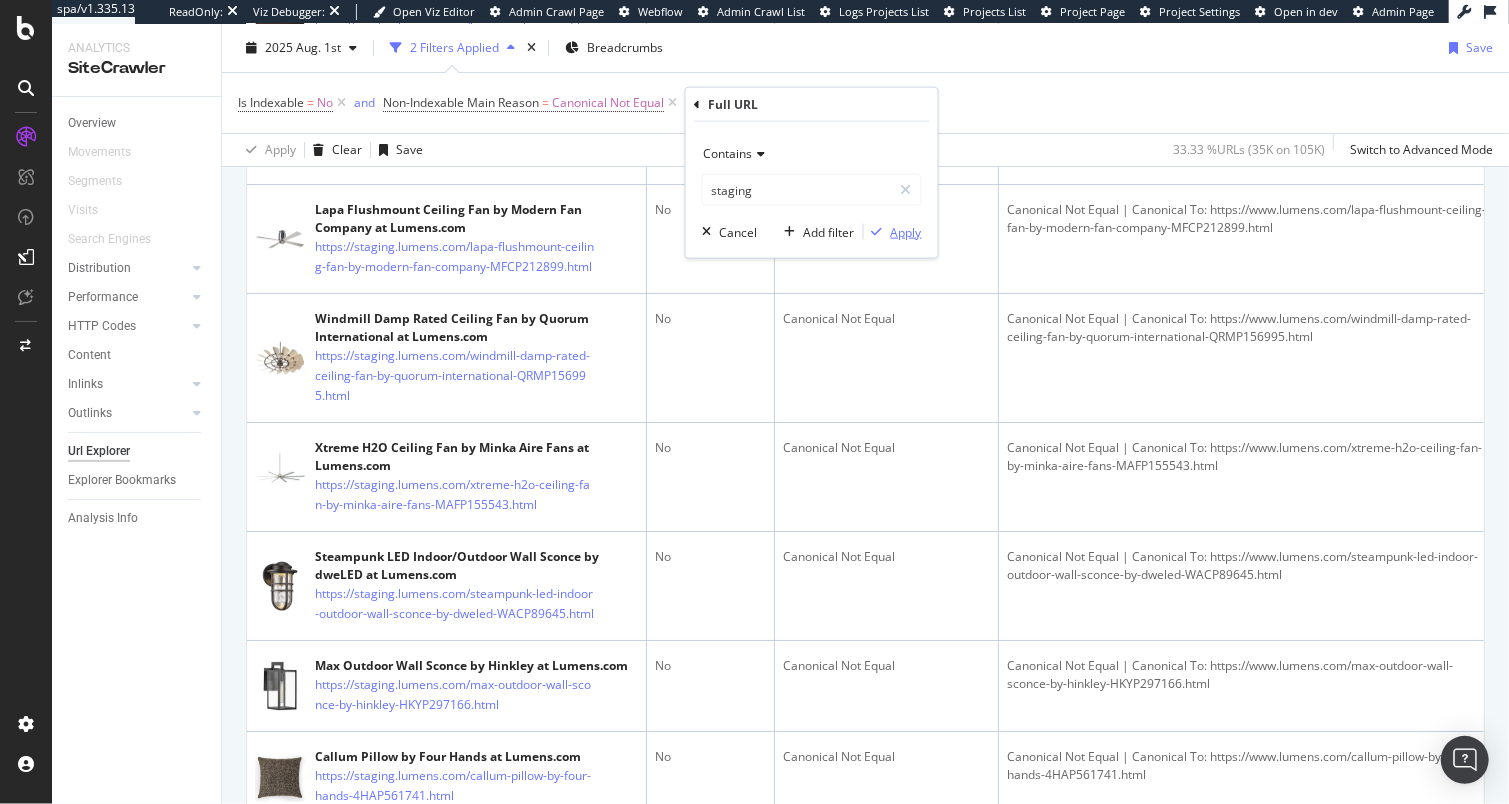 click on "Apply" at bounding box center (906, 231) 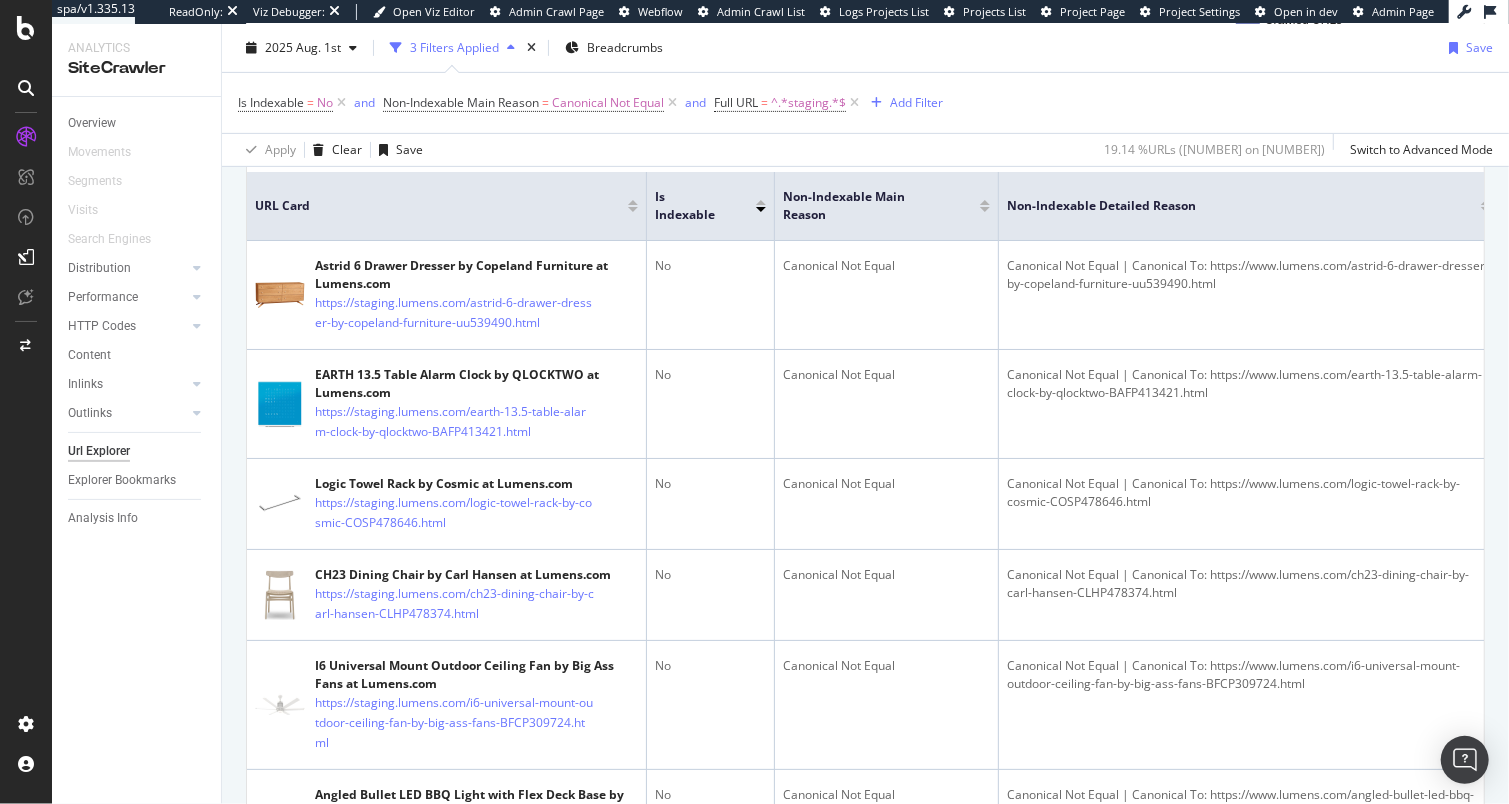 scroll, scrollTop: 588, scrollLeft: 0, axis: vertical 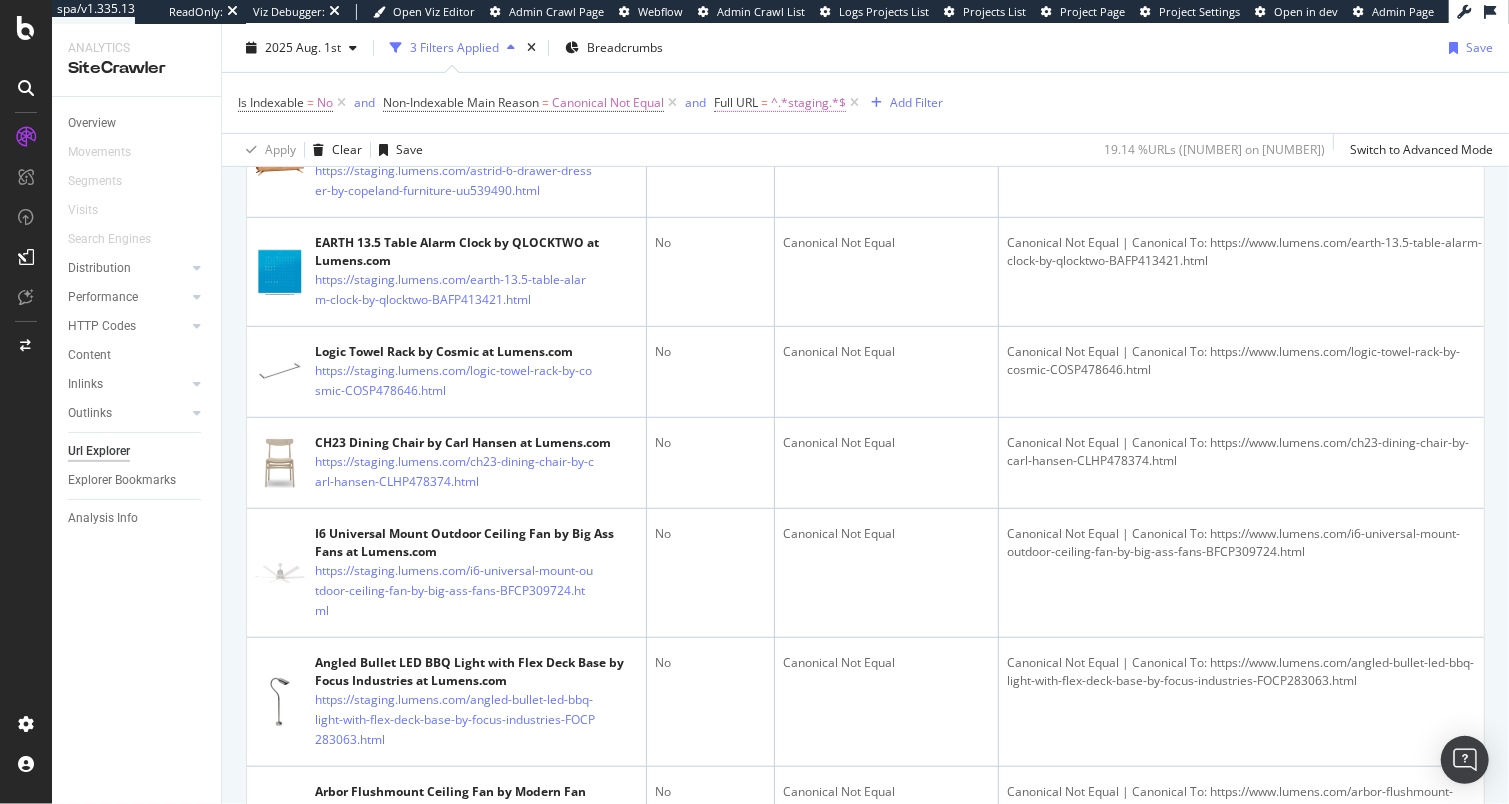 click on "^.*staging.*$" at bounding box center [808, 103] 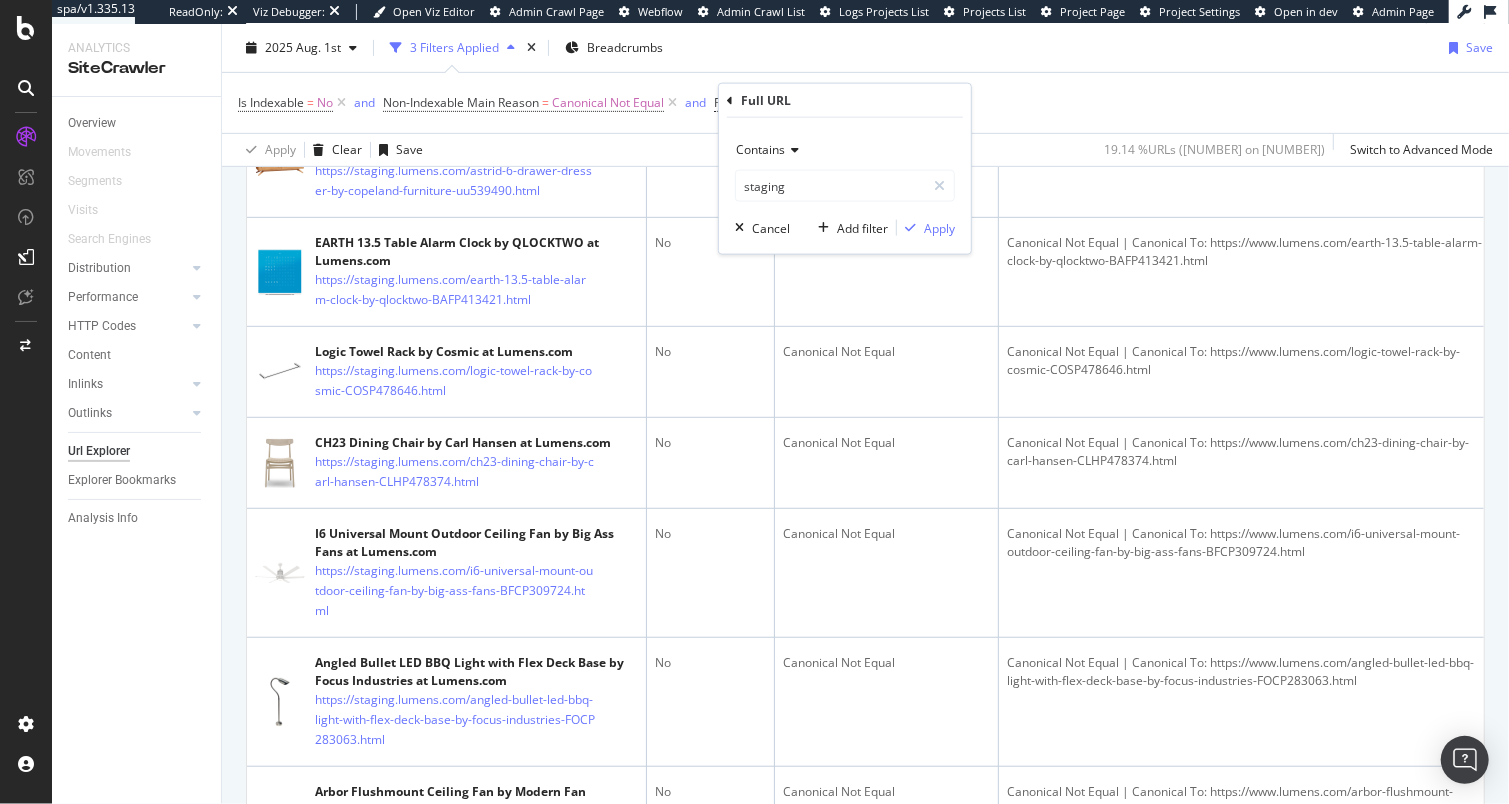 click on "Contains" at bounding box center [845, 150] 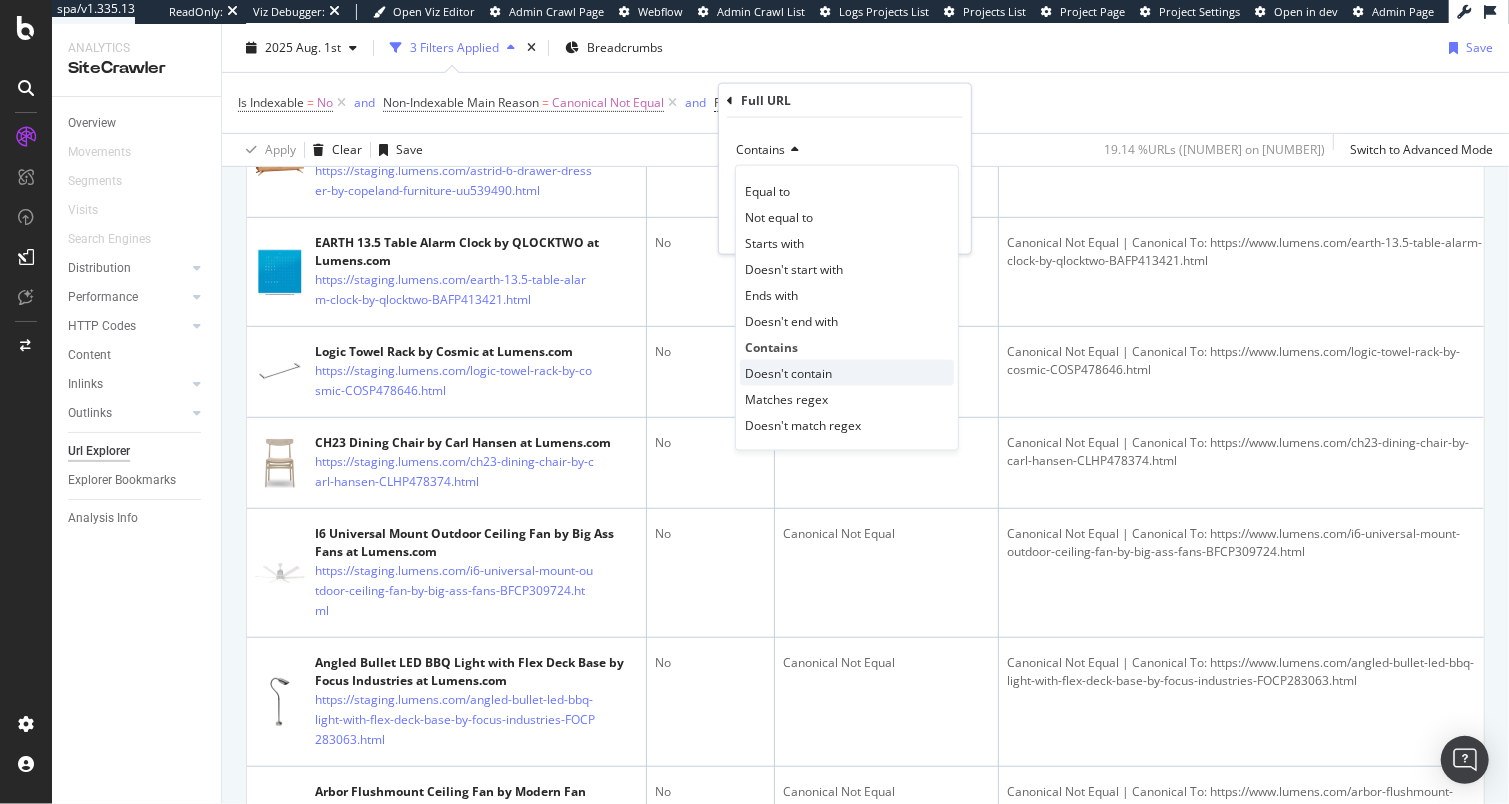 click on "Doesn't contain" at bounding box center (788, 372) 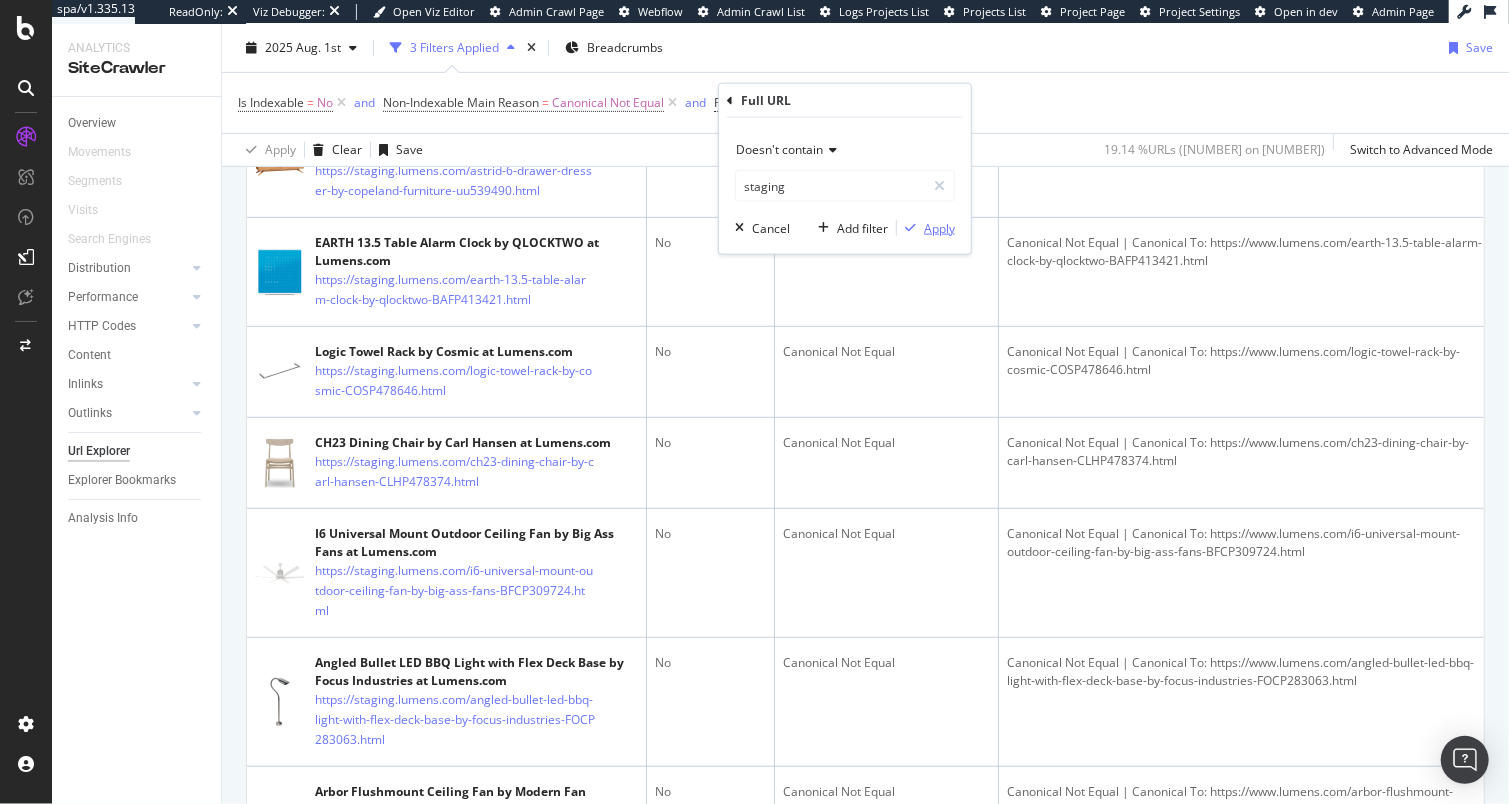 click on "Apply" at bounding box center [939, 227] 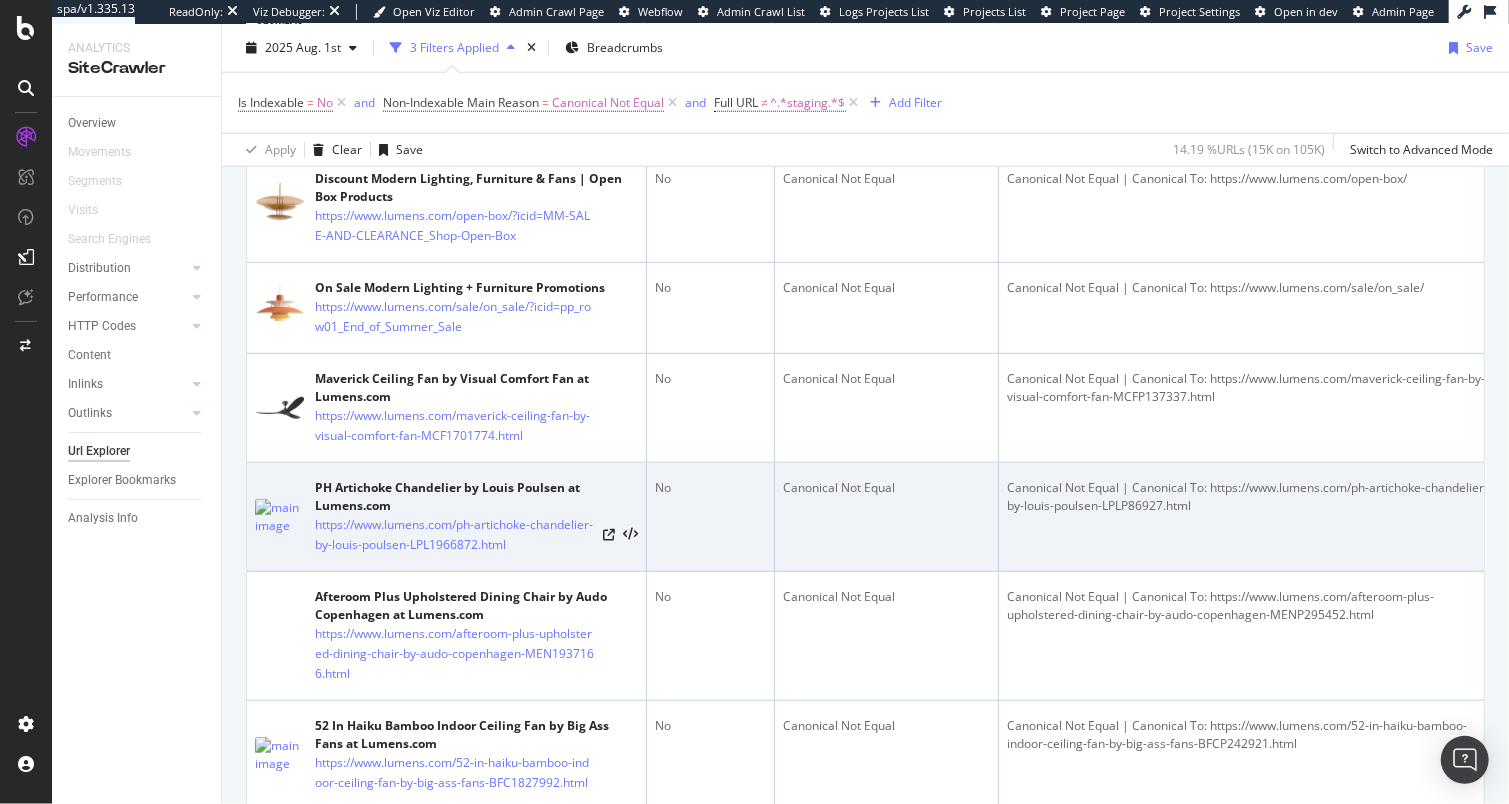 scroll, scrollTop: 1806, scrollLeft: 0, axis: vertical 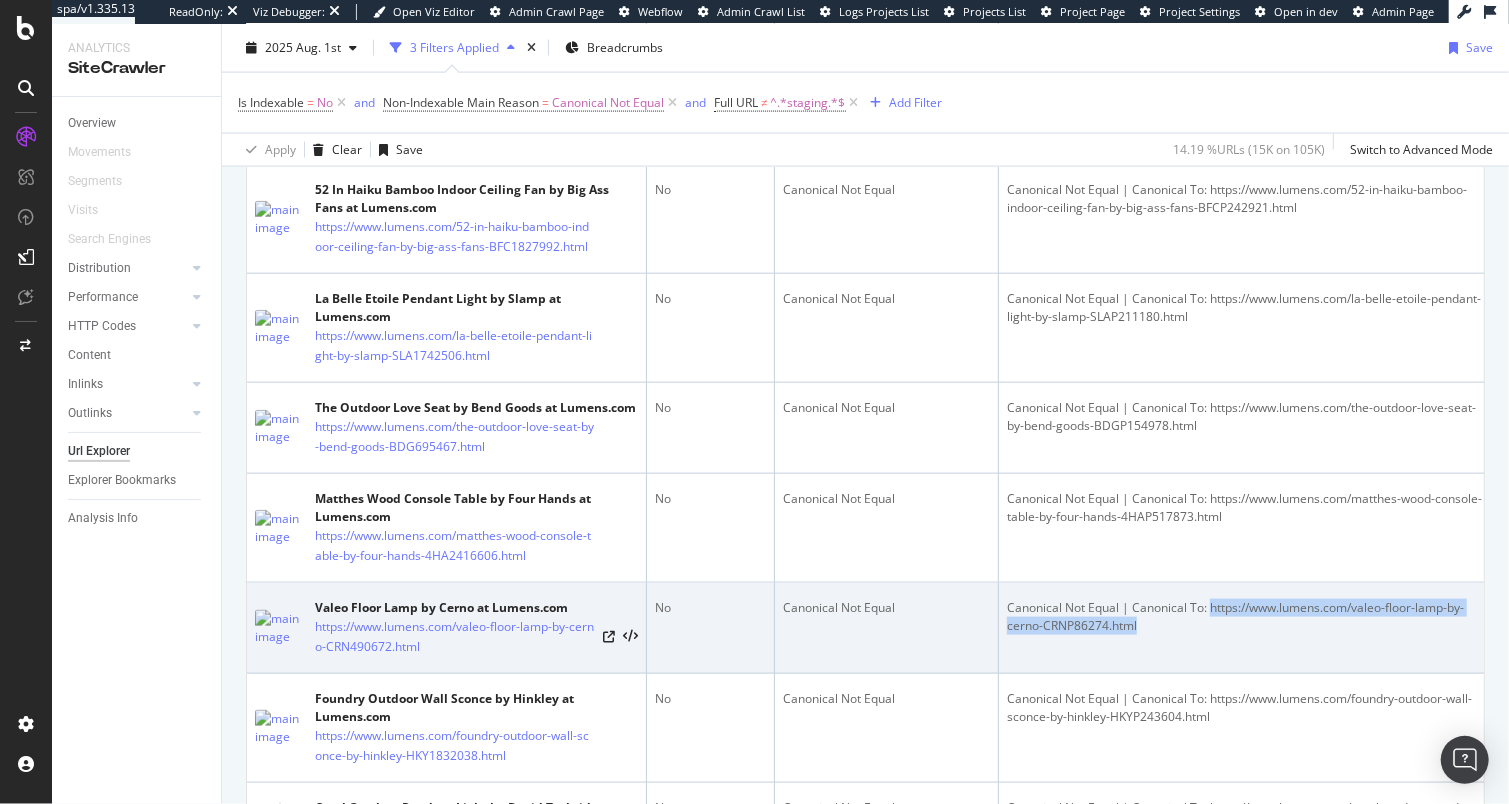 drag, startPoint x: 1146, startPoint y: 598, endPoint x: 1211, endPoint y: 576, distance: 68.622154 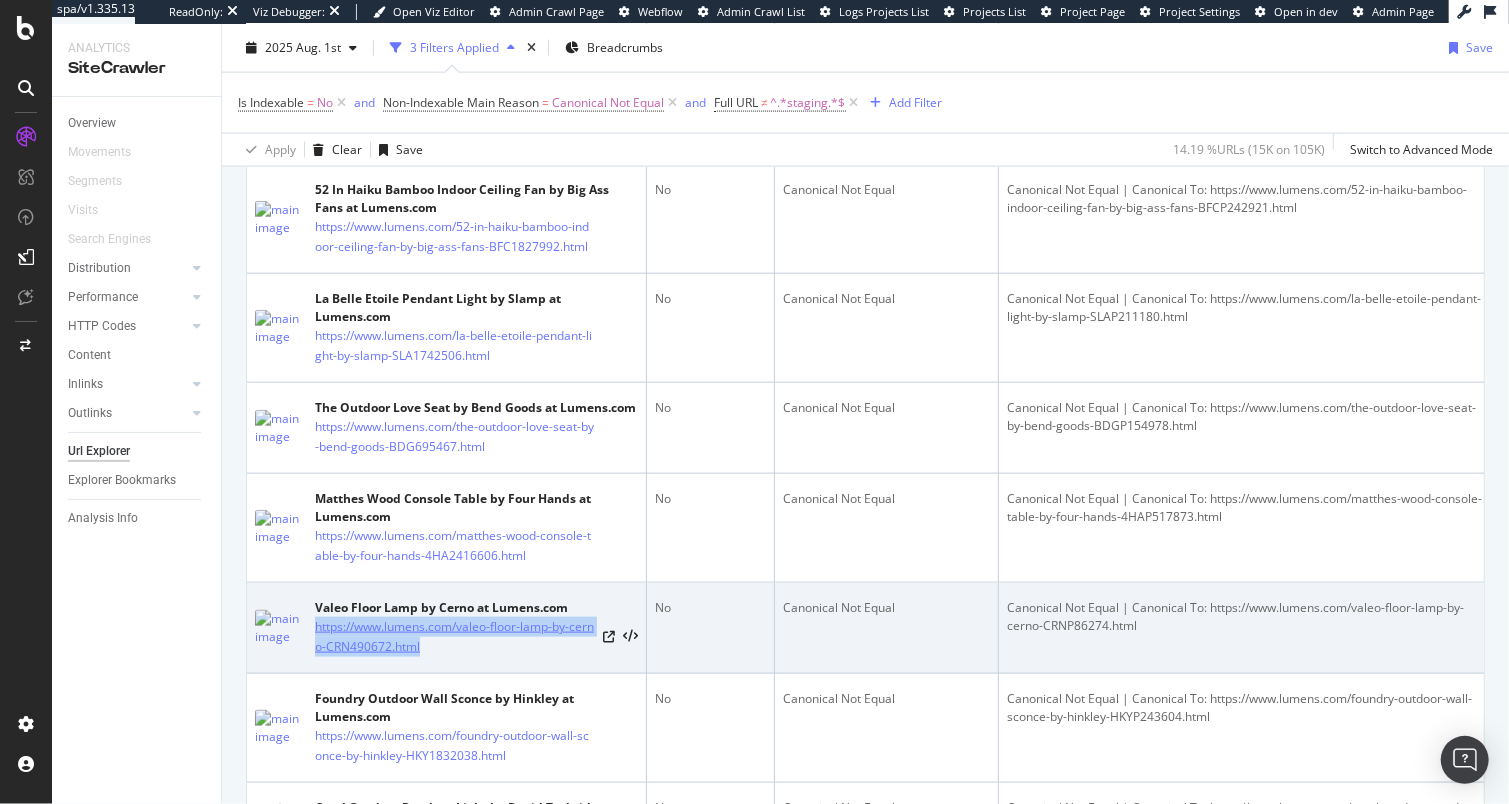 drag, startPoint x: 436, startPoint y: 634, endPoint x: 314, endPoint y: 606, distance: 125.17188 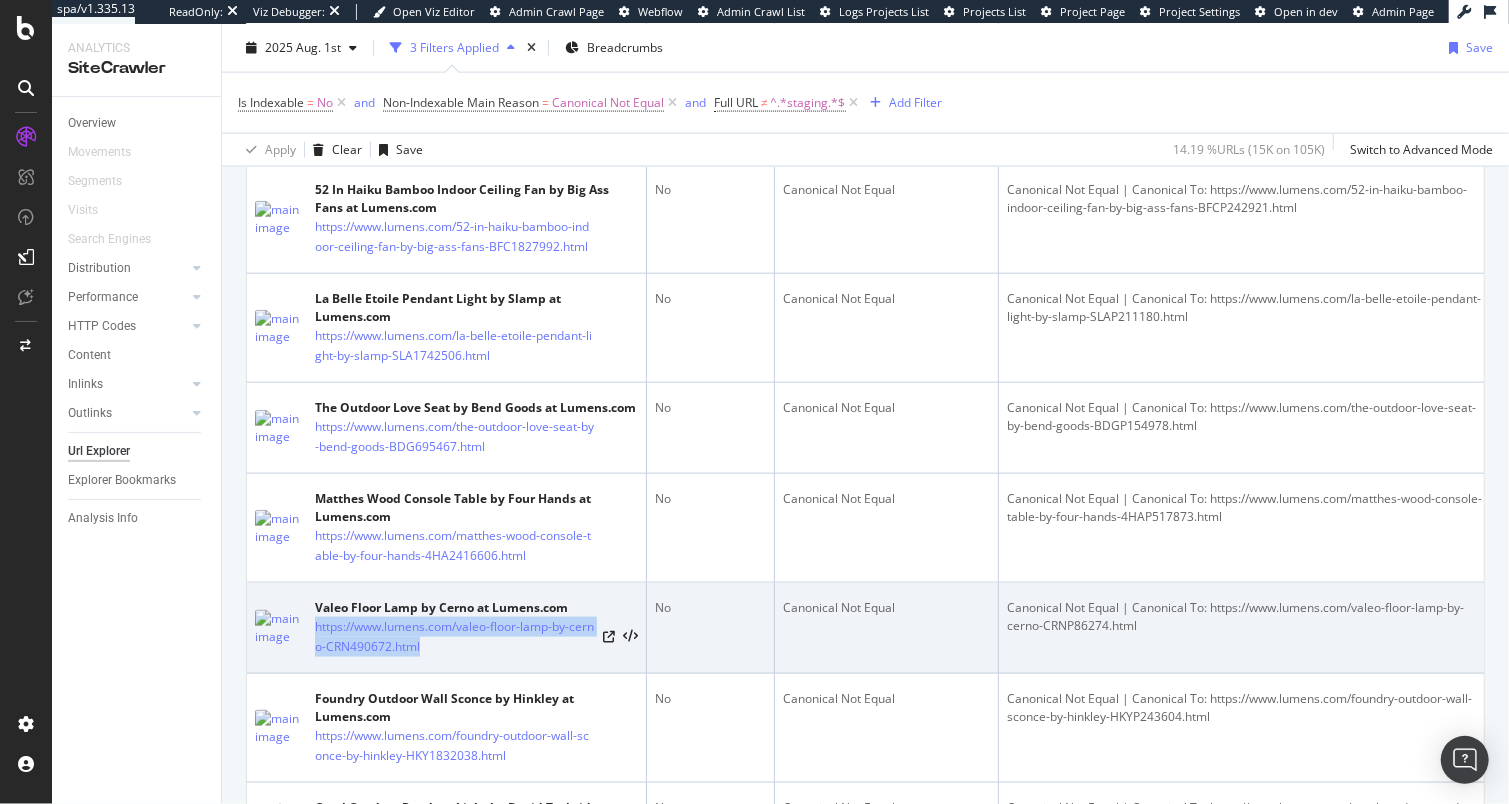 copy on "https://www.lumens.com/valeo-floor-lamp-by-cerno-CRN490672.html" 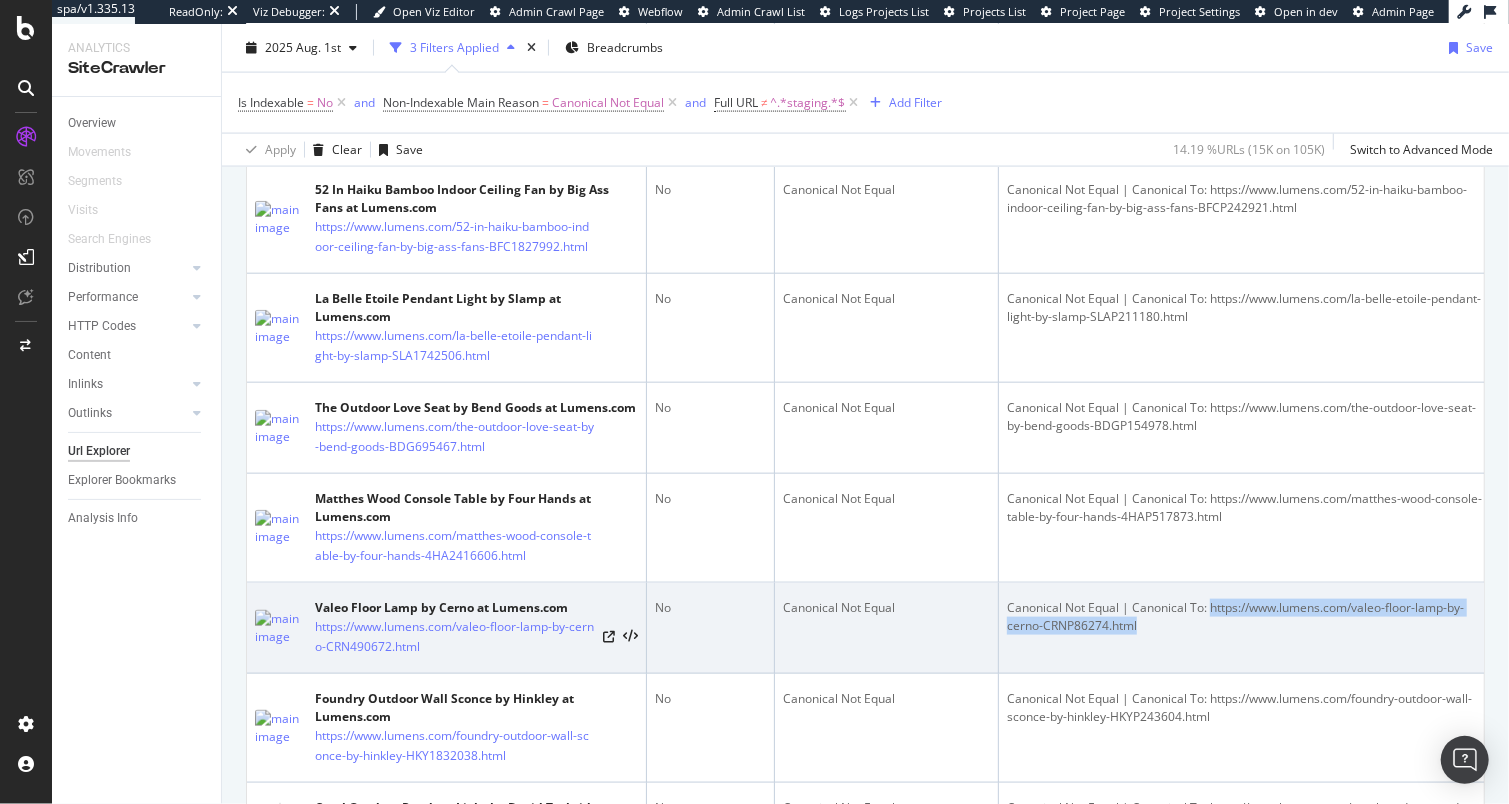 copy on "https://www.lumens.com/valeo-floor-lamp-by-cerno-CRNP86274.html" 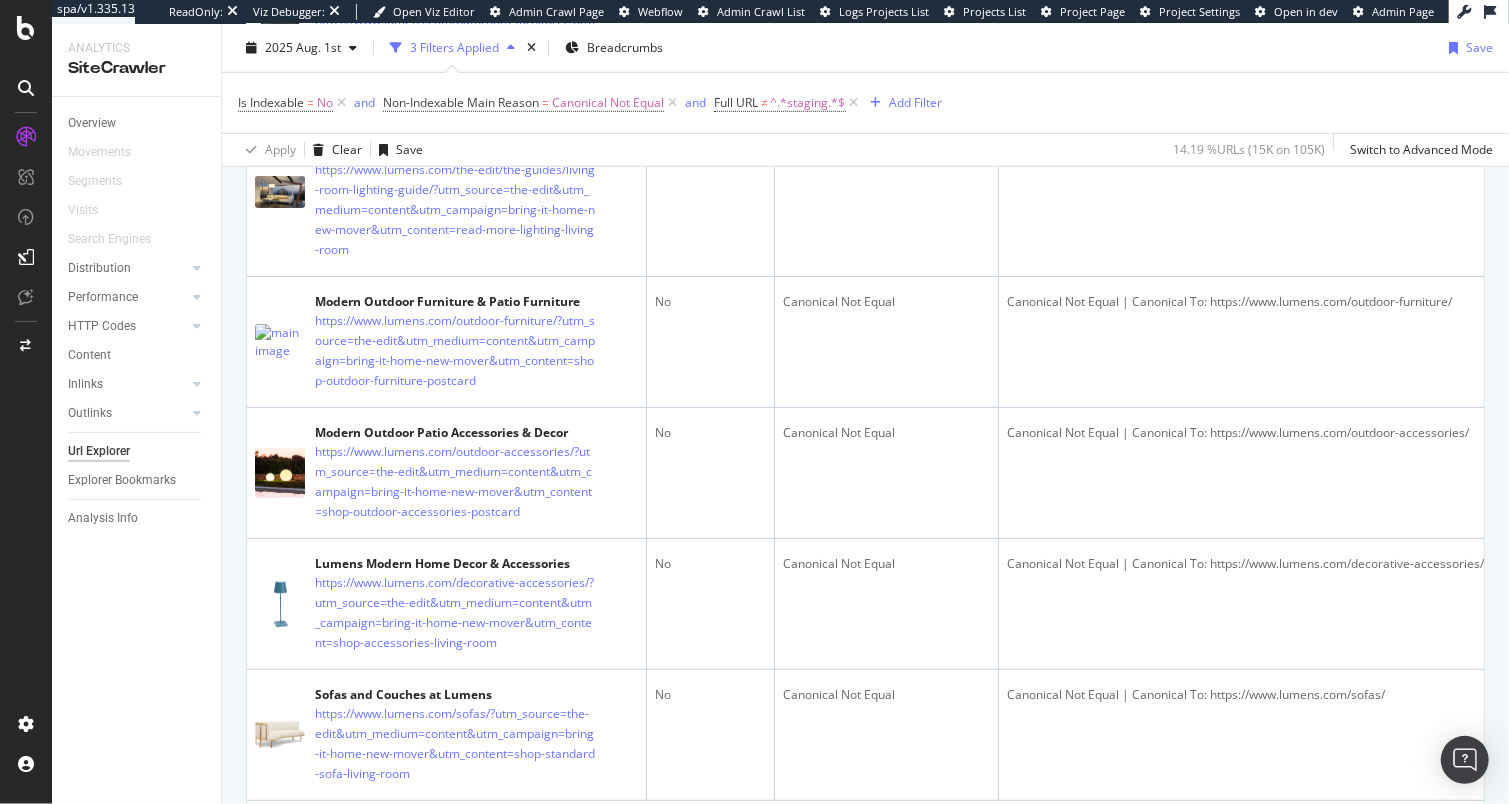 scroll, scrollTop: 5458, scrollLeft: 0, axis: vertical 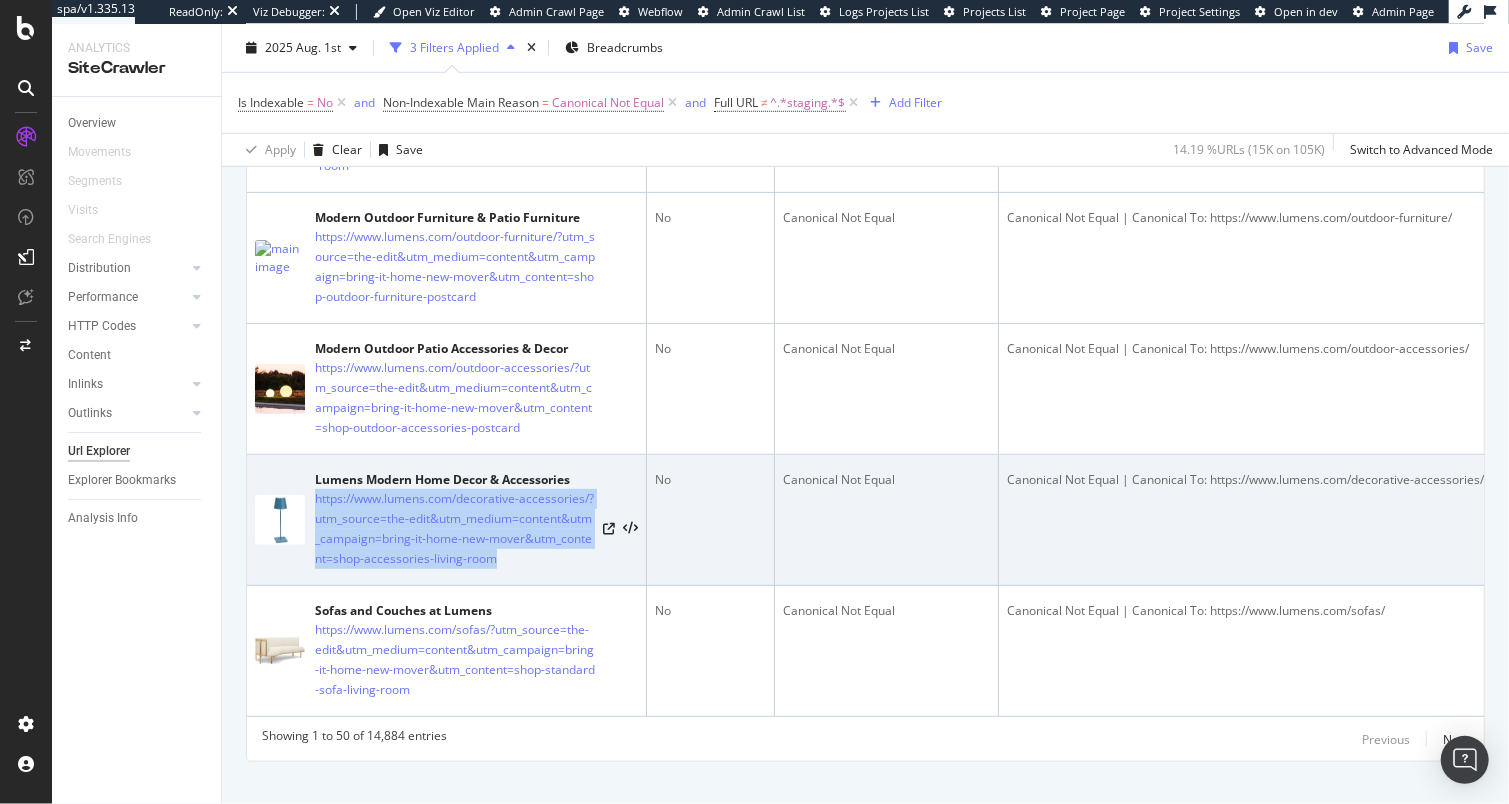 drag, startPoint x: 566, startPoint y: 533, endPoint x: 311, endPoint y: 467, distance: 263.40274 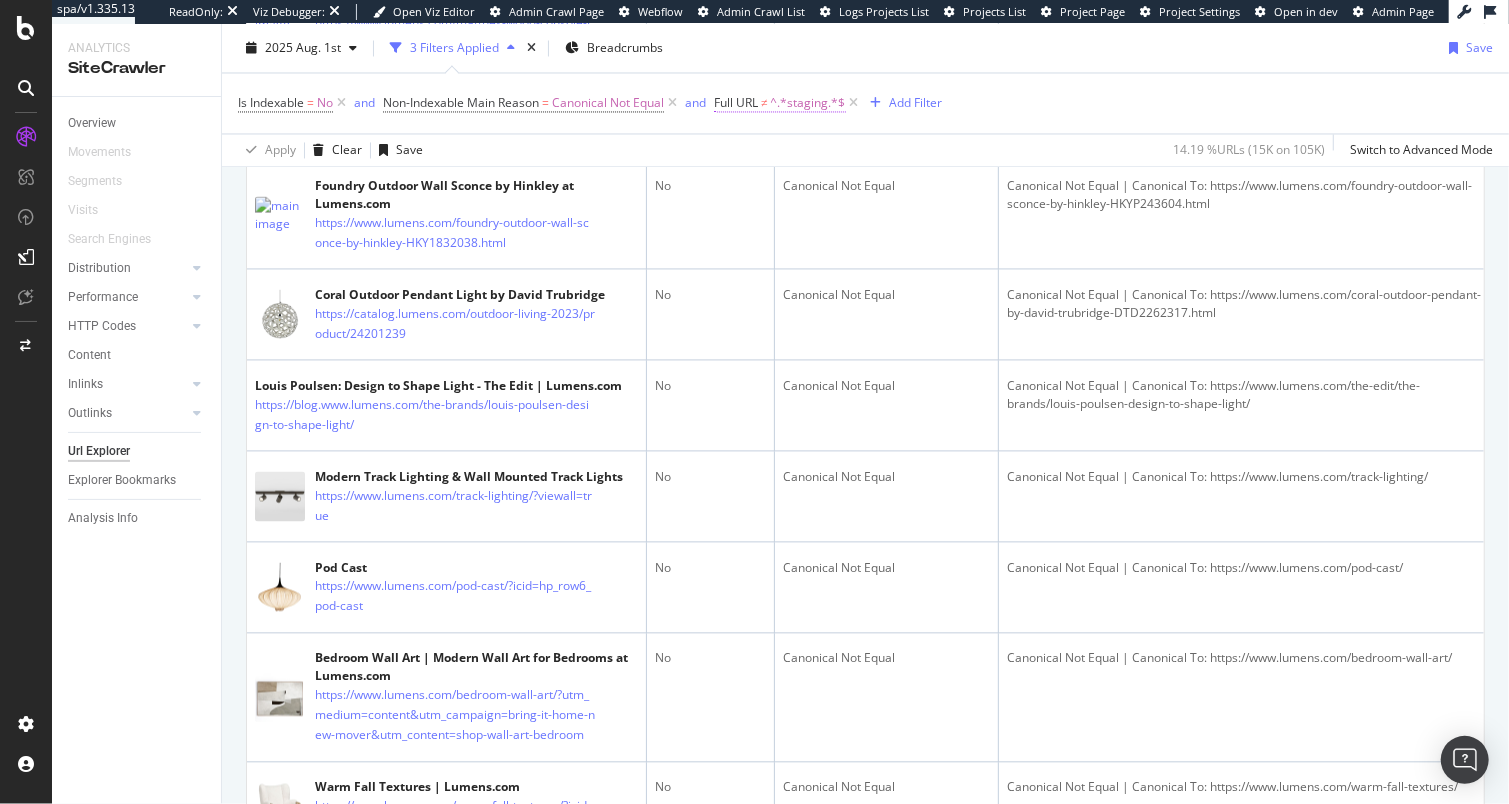 scroll, scrollTop: 2234, scrollLeft: 0, axis: vertical 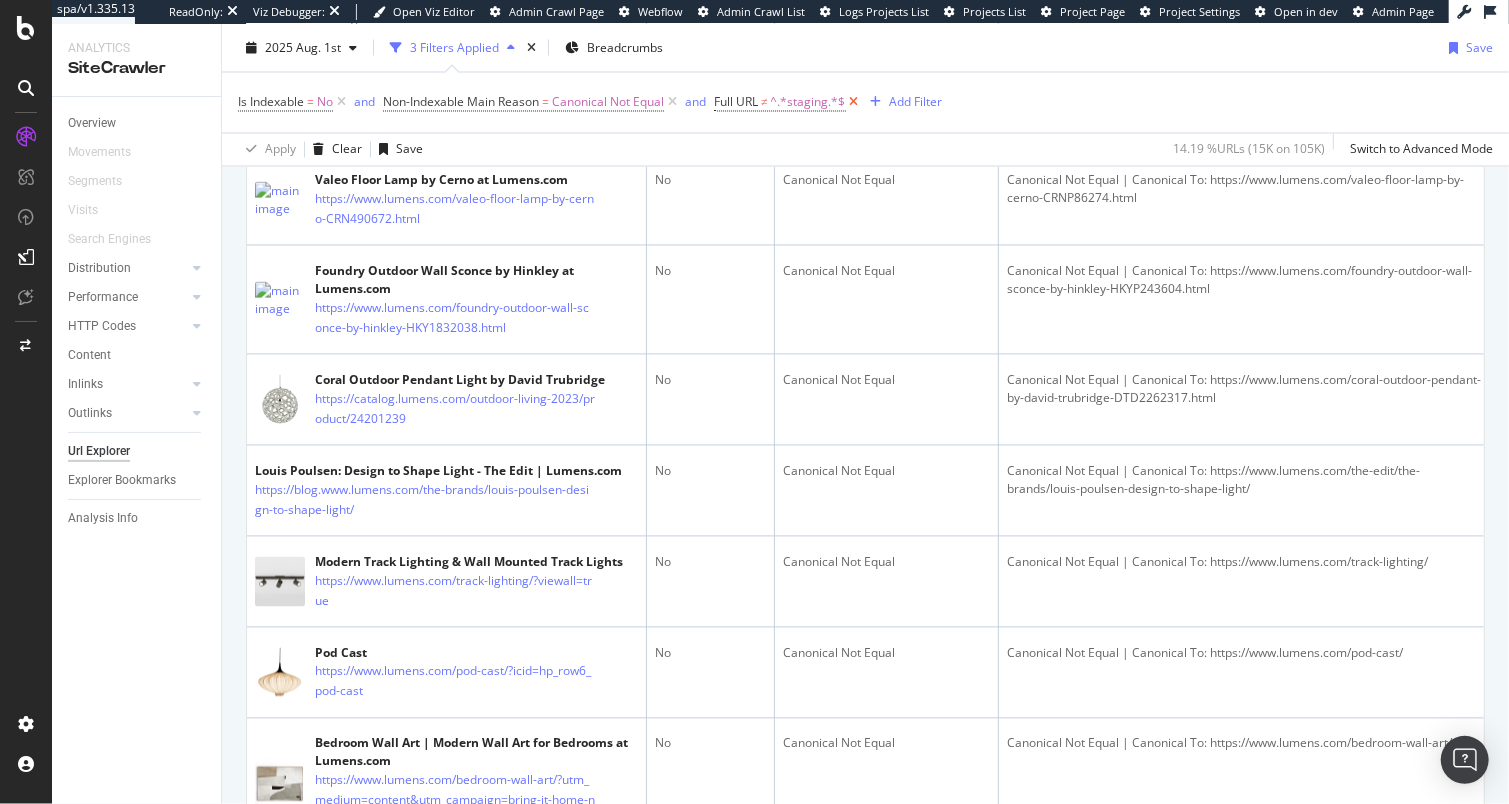 click at bounding box center [854, 103] 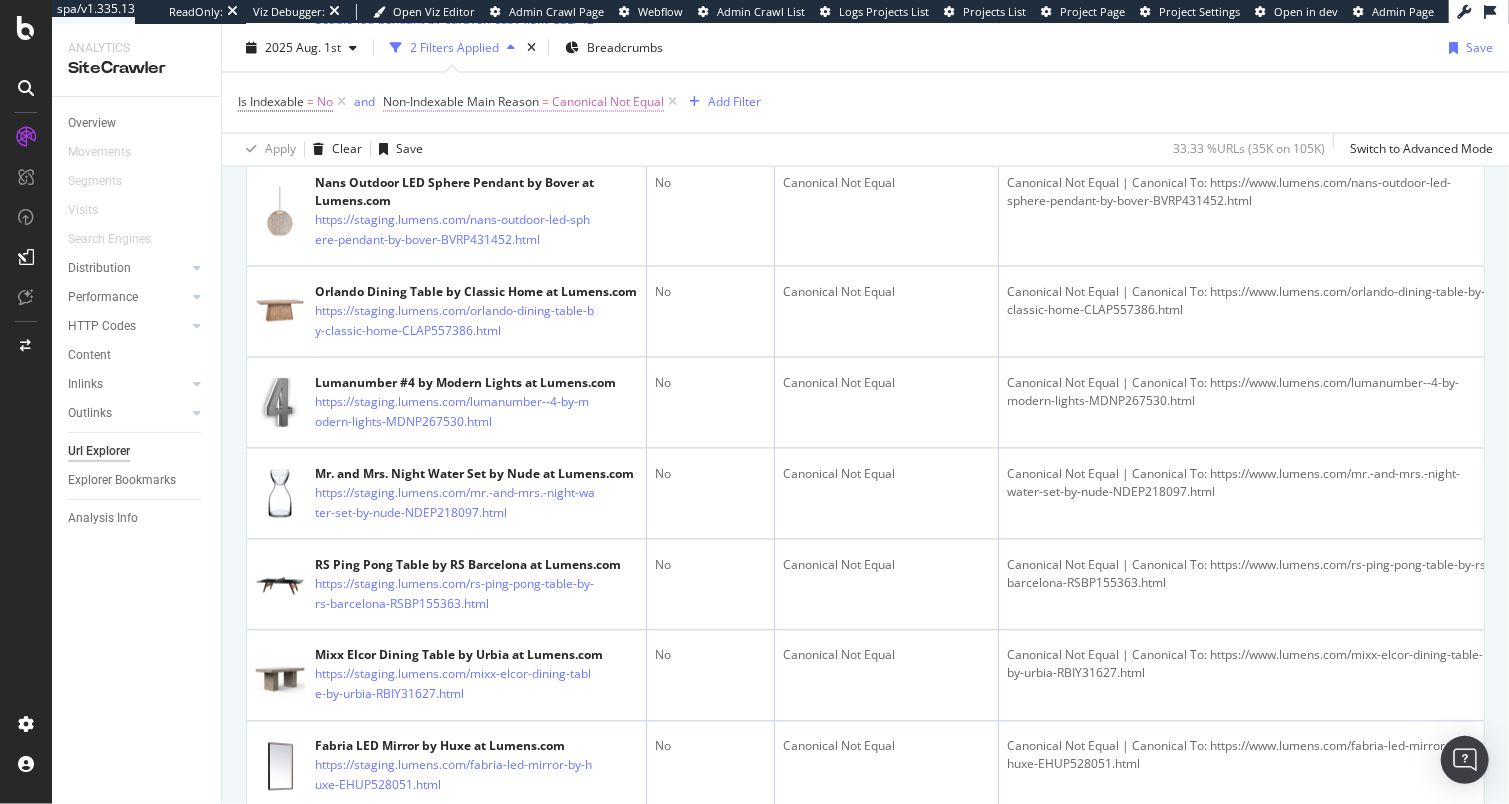 click on "Canonical Not Equal" at bounding box center [608, 103] 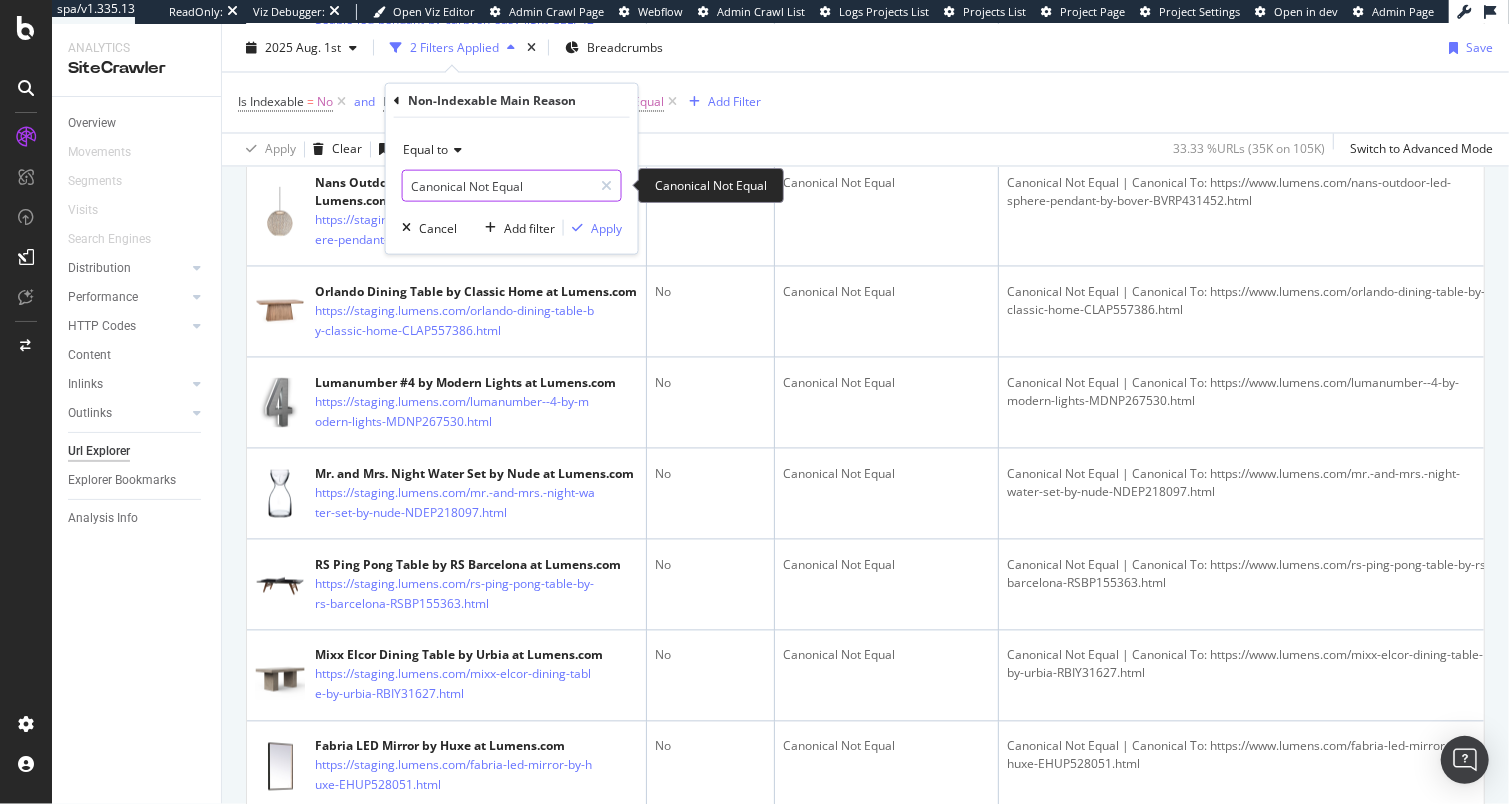 click on "Canonical Not Equal" at bounding box center (497, 186) 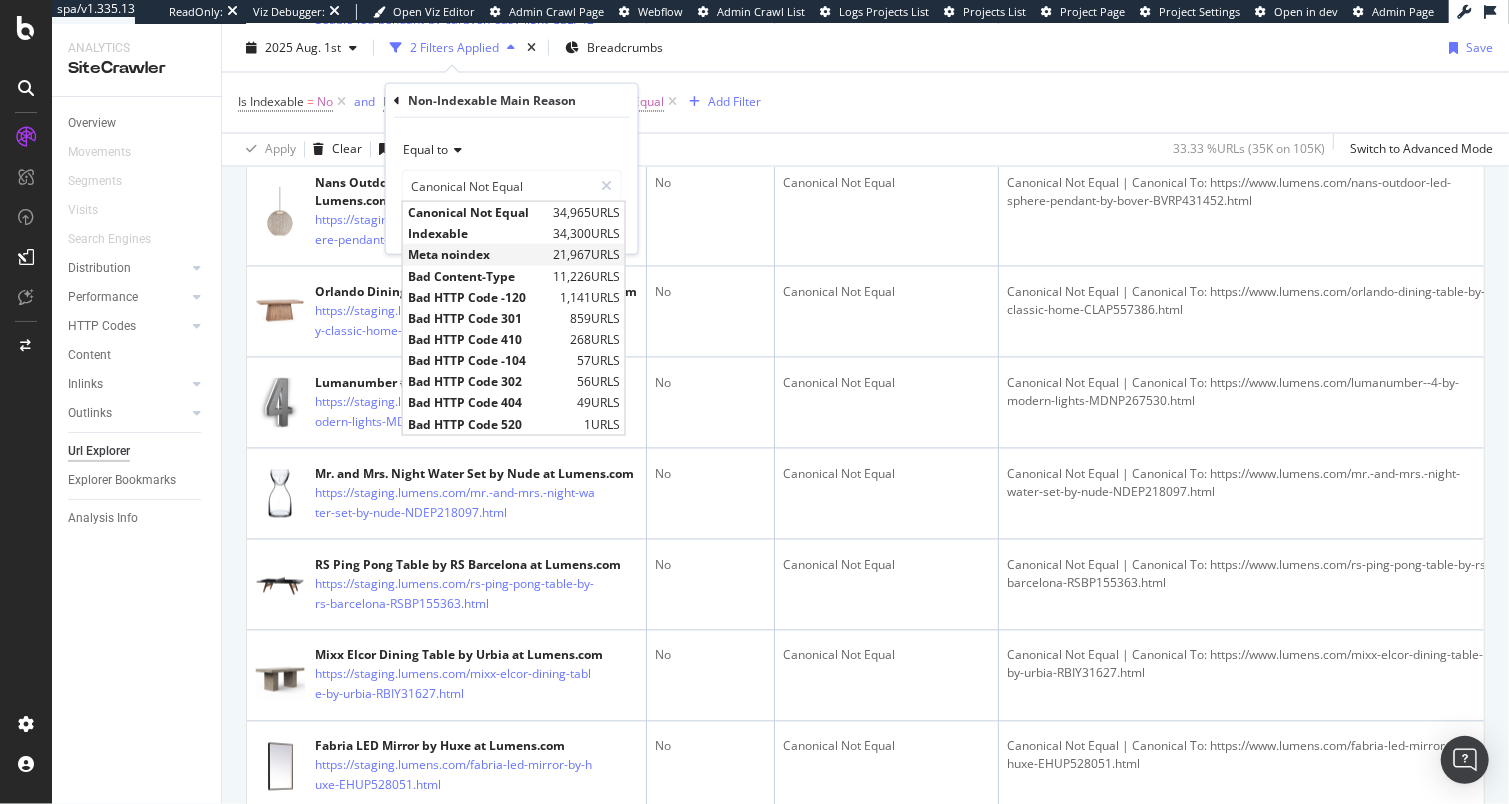 click on "Meta noindex" at bounding box center [478, 254] 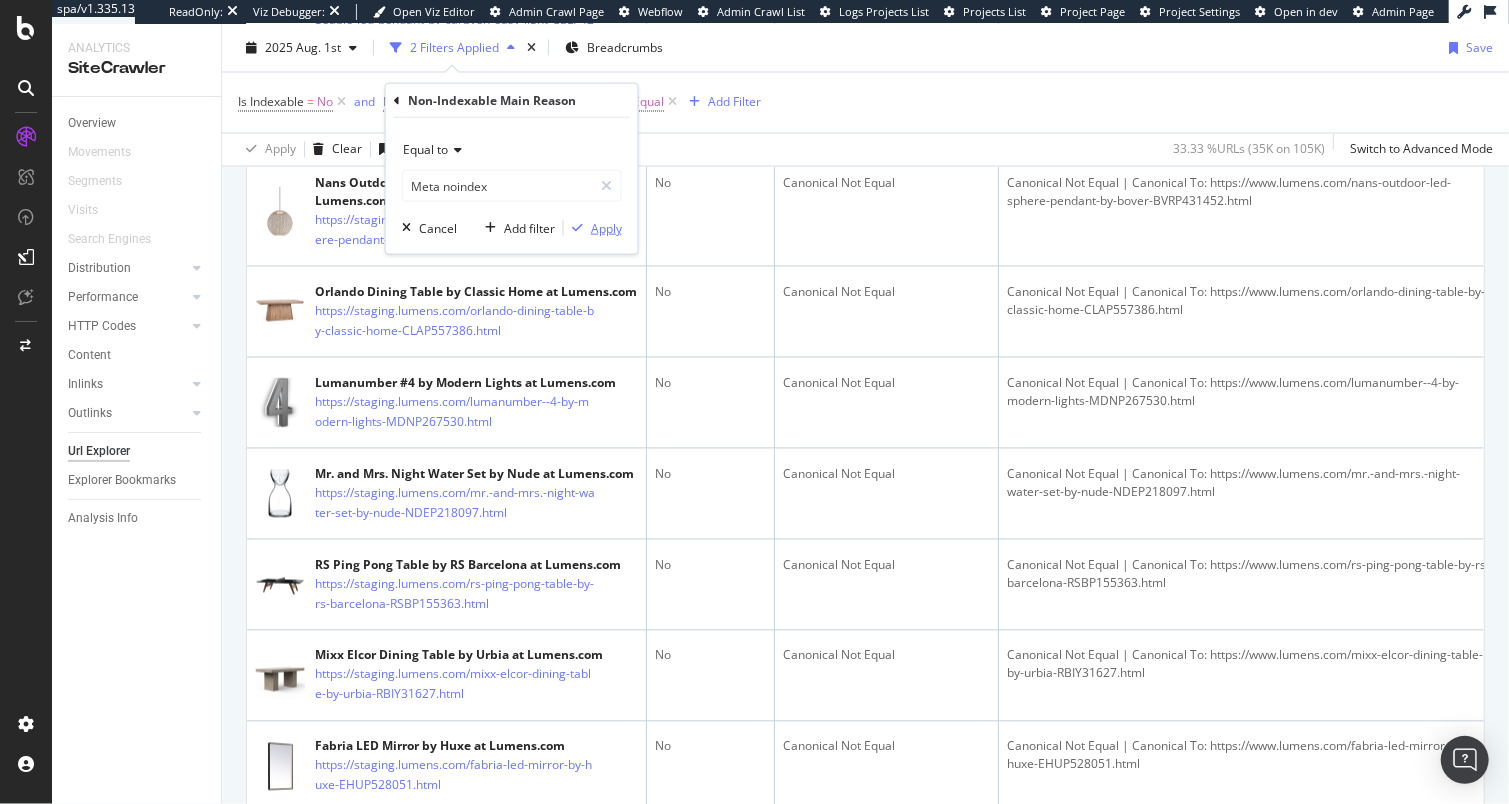 click on "Apply" at bounding box center (606, 227) 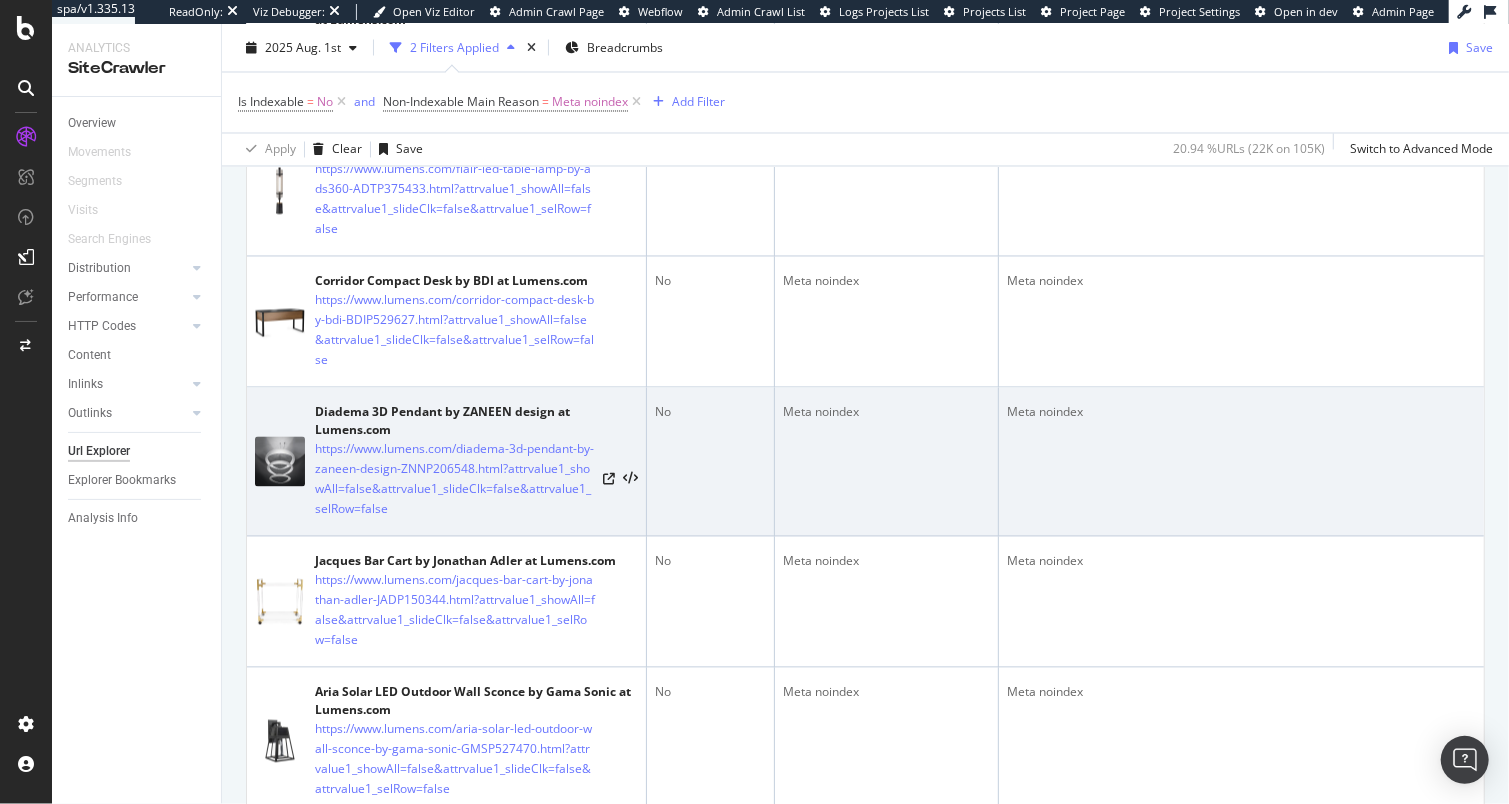 scroll, scrollTop: 2229, scrollLeft: 0, axis: vertical 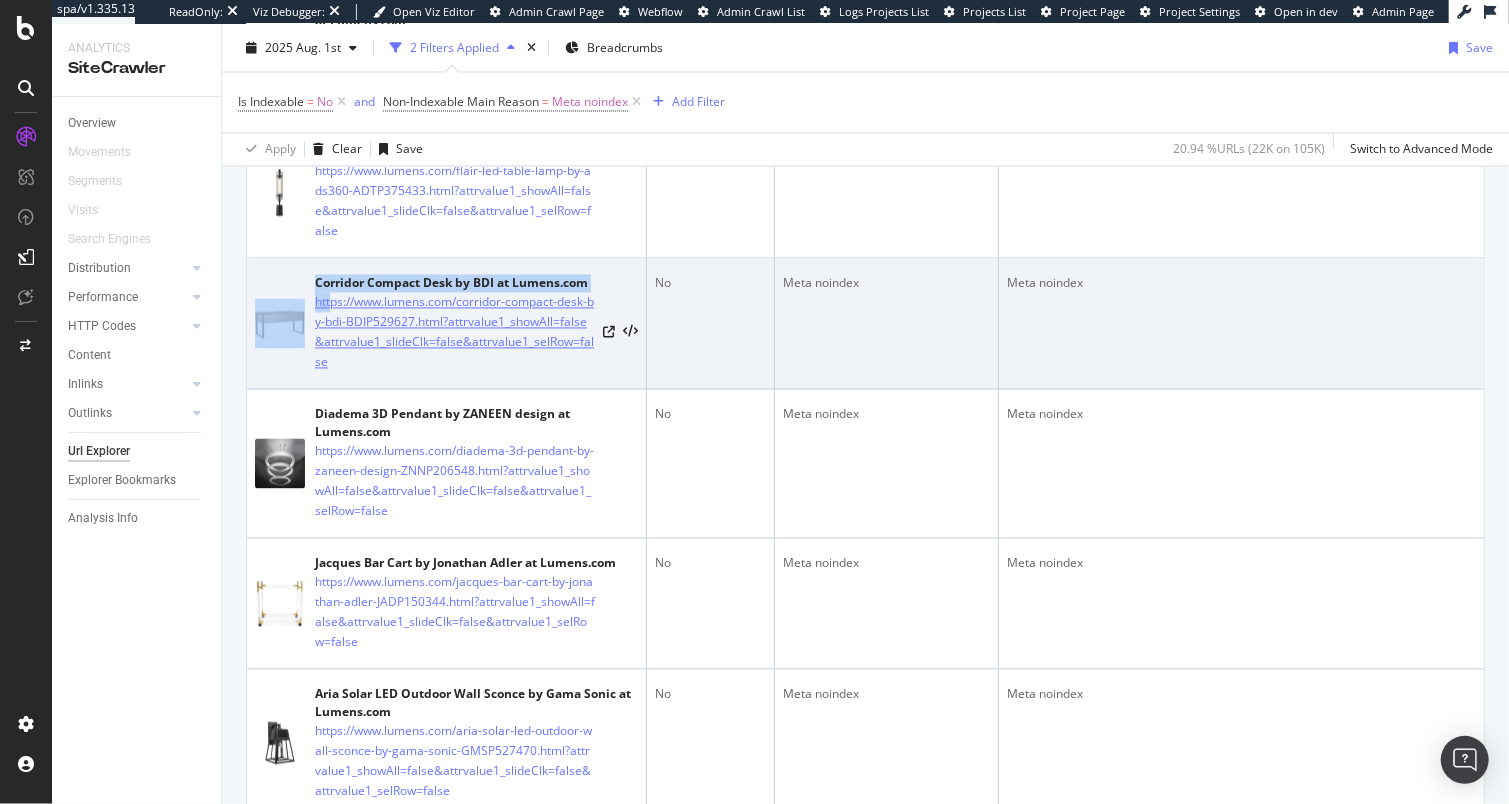 drag, startPoint x: 307, startPoint y: 292, endPoint x: 333, endPoint y: 301, distance: 27.513634 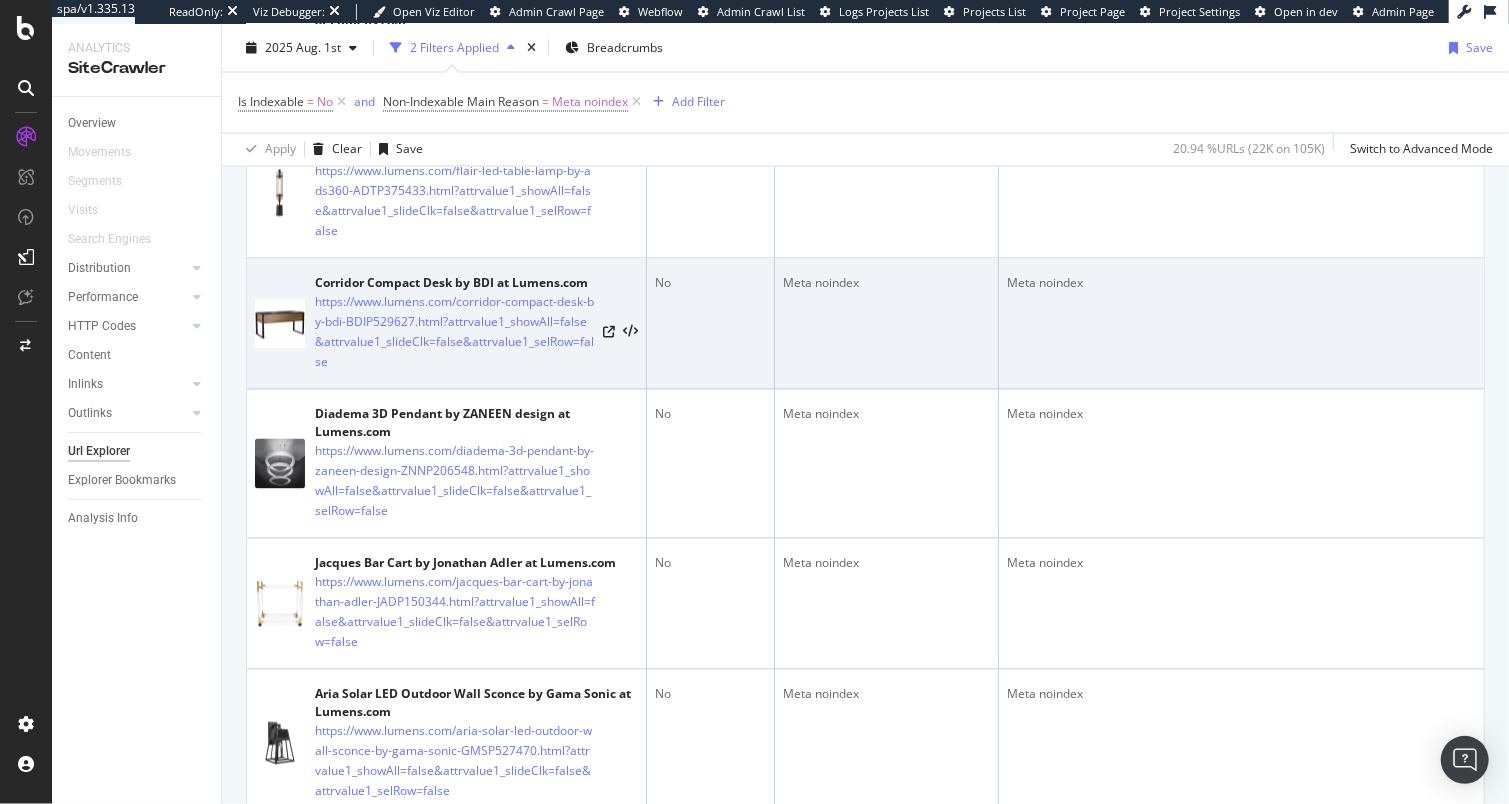 click on "Corridor Compact Desk by BDI at Lumens.com https://www.lumens.com/corridor-compact-desk-by-bdi-BDIP529627.html?attrvalue1_showAll=false&attrvalue1_slideClk=false&attrvalue1_selRow=false" at bounding box center (446, 324) 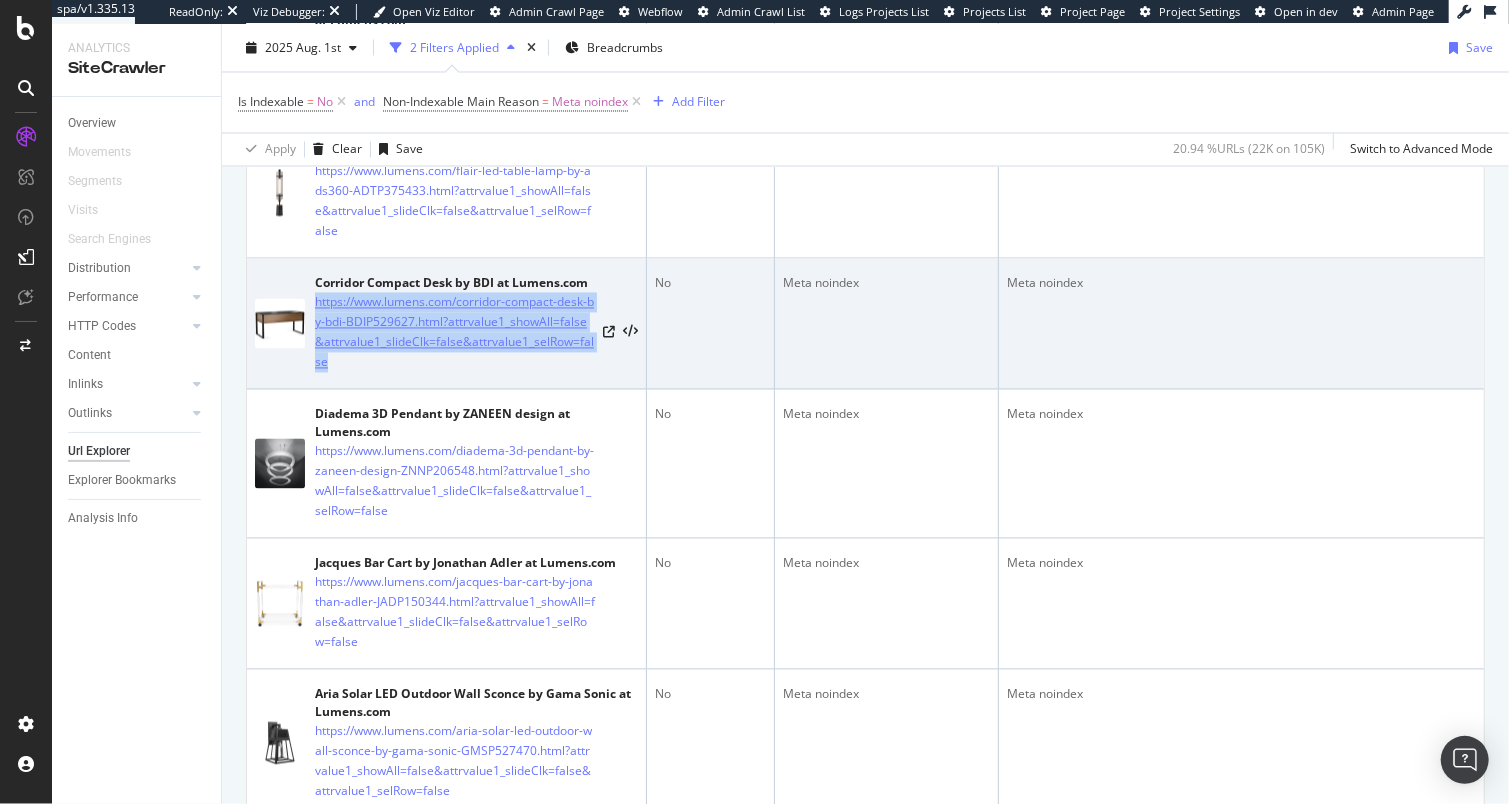 drag, startPoint x: 313, startPoint y: 295, endPoint x: 370, endPoint y: 352, distance: 80.610176 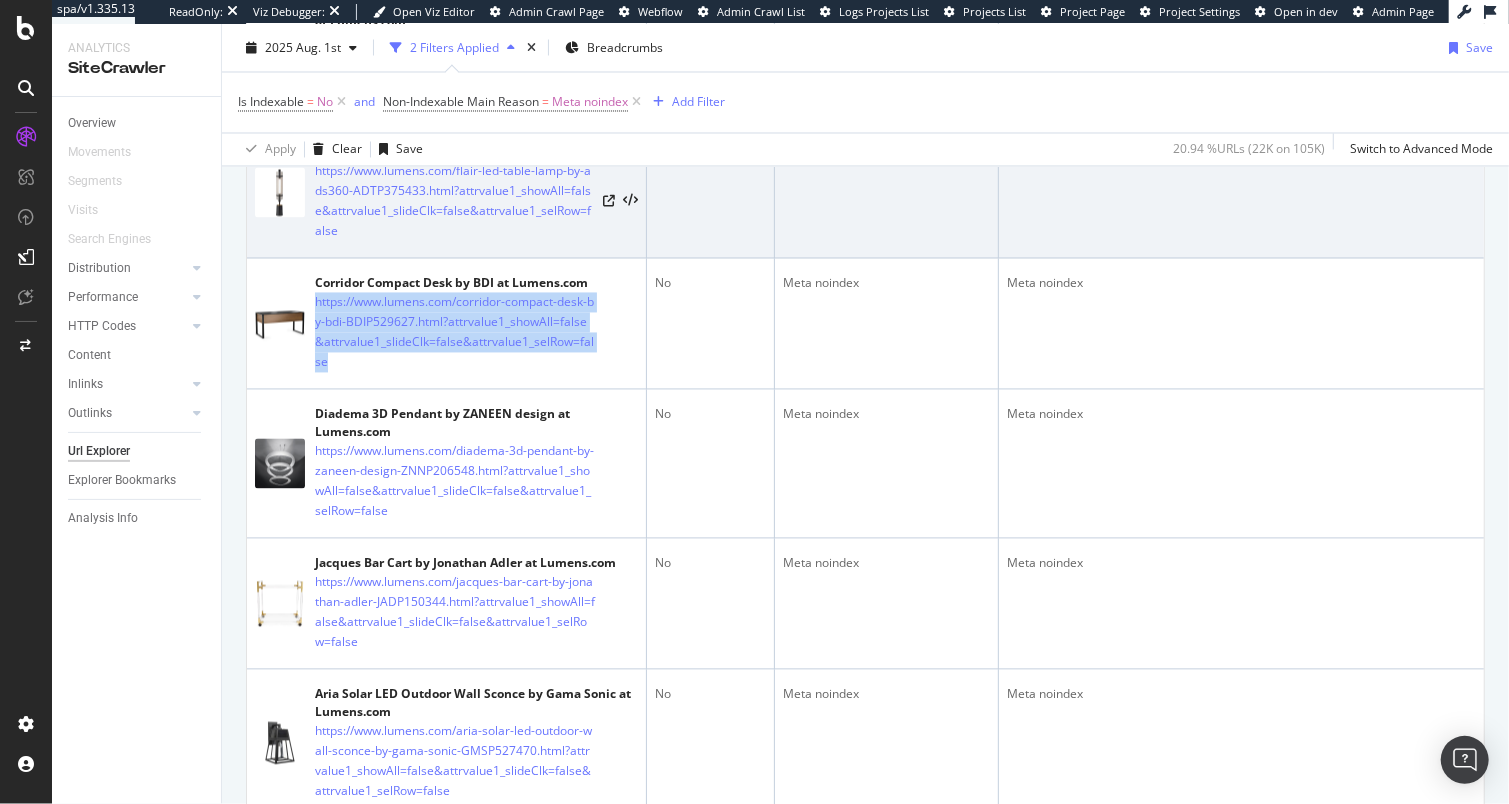 copy on "https://www.lumens.com/corridor-compact-desk-by-bdi-BDIP529627.html?attrvalue1_showAll=false&attrvalue1_slideClk=false&attrvalue1_selRow=false" 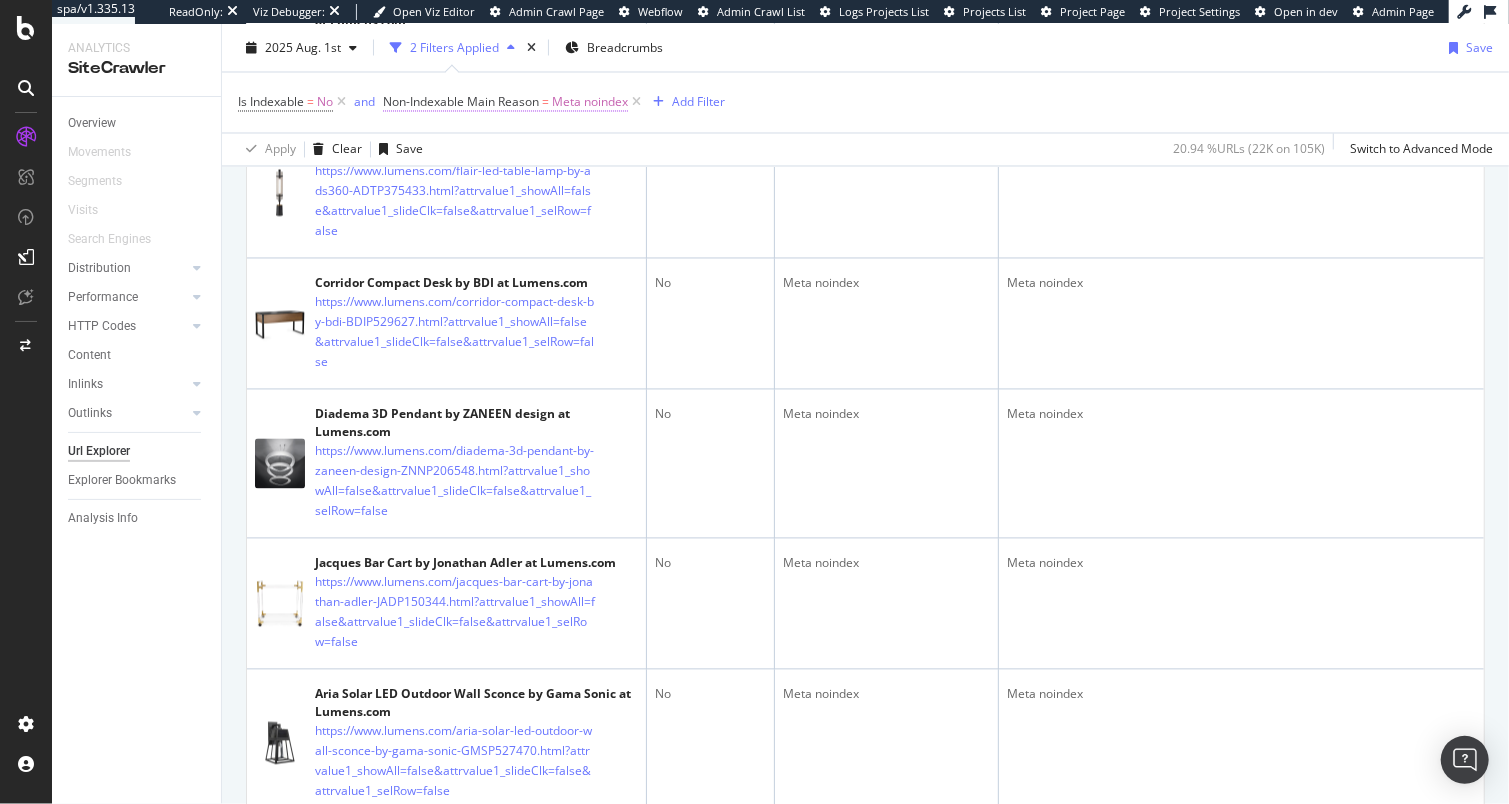 click on "Meta noindex" at bounding box center (590, 103) 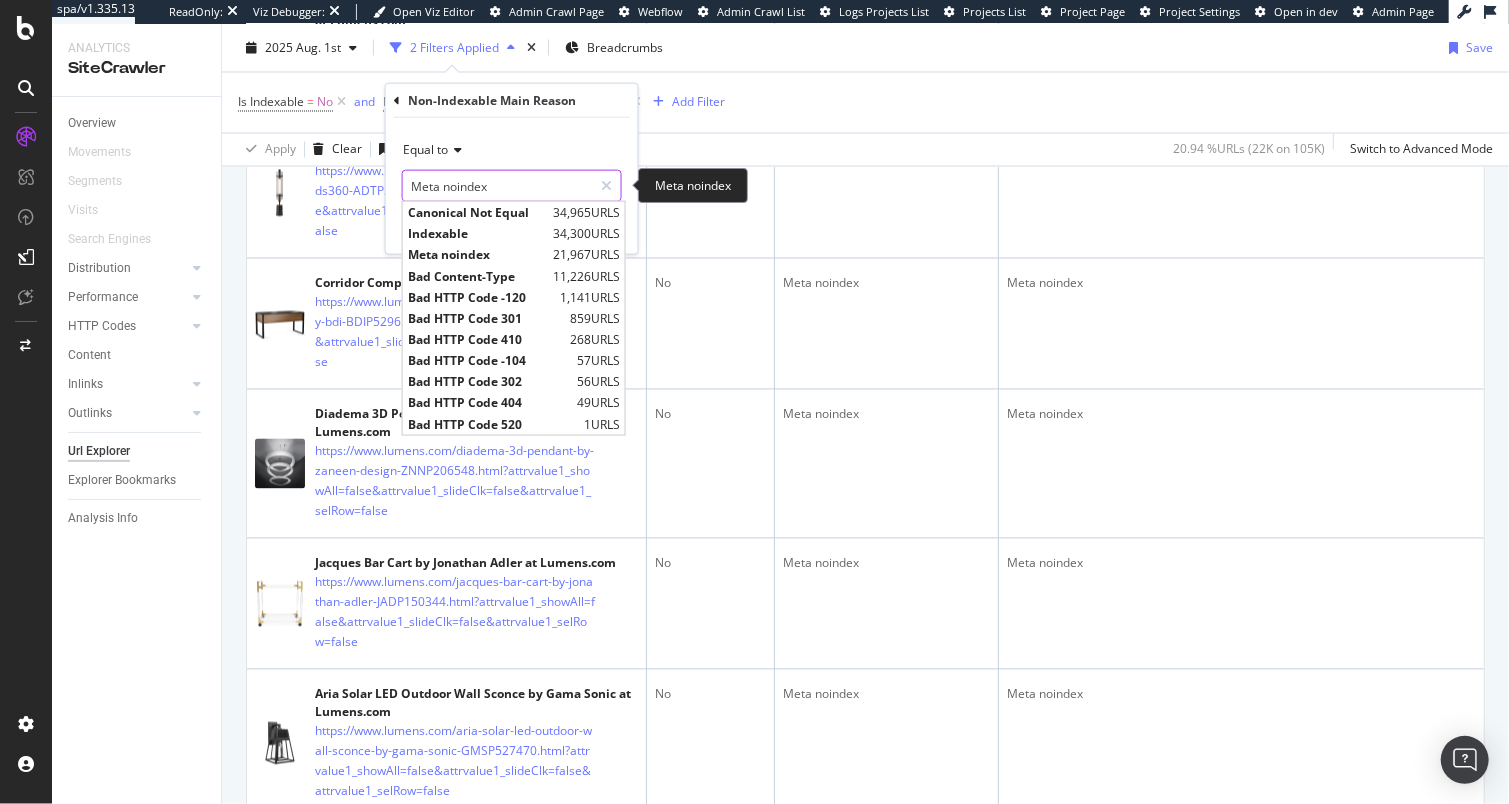 drag, startPoint x: 519, startPoint y: 184, endPoint x: 411, endPoint y: 179, distance: 108.11568 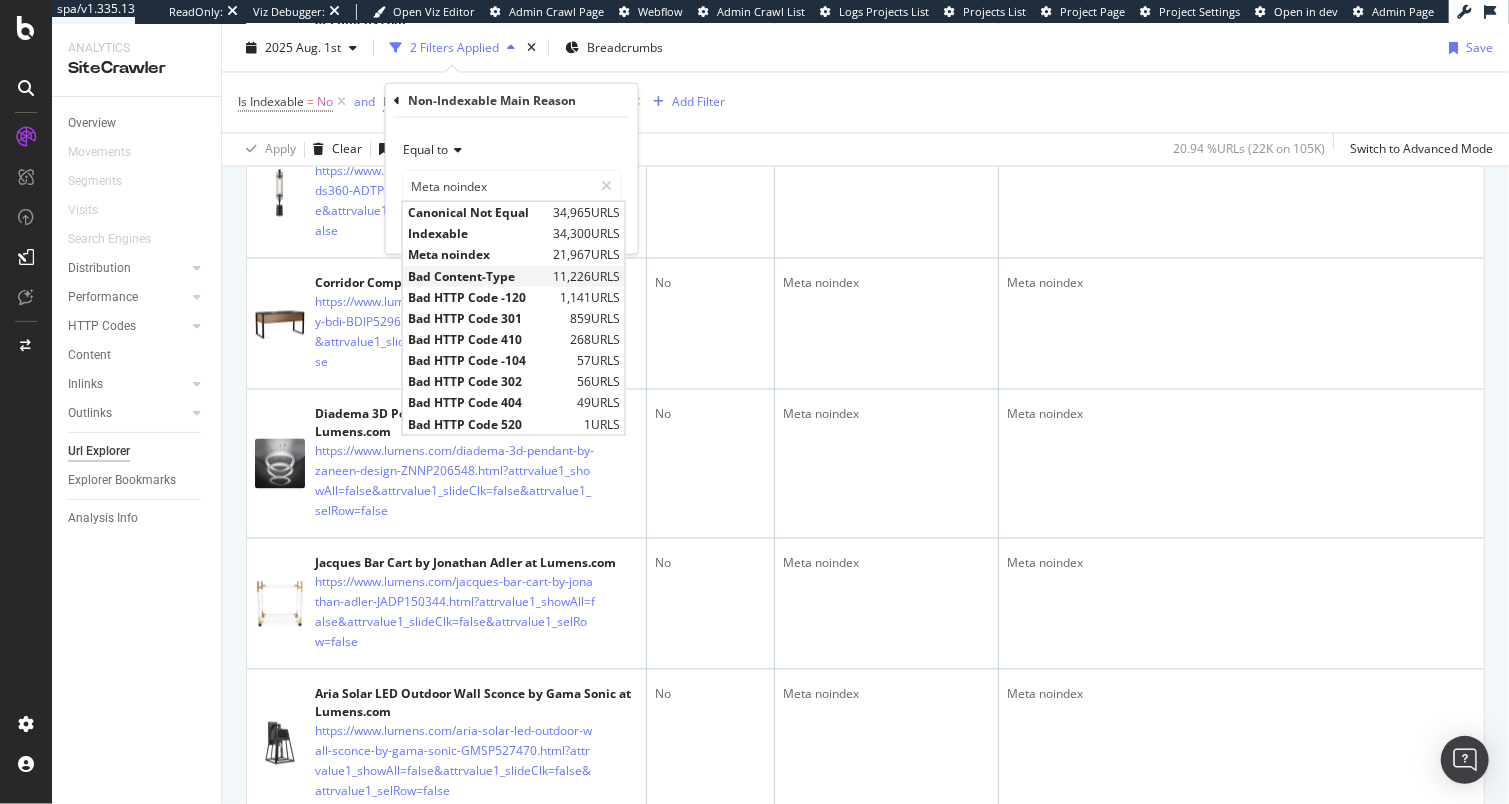 click on "Bad Content-Type" at bounding box center (478, 275) 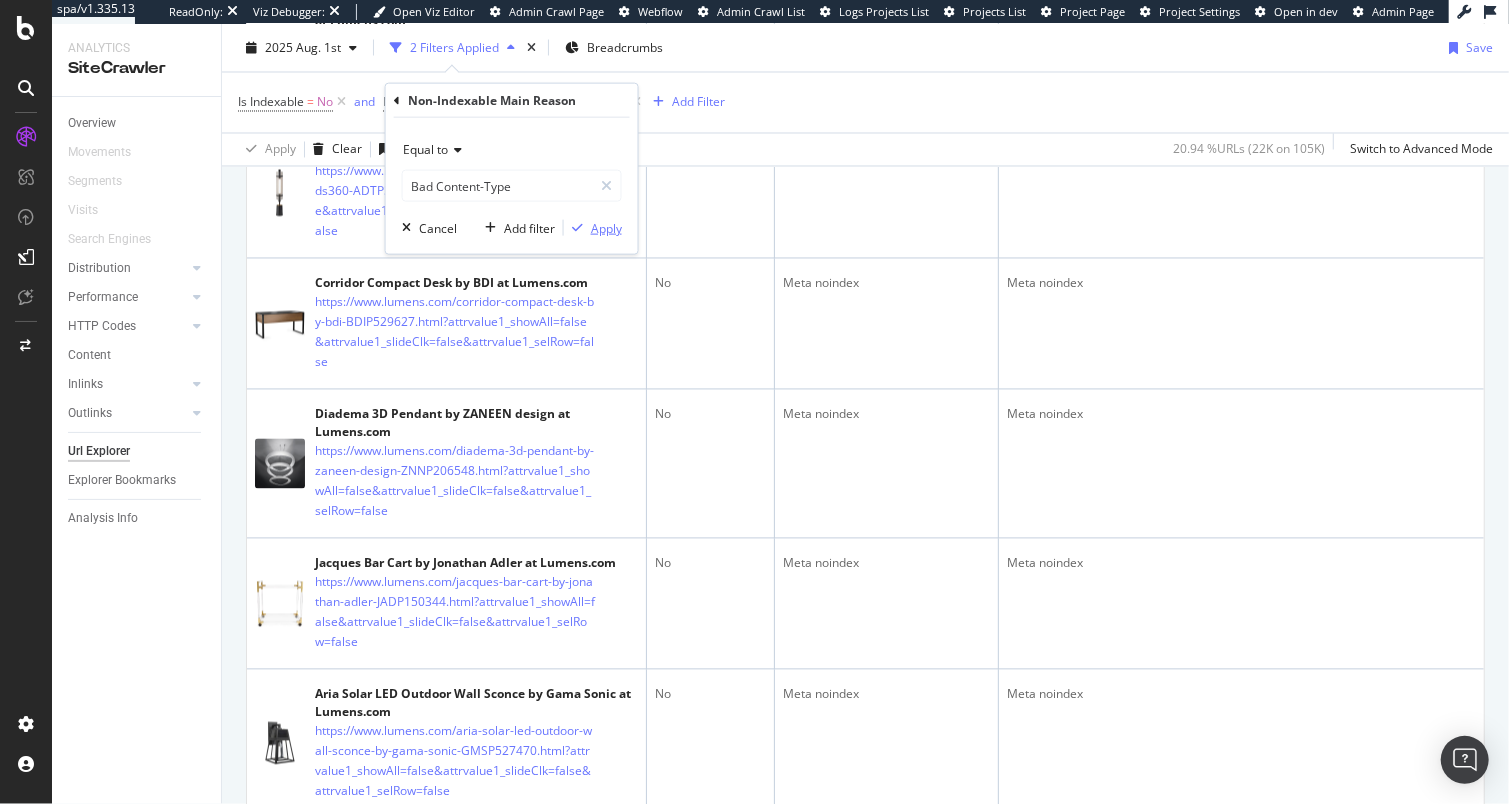 click on "Apply" at bounding box center (606, 227) 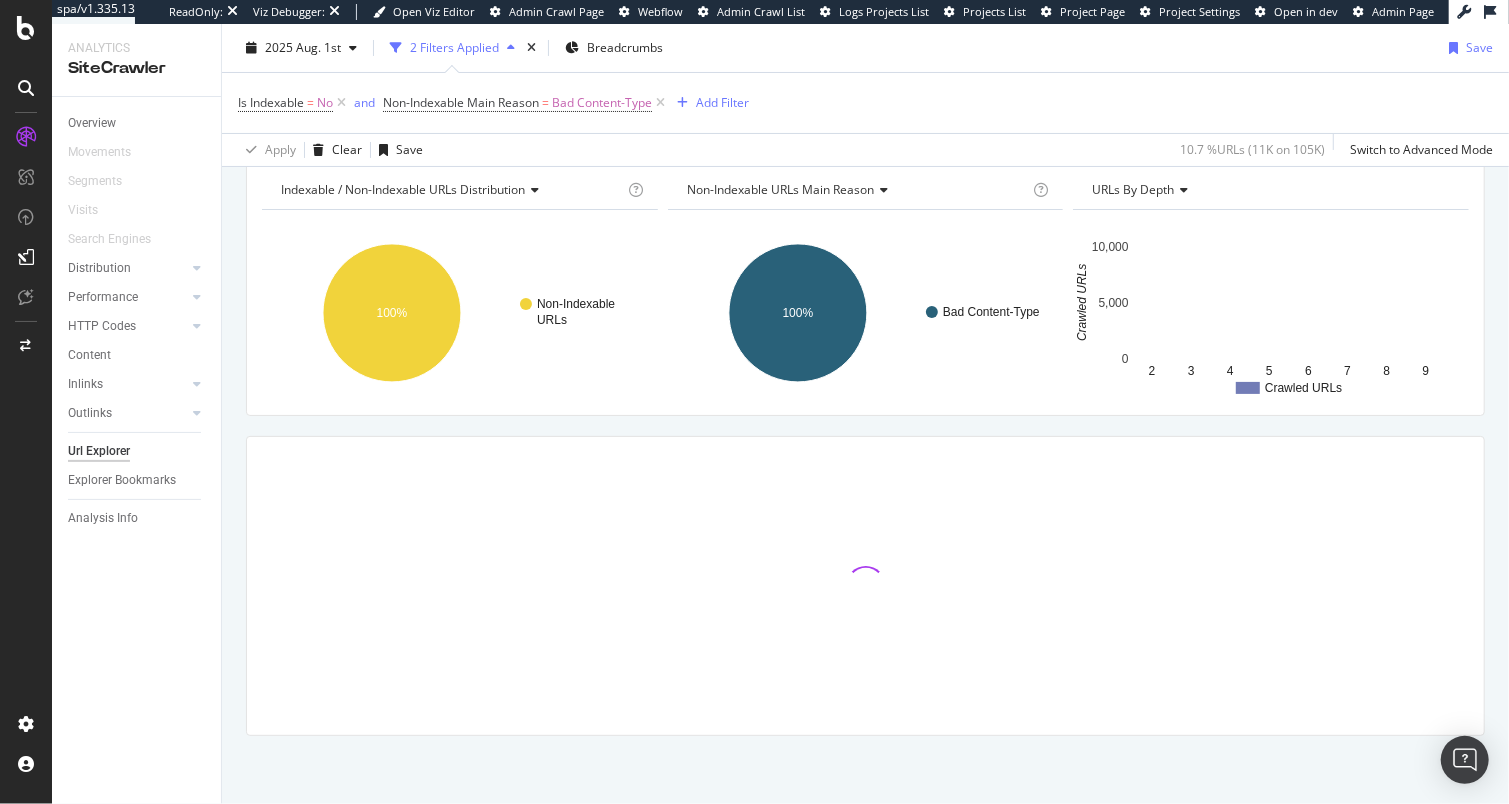 scroll, scrollTop: 2229, scrollLeft: 0, axis: vertical 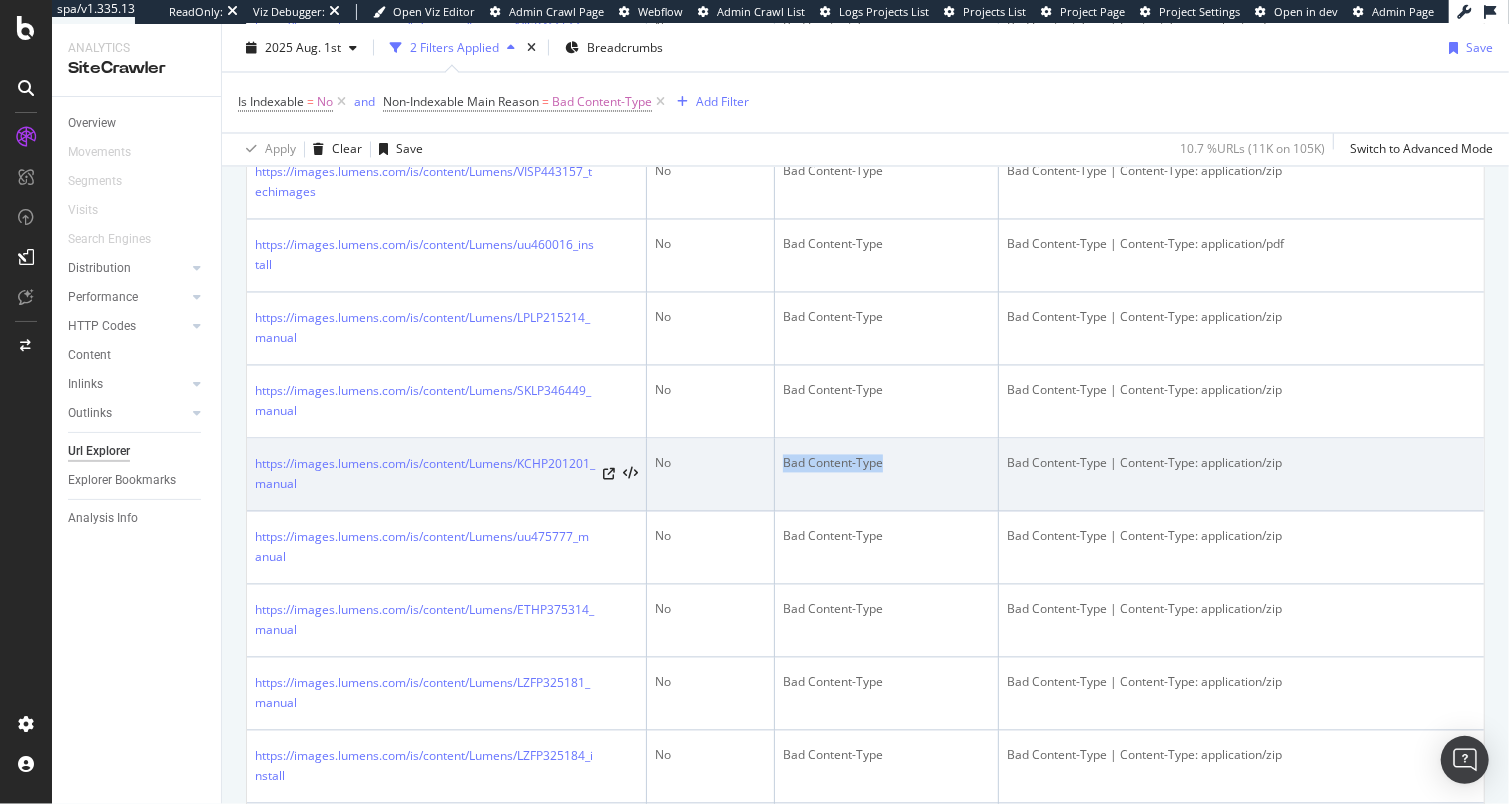 drag, startPoint x: 925, startPoint y: 453, endPoint x: 782, endPoint y: 456, distance: 143.03146 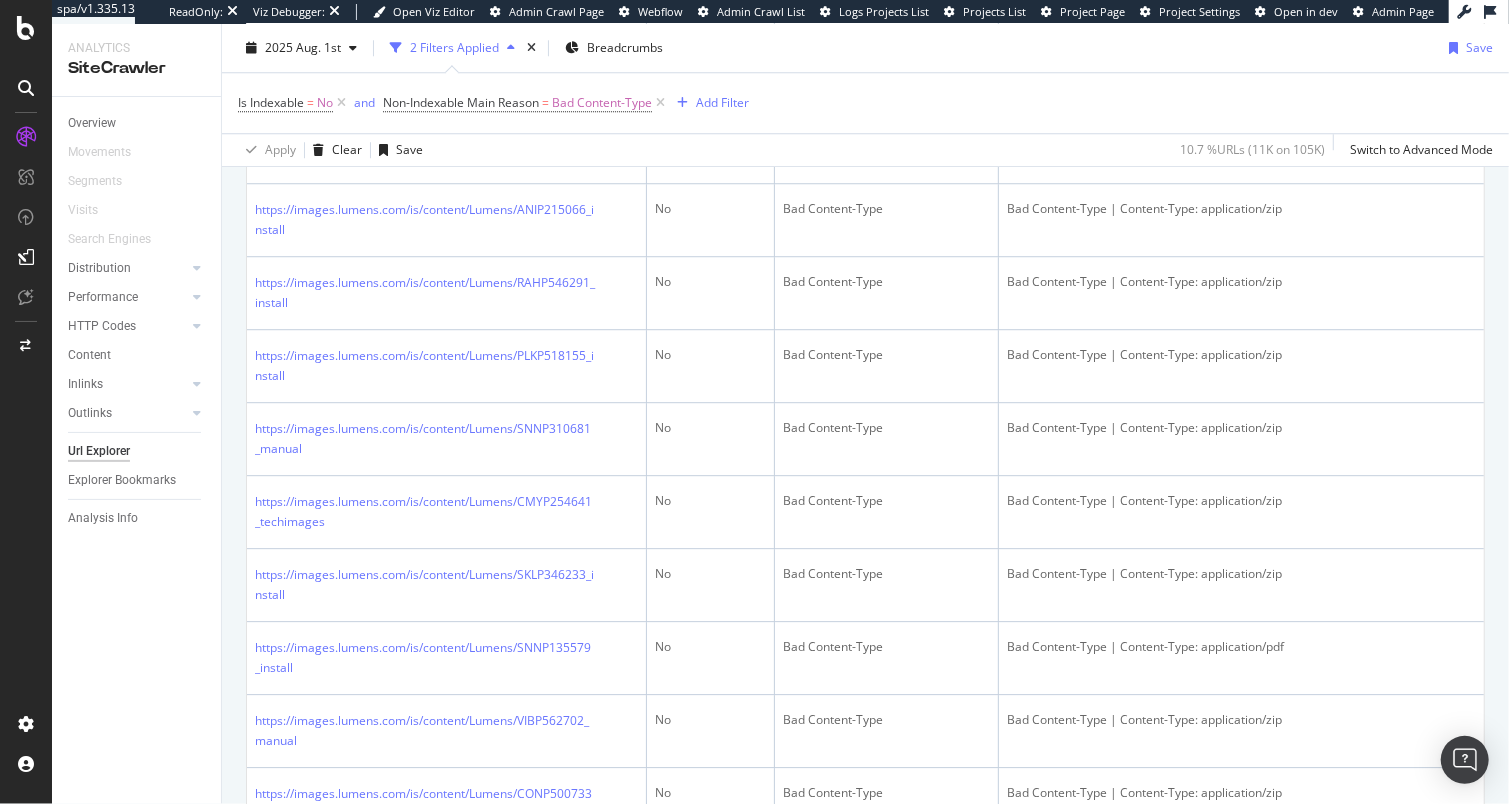 scroll, scrollTop: 3638, scrollLeft: 0, axis: vertical 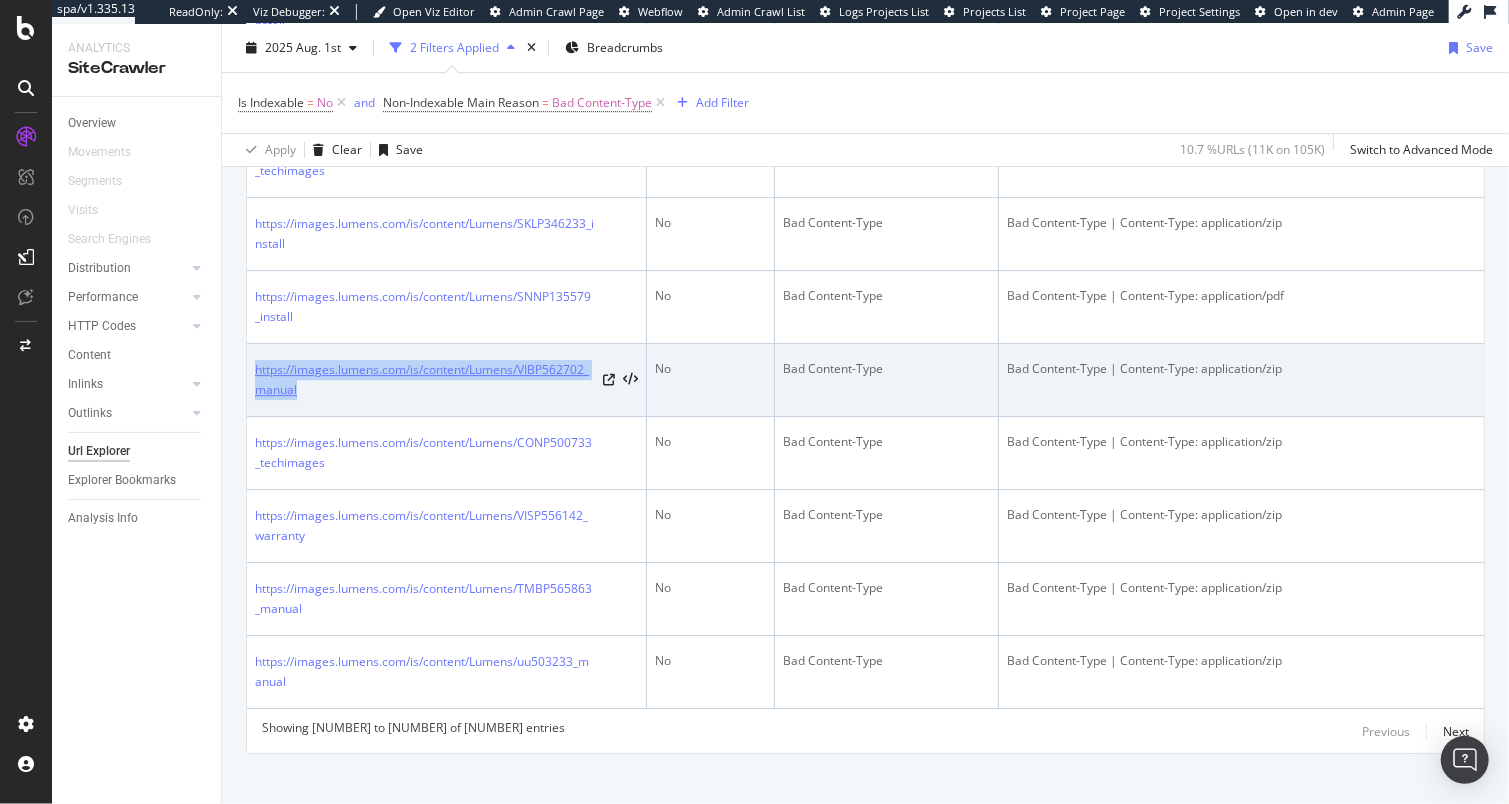 copy on "https://images.lumens.com/is/content/Lumens/VIBP562702_manual" 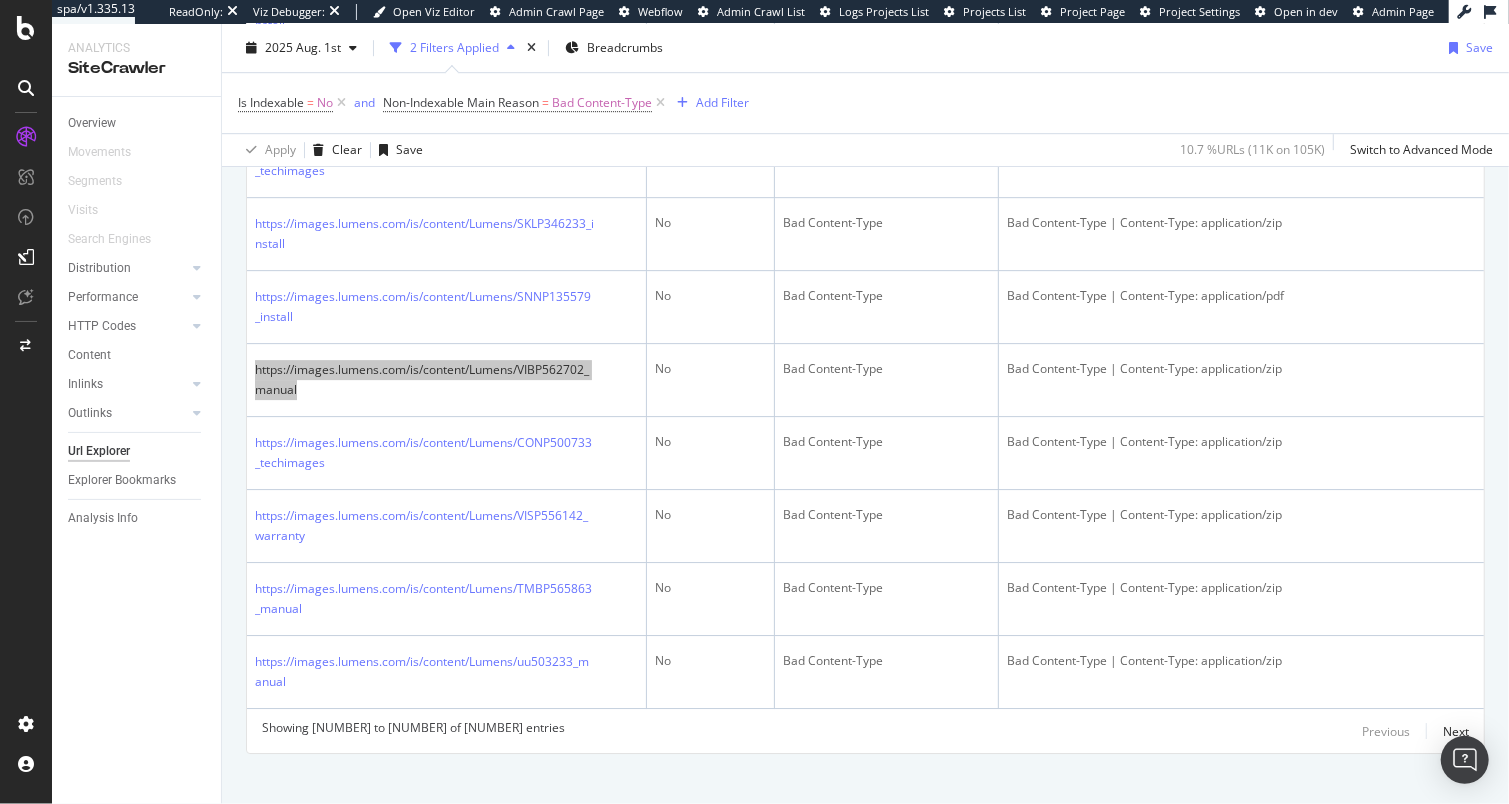 drag, startPoint x: 286, startPoint y: 351, endPoint x: 1363, endPoint y: 8, distance: 1130.2999 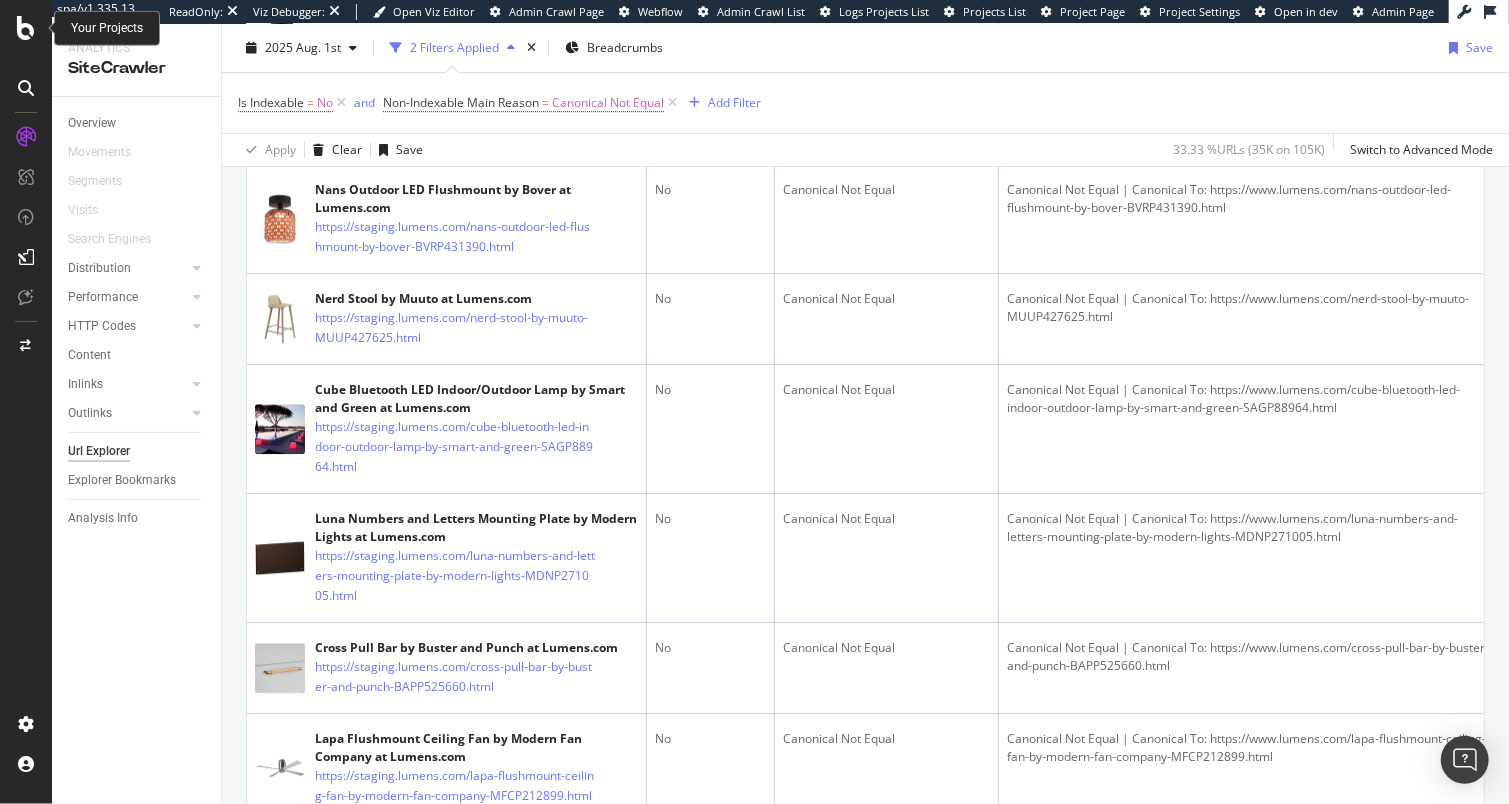 click at bounding box center (26, 28) 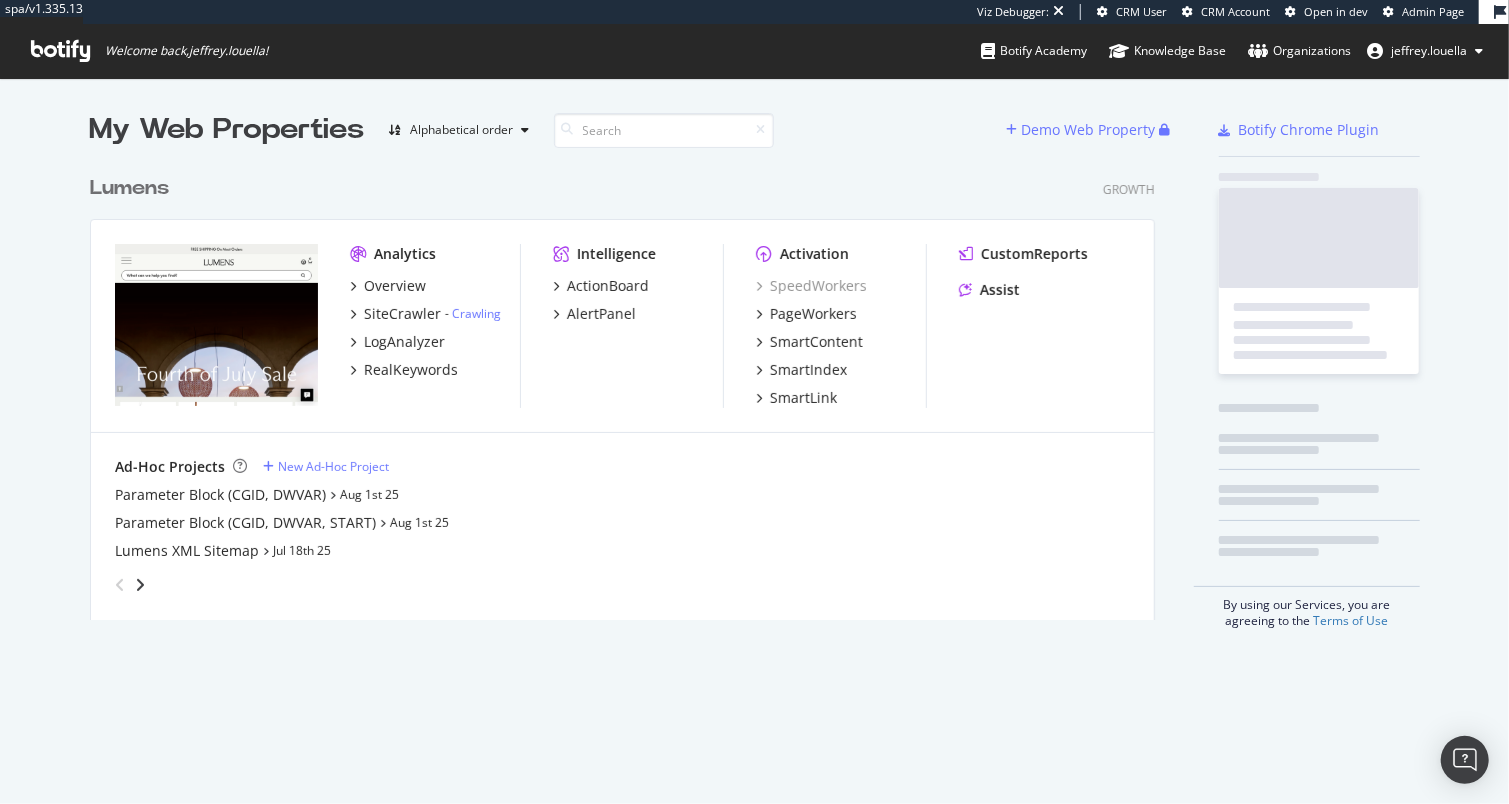 scroll, scrollTop: 11, scrollLeft: 10, axis: both 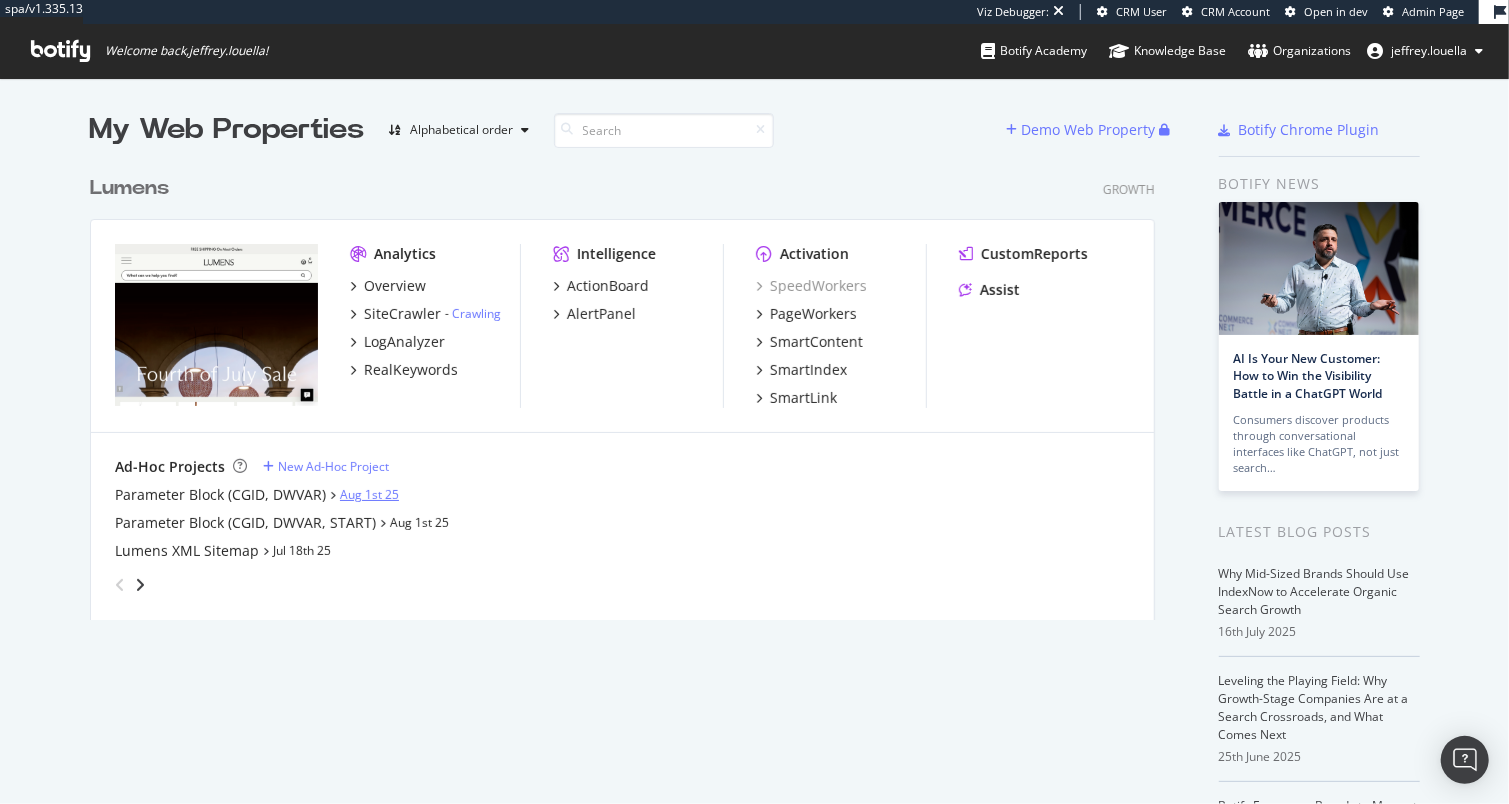 click on "Aug 1st 25" at bounding box center [369, 494] 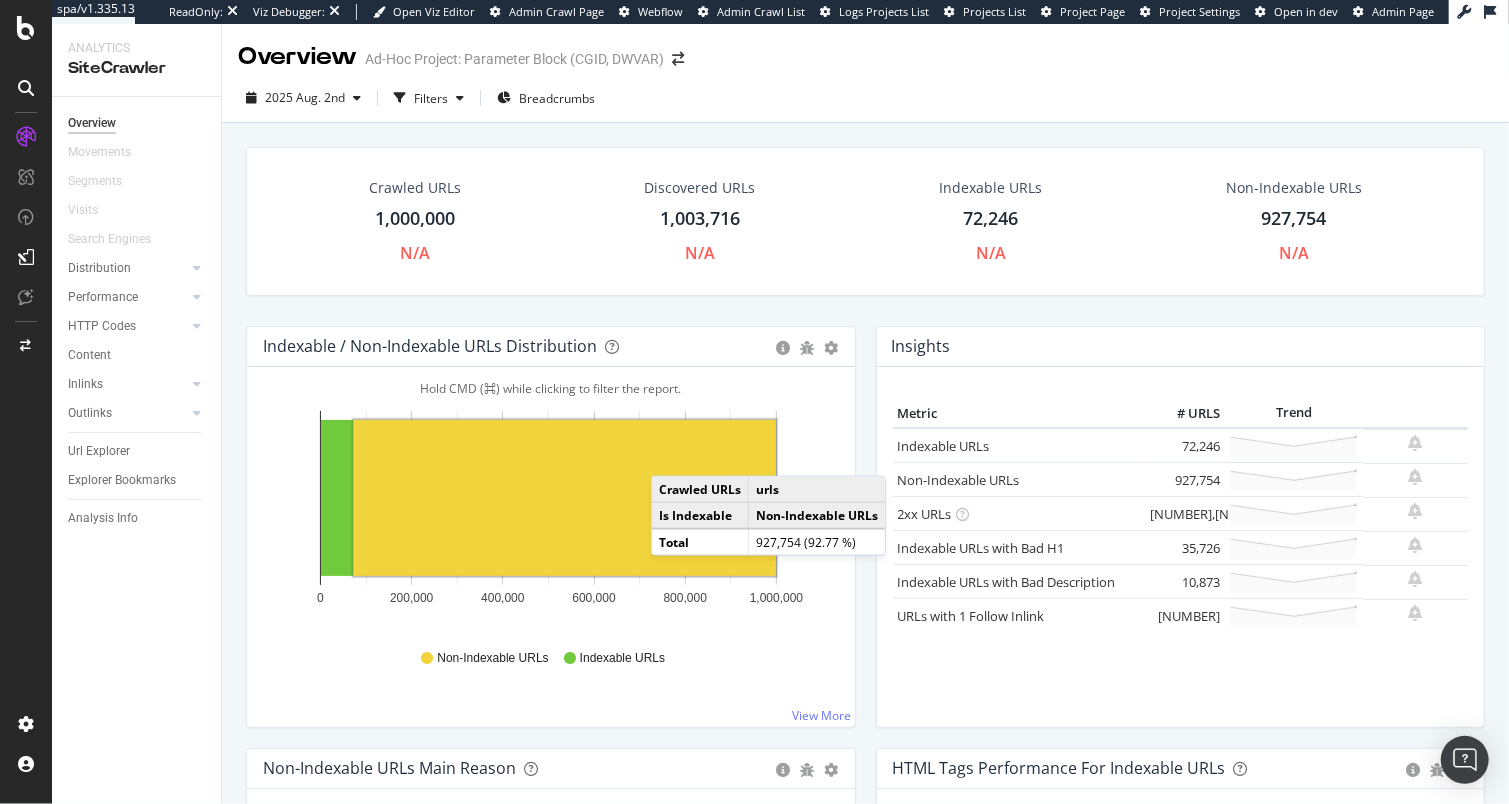 click 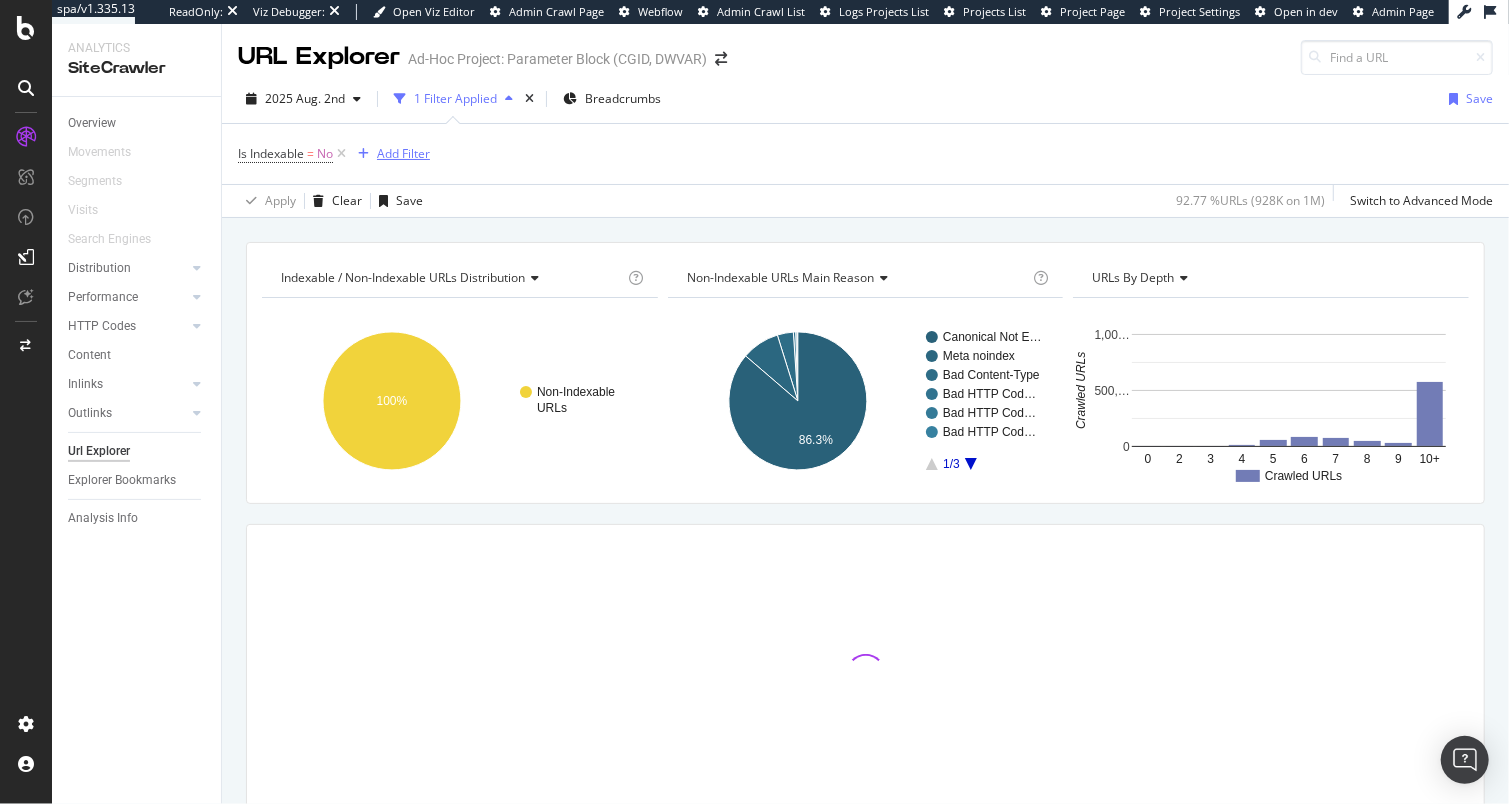 click on "Add Filter" at bounding box center (403, 153) 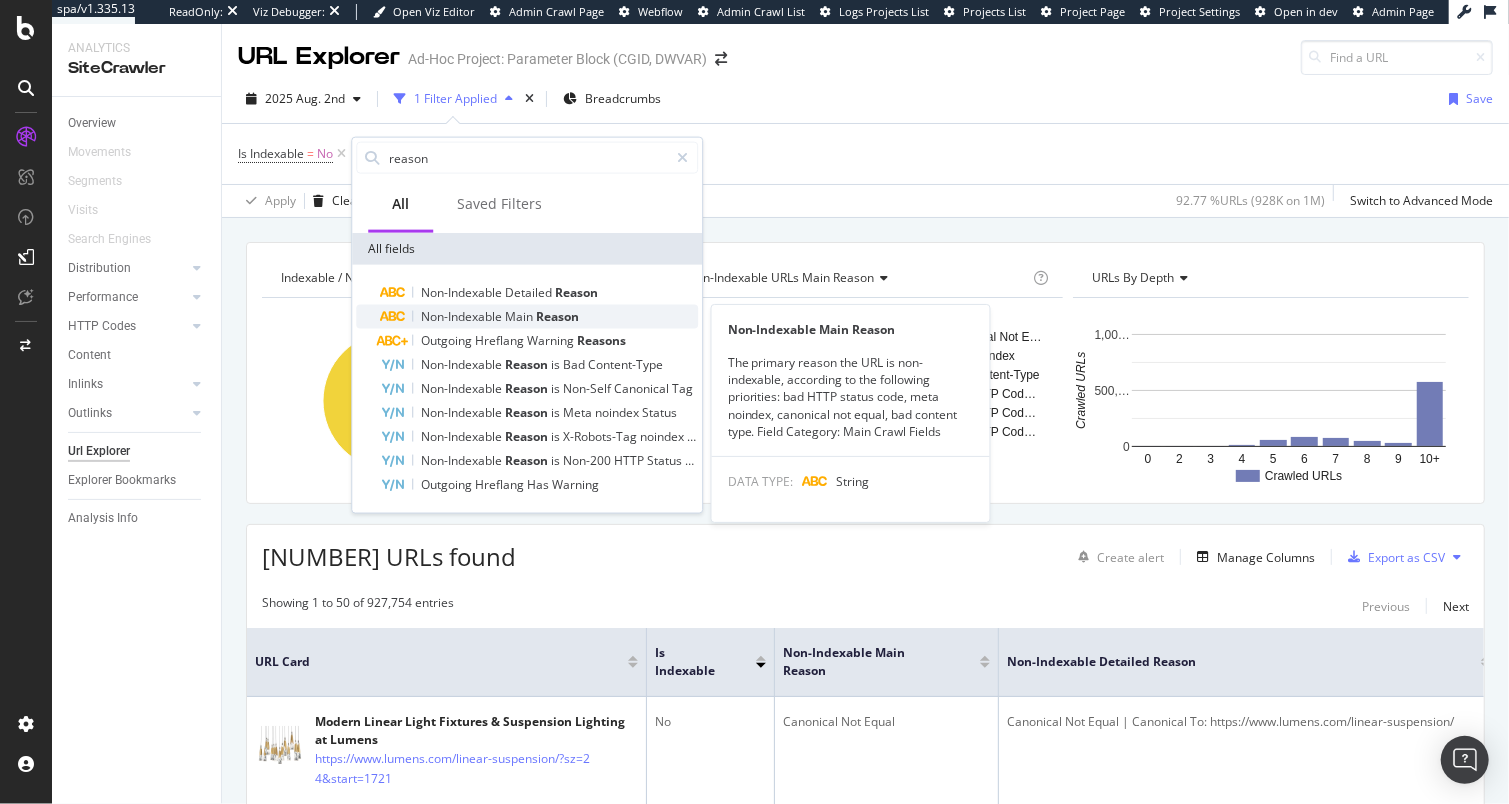 type on "reason" 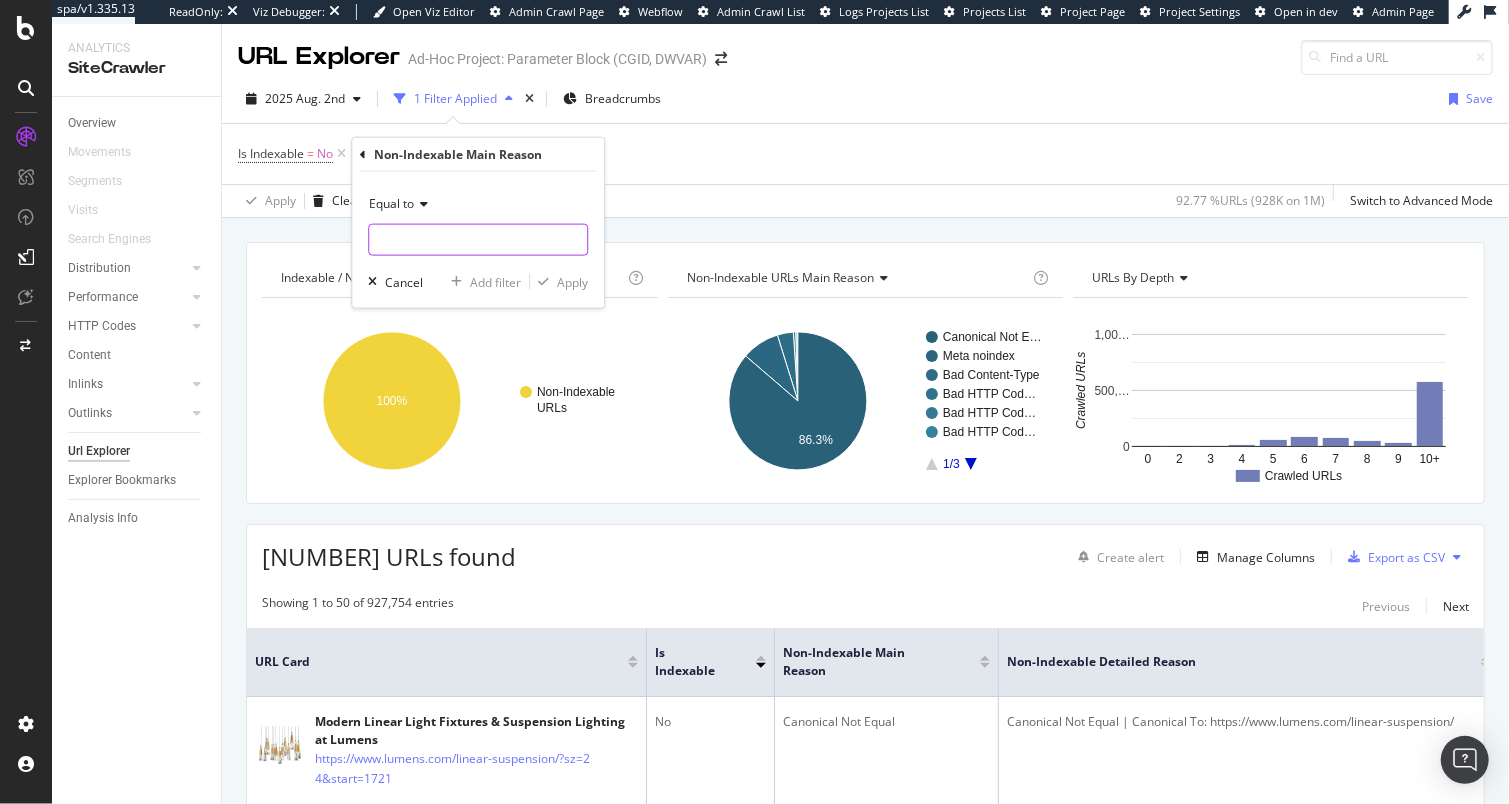 click at bounding box center (478, 240) 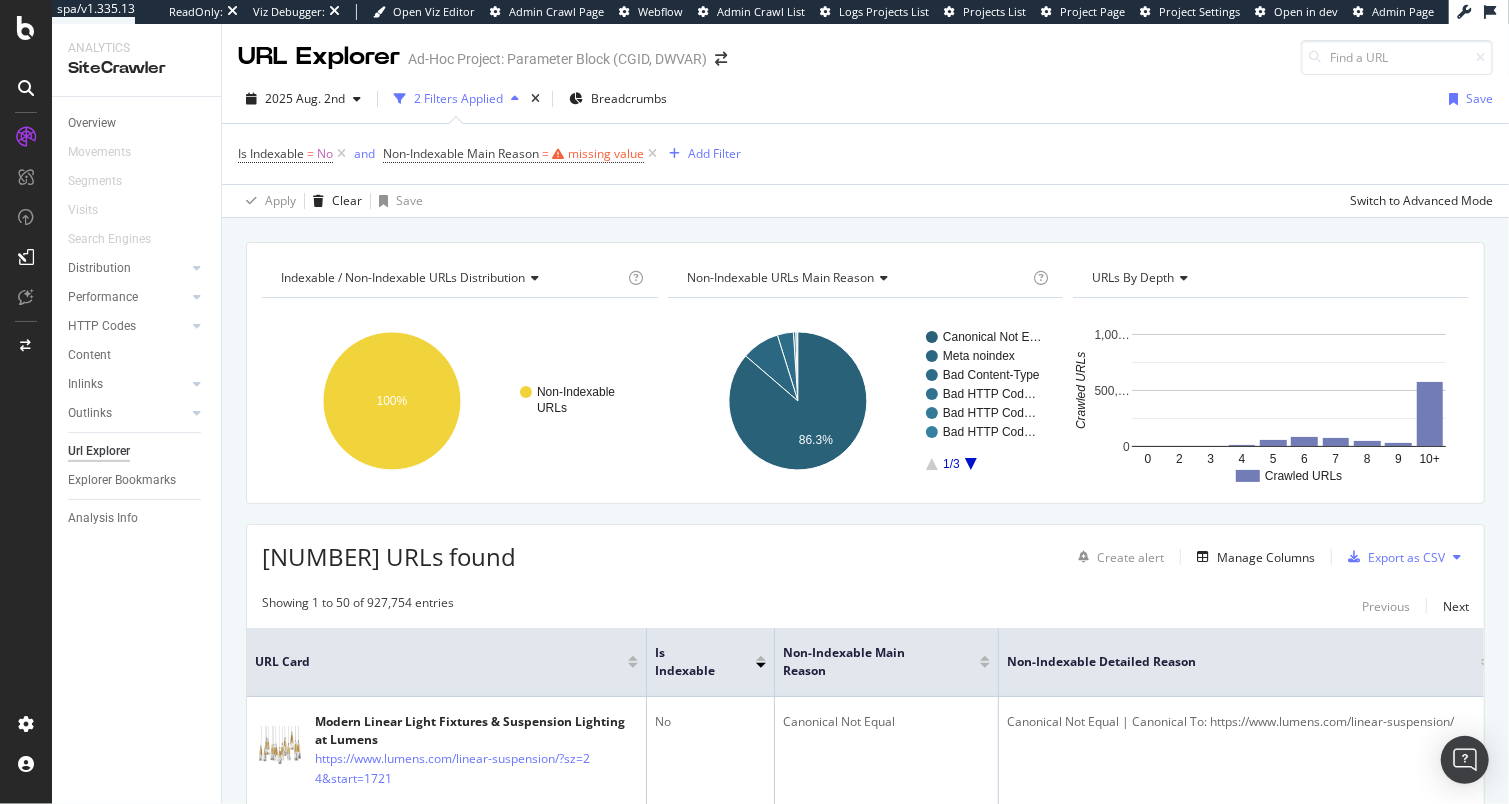 click 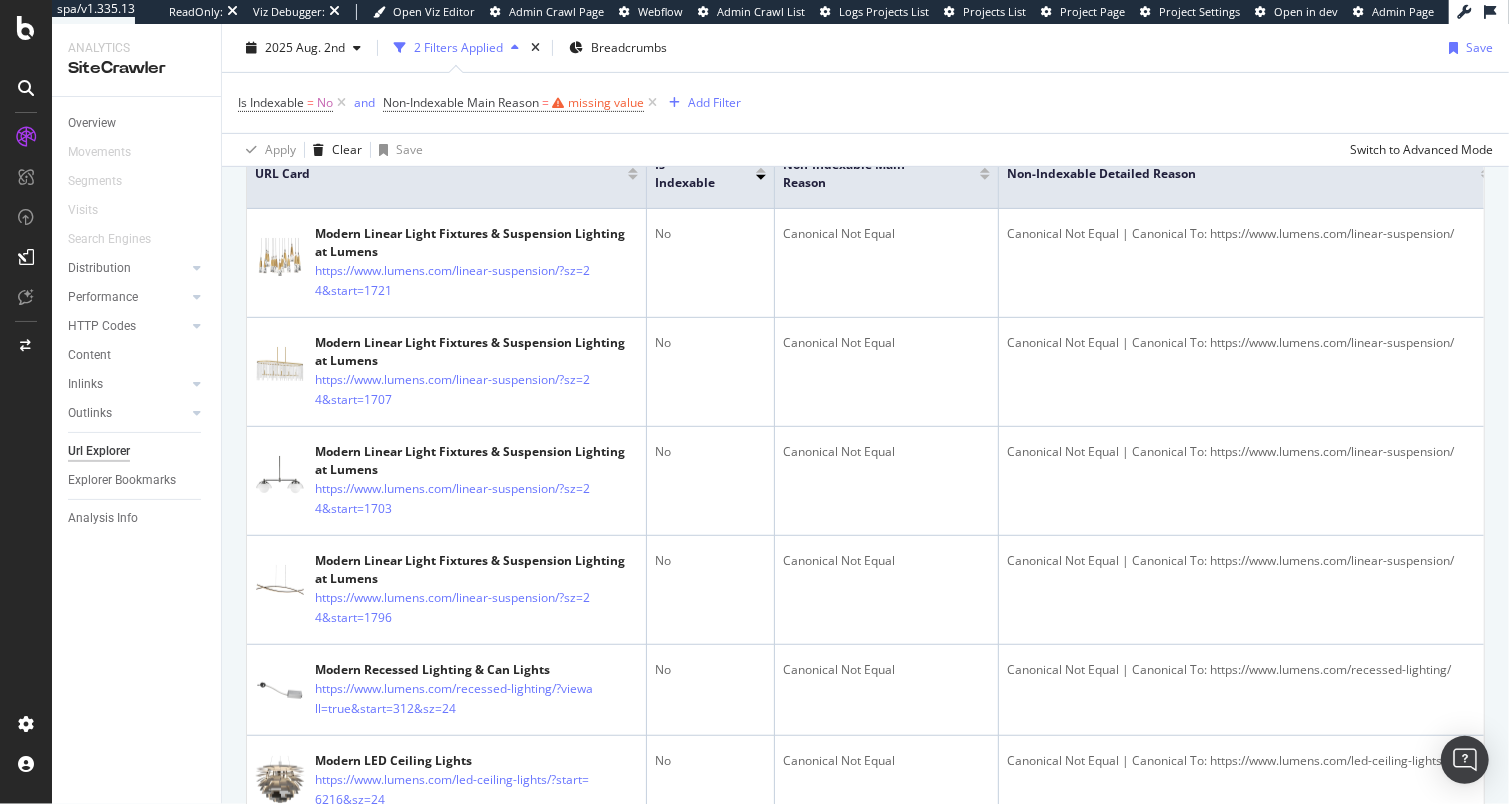 scroll, scrollTop: 0, scrollLeft: 0, axis: both 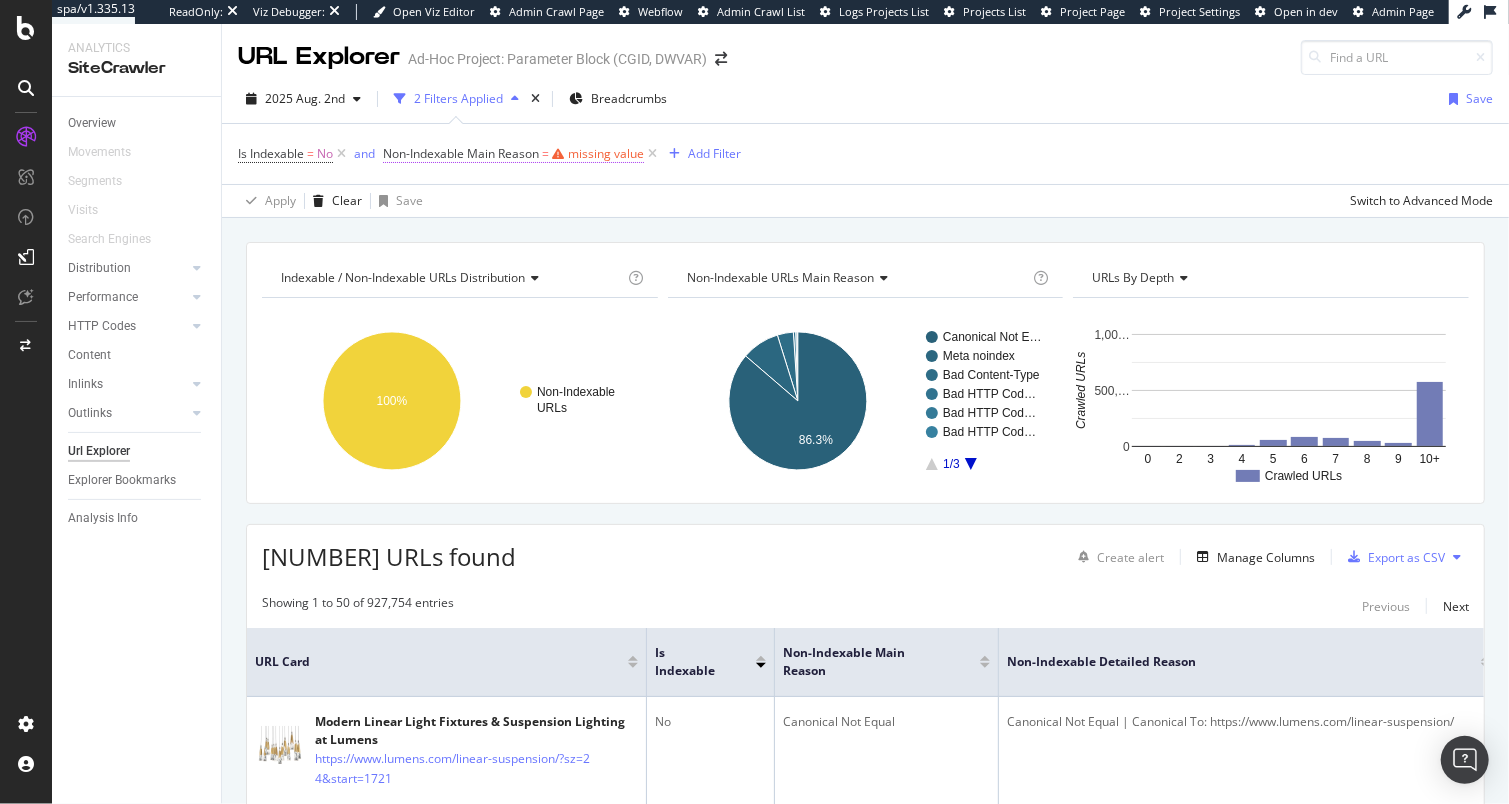click on "missing value" at bounding box center [606, 153] 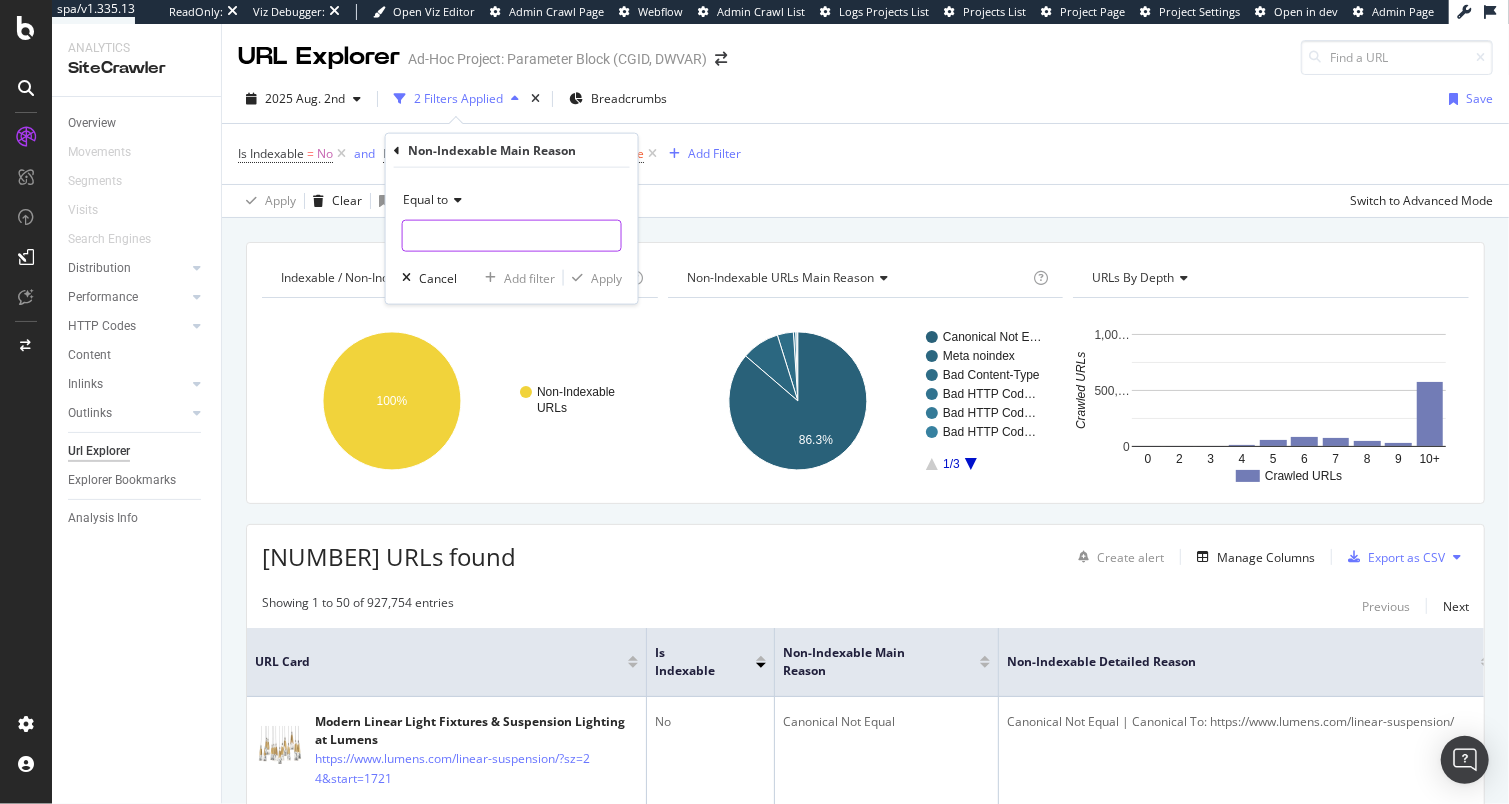click at bounding box center (512, 236) 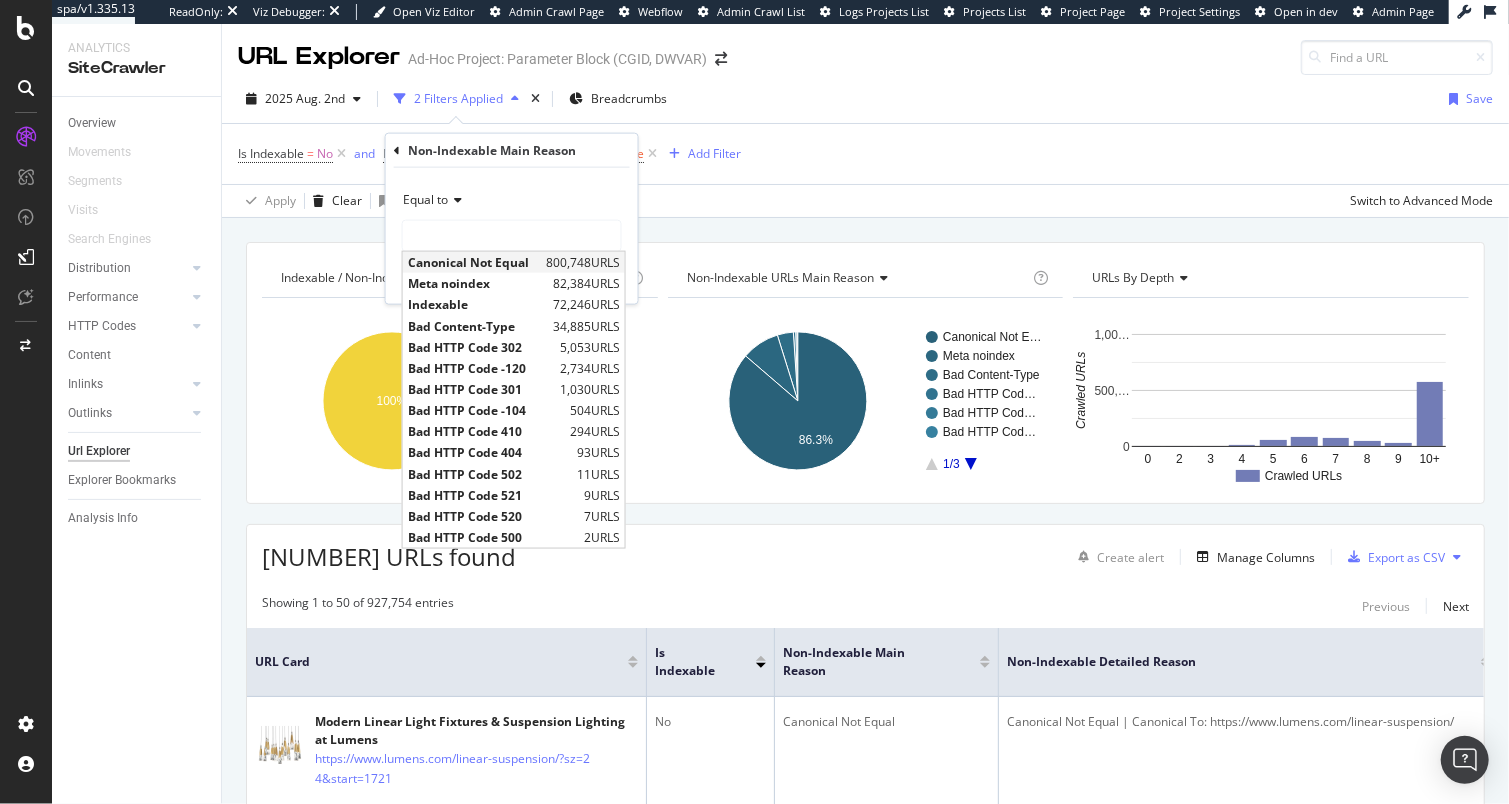 click on "Canonical Not Equal" at bounding box center (474, 262) 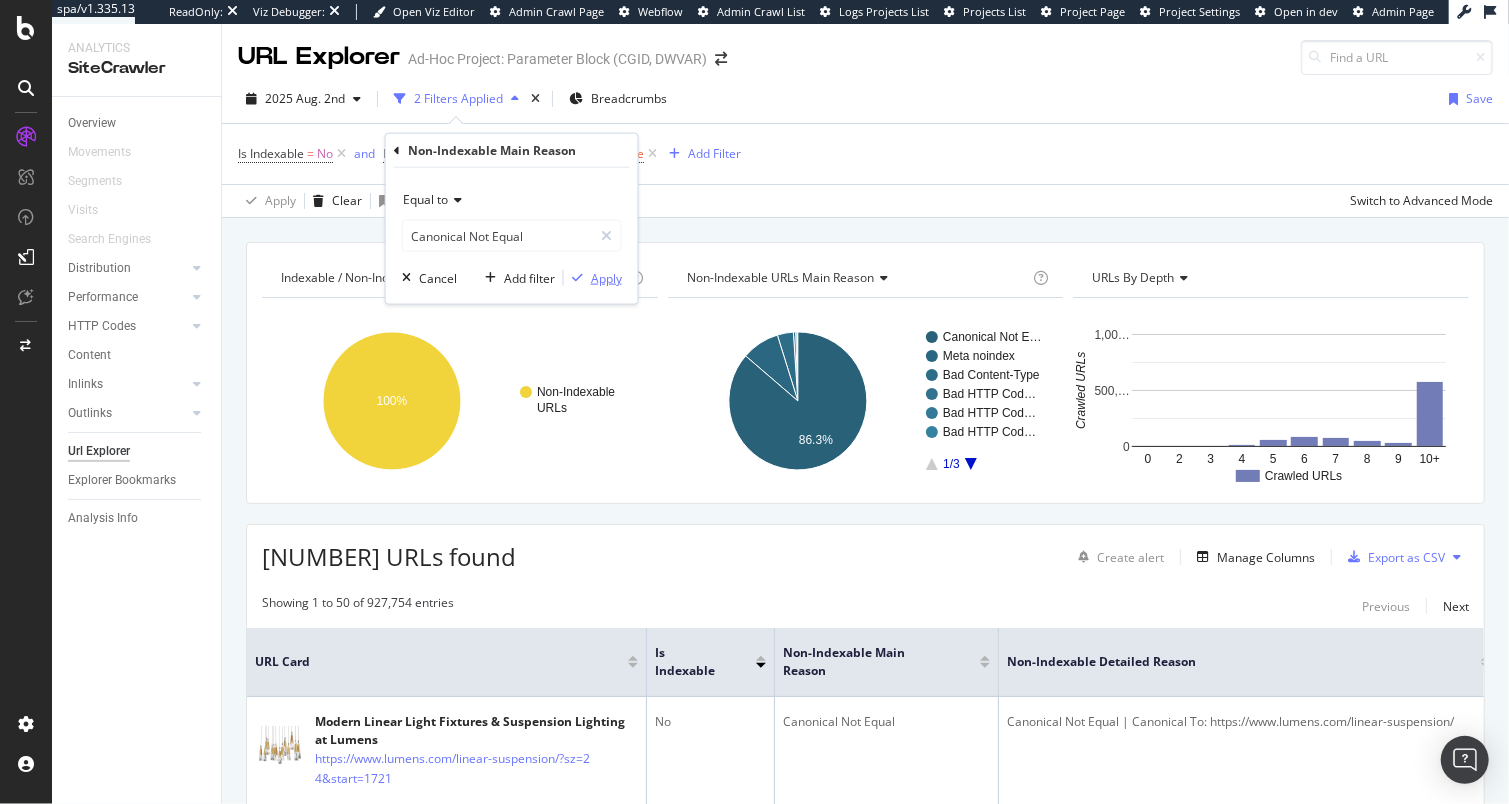 click on "Apply" at bounding box center (606, 277) 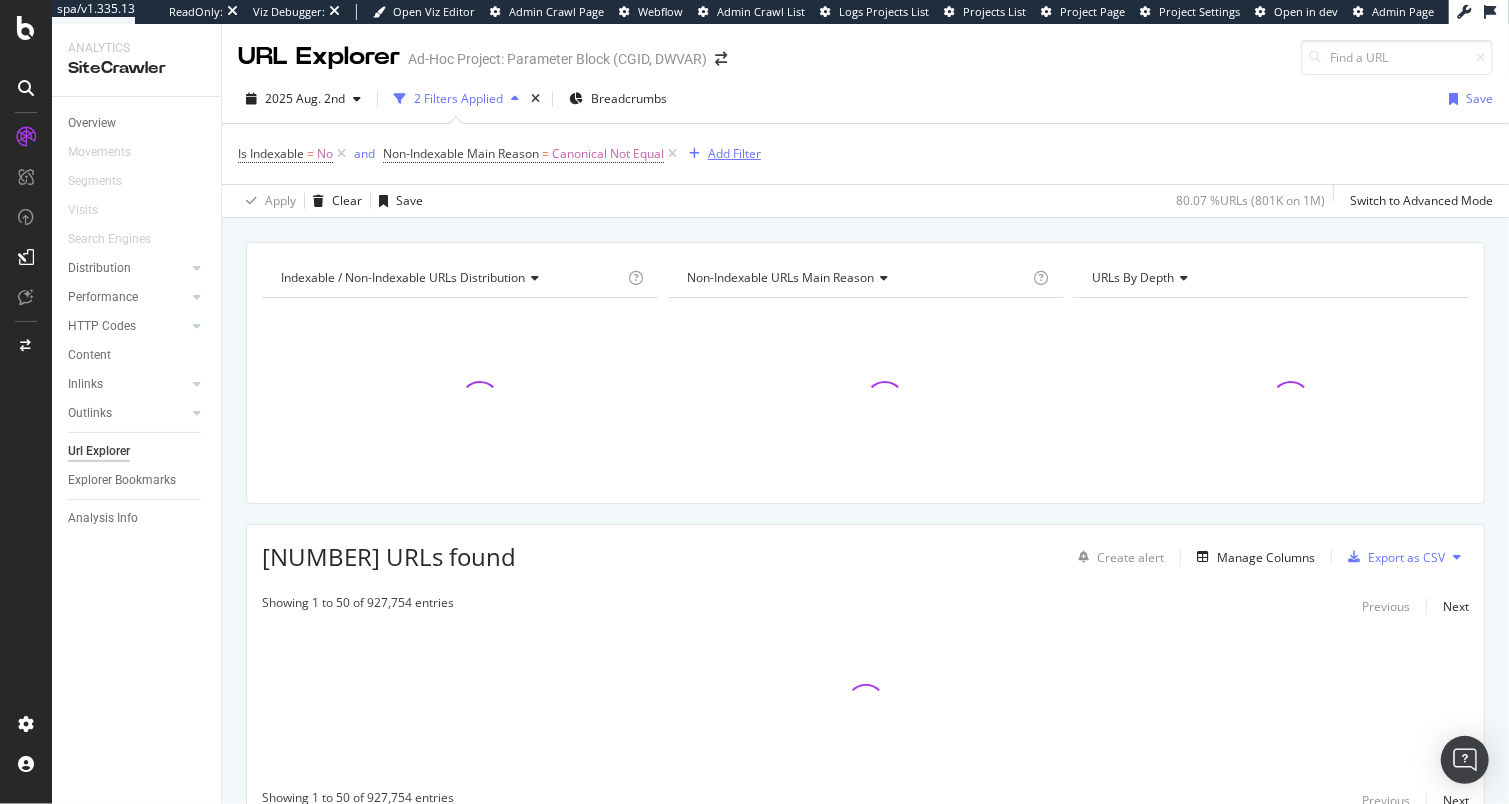 click on "Add Filter" at bounding box center [734, 153] 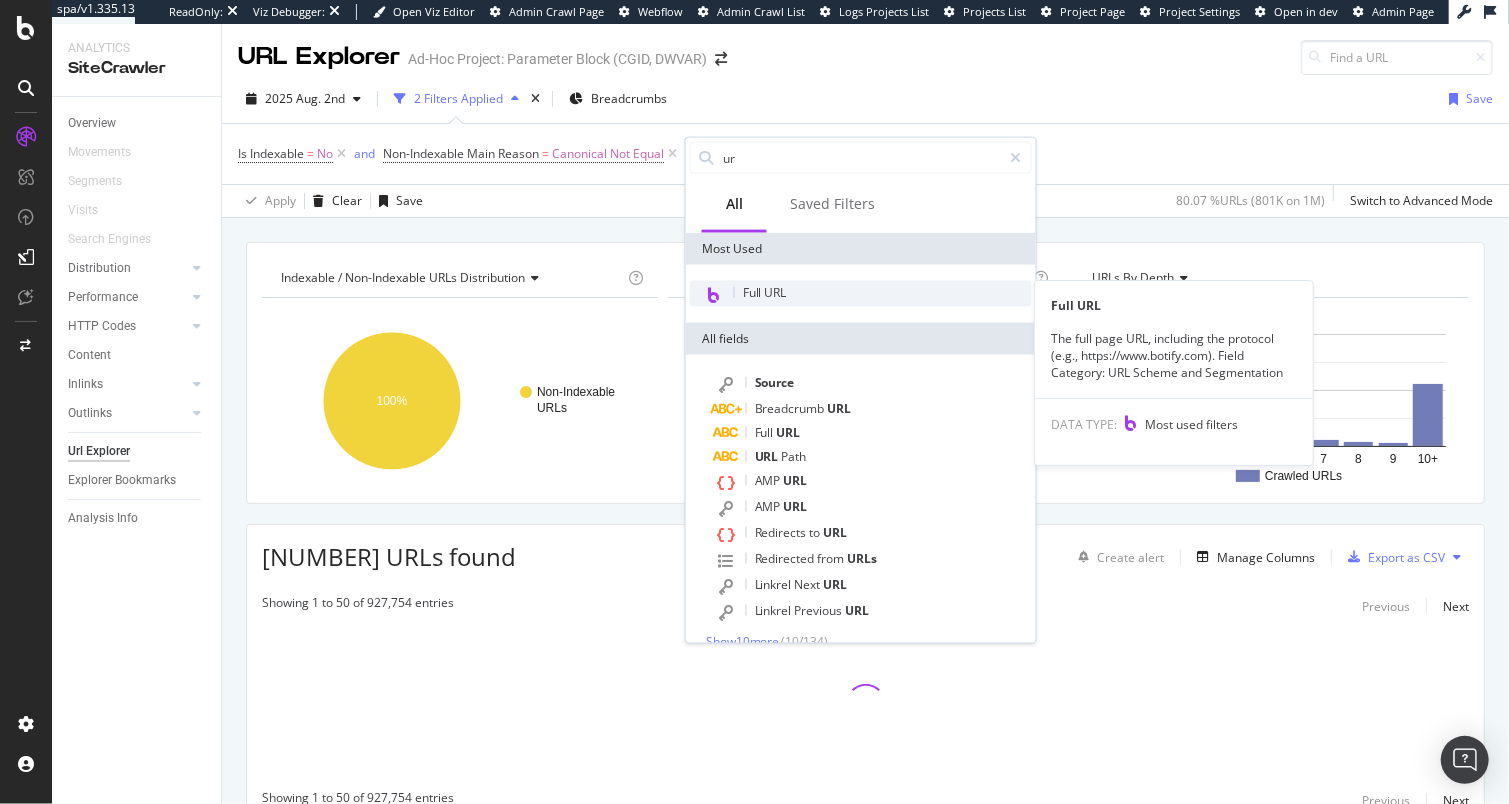 type on "ur" 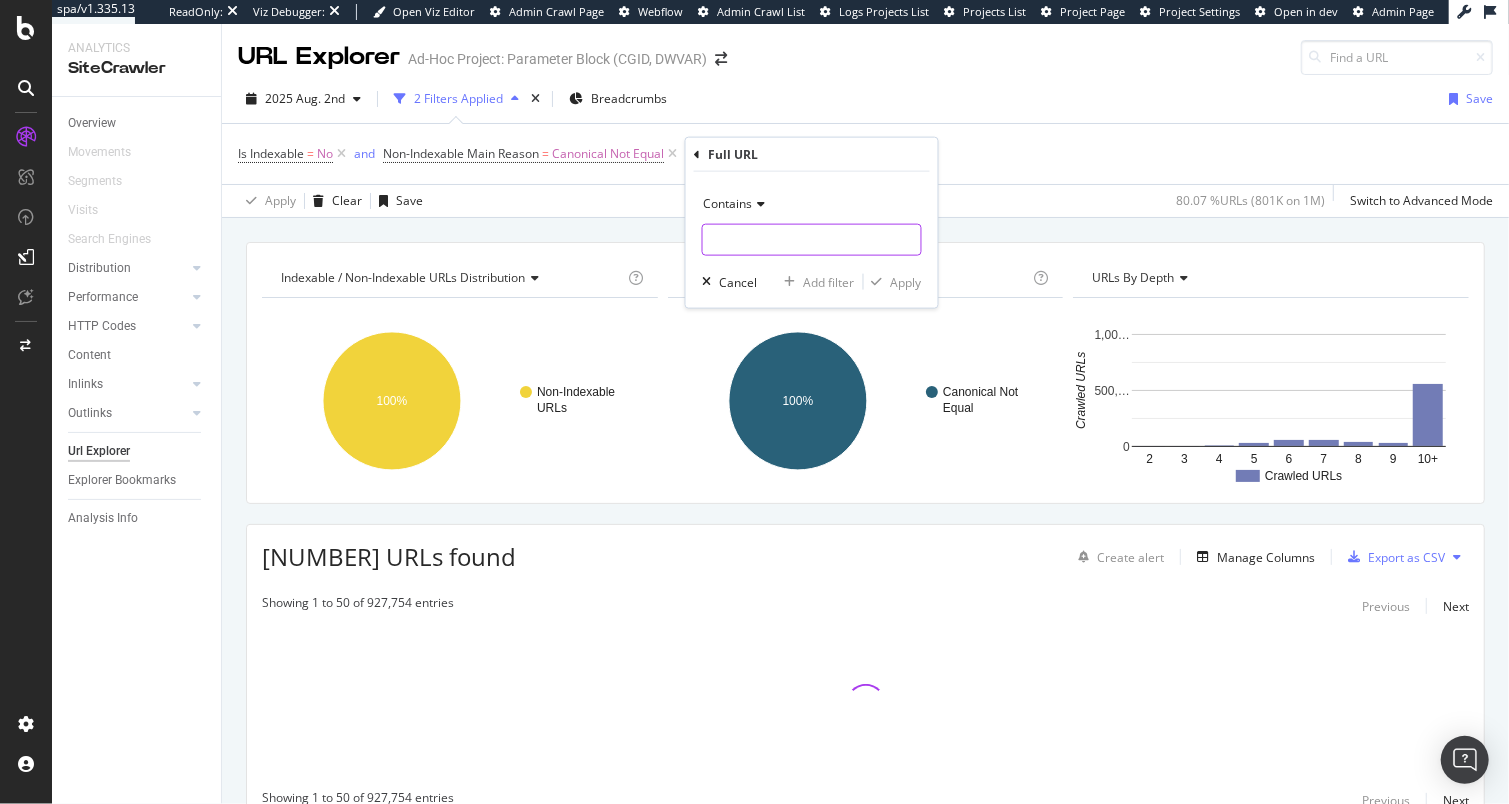 click at bounding box center (812, 240) 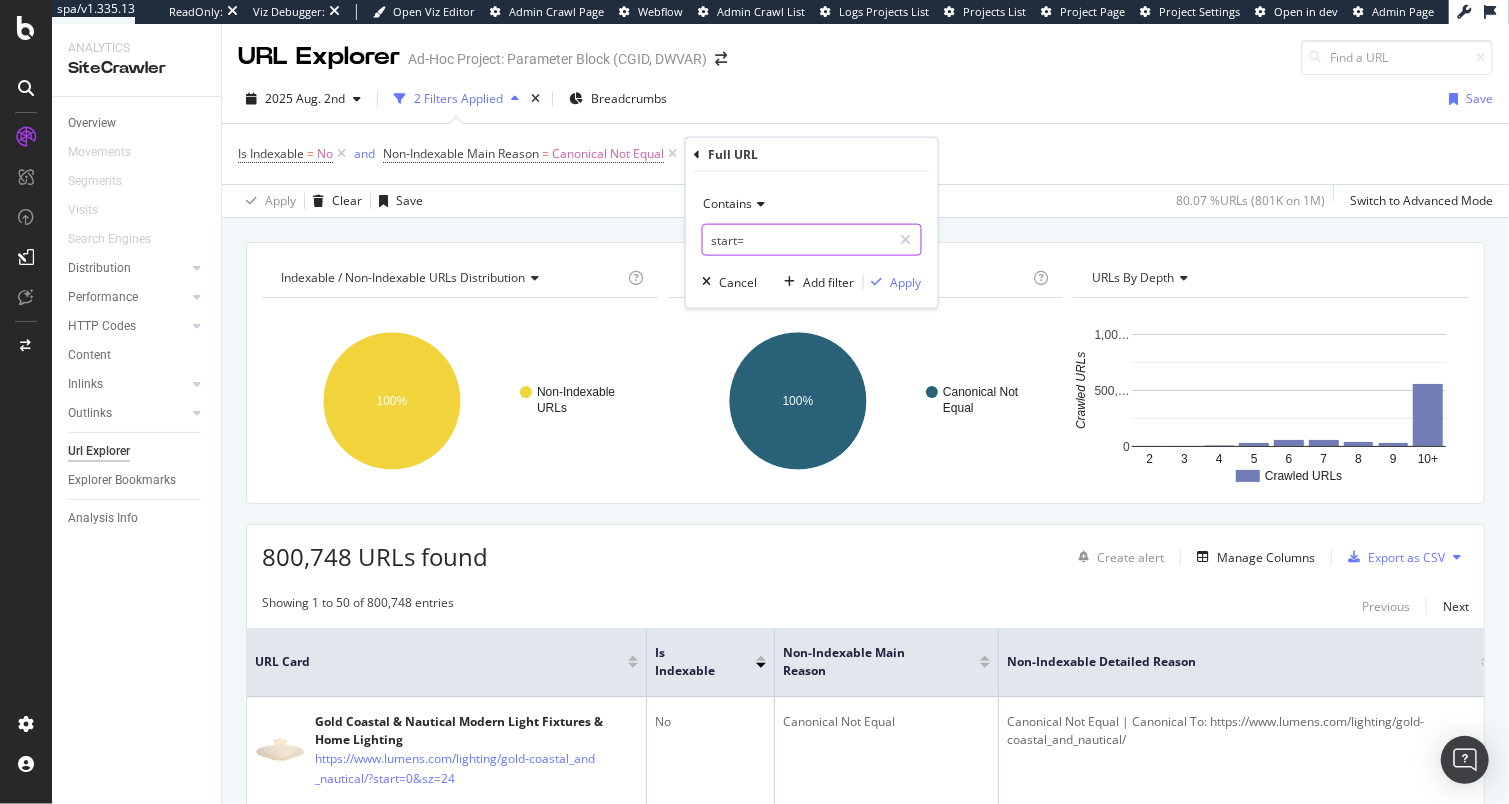 type on "start=" 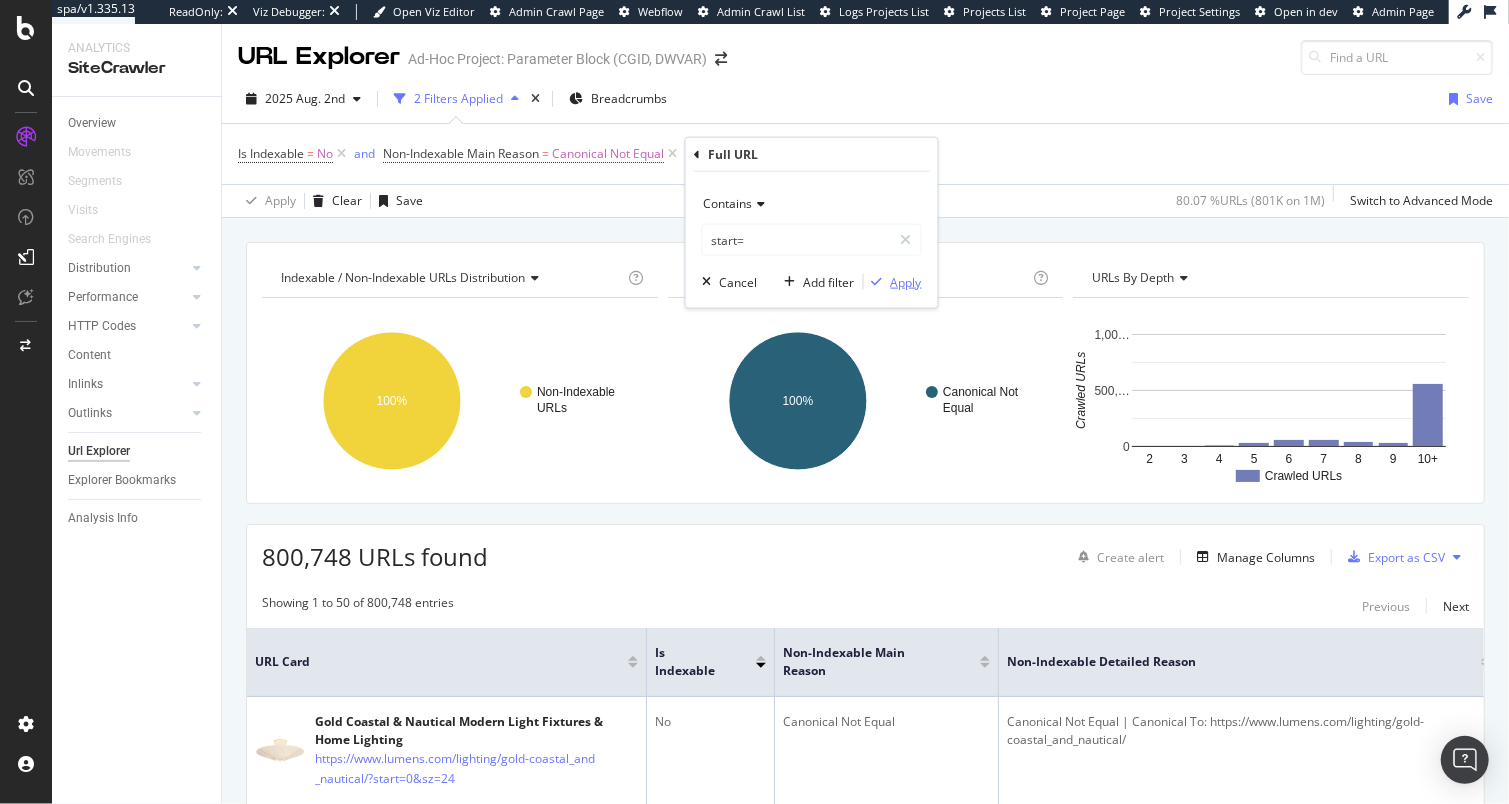 click on "Apply" at bounding box center [906, 281] 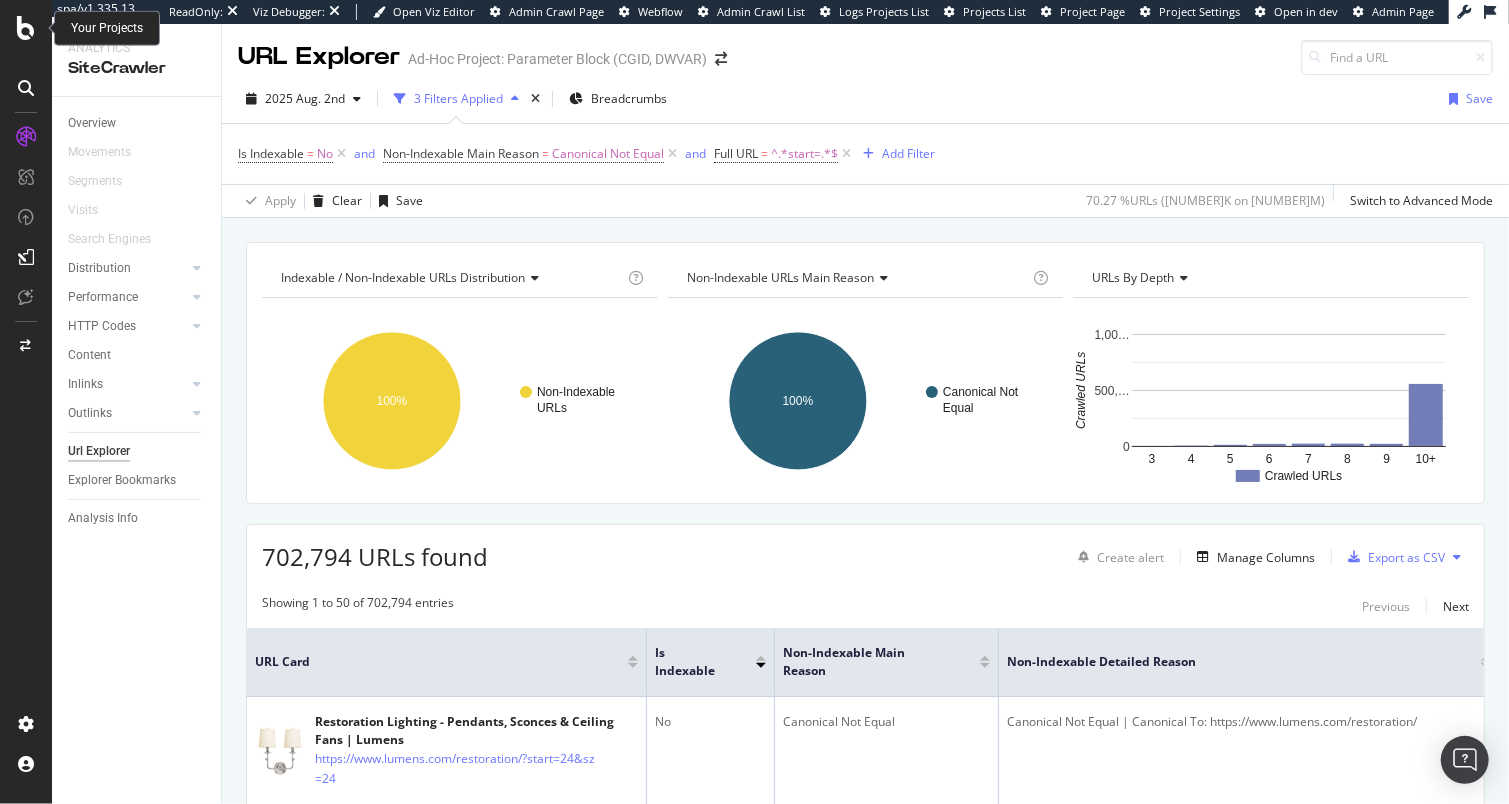 click at bounding box center [26, 28] 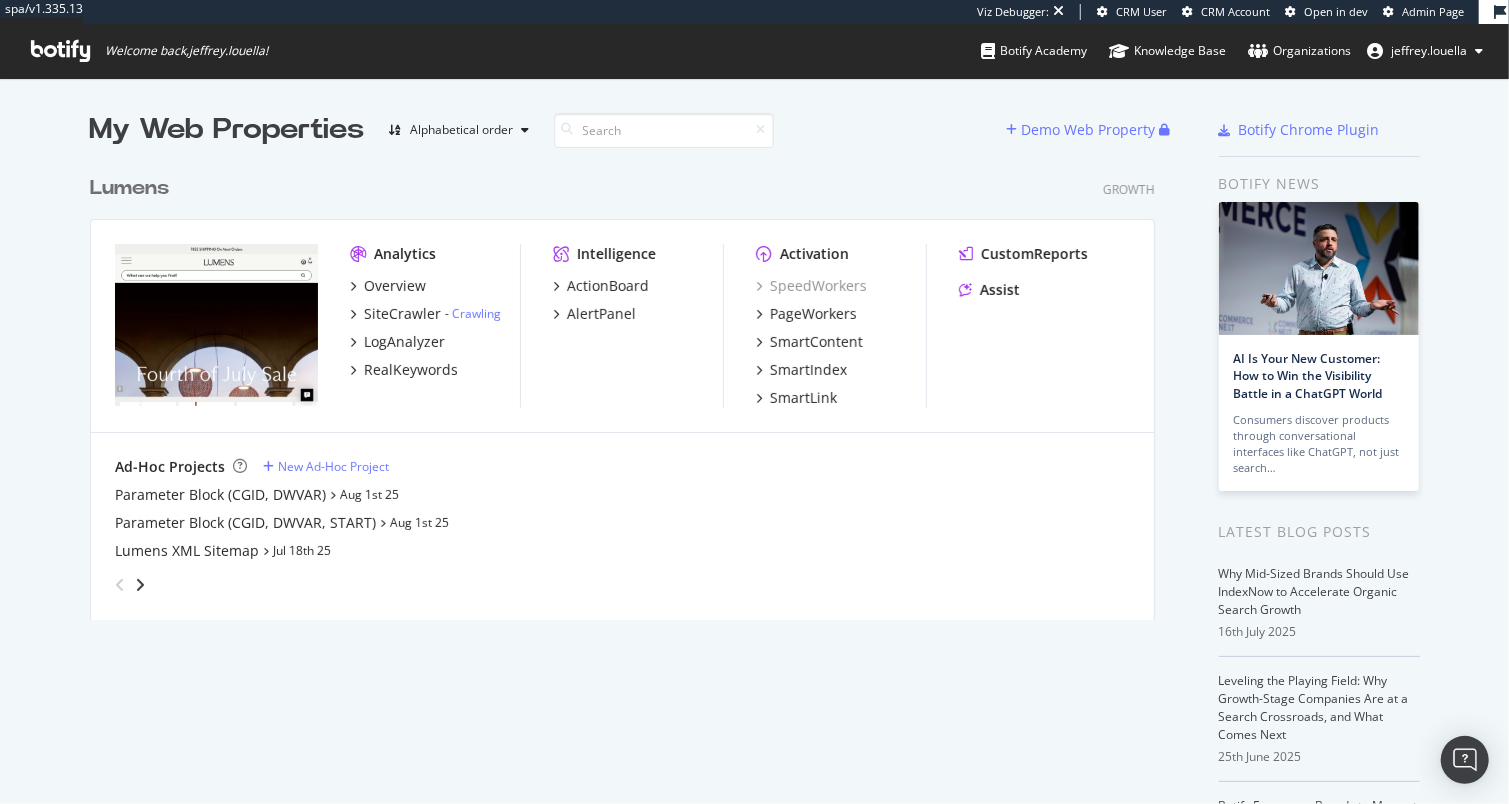 scroll, scrollTop: 11, scrollLeft: 10, axis: both 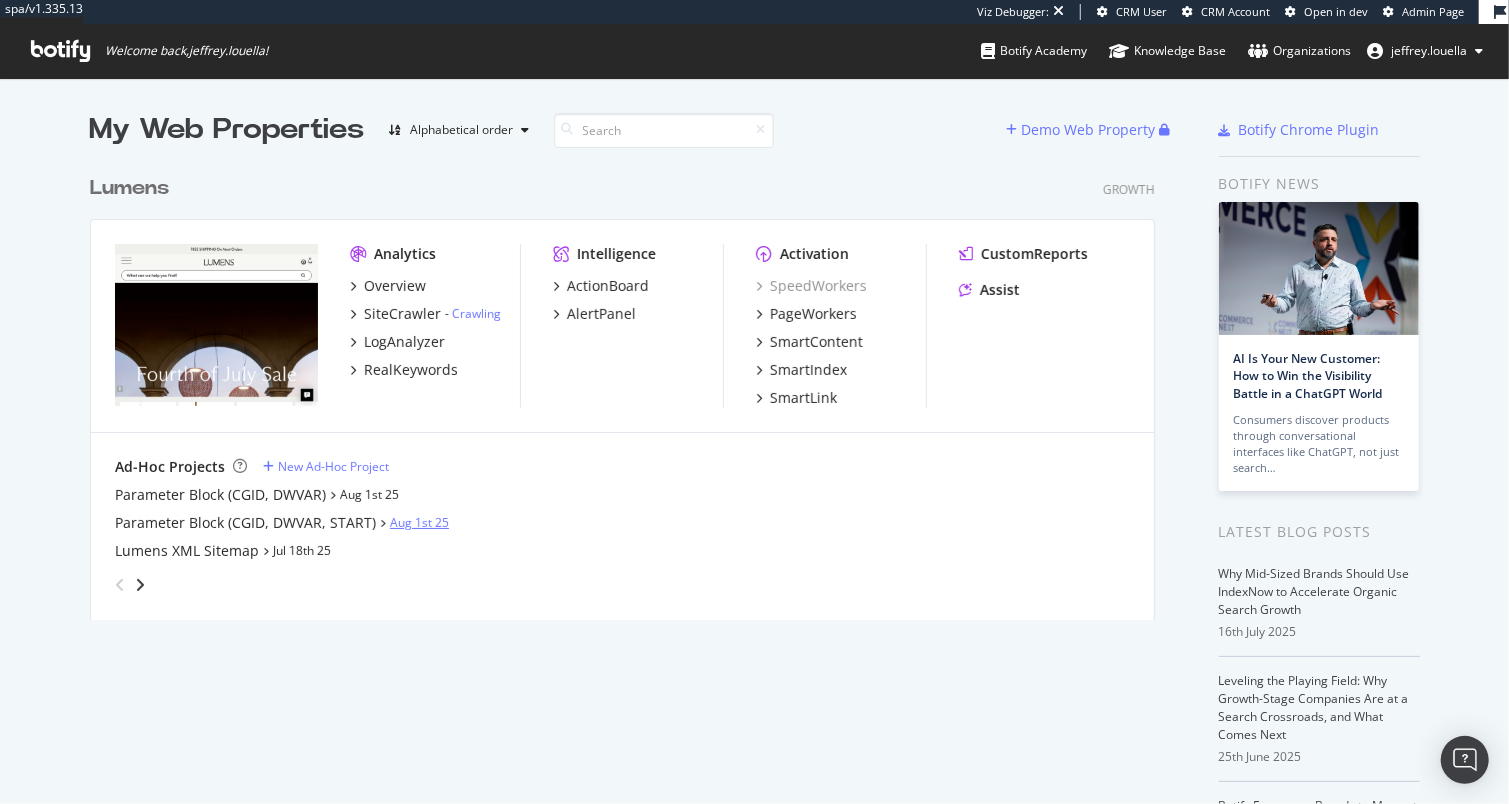 click on "Aug 1st 25" at bounding box center [419, 522] 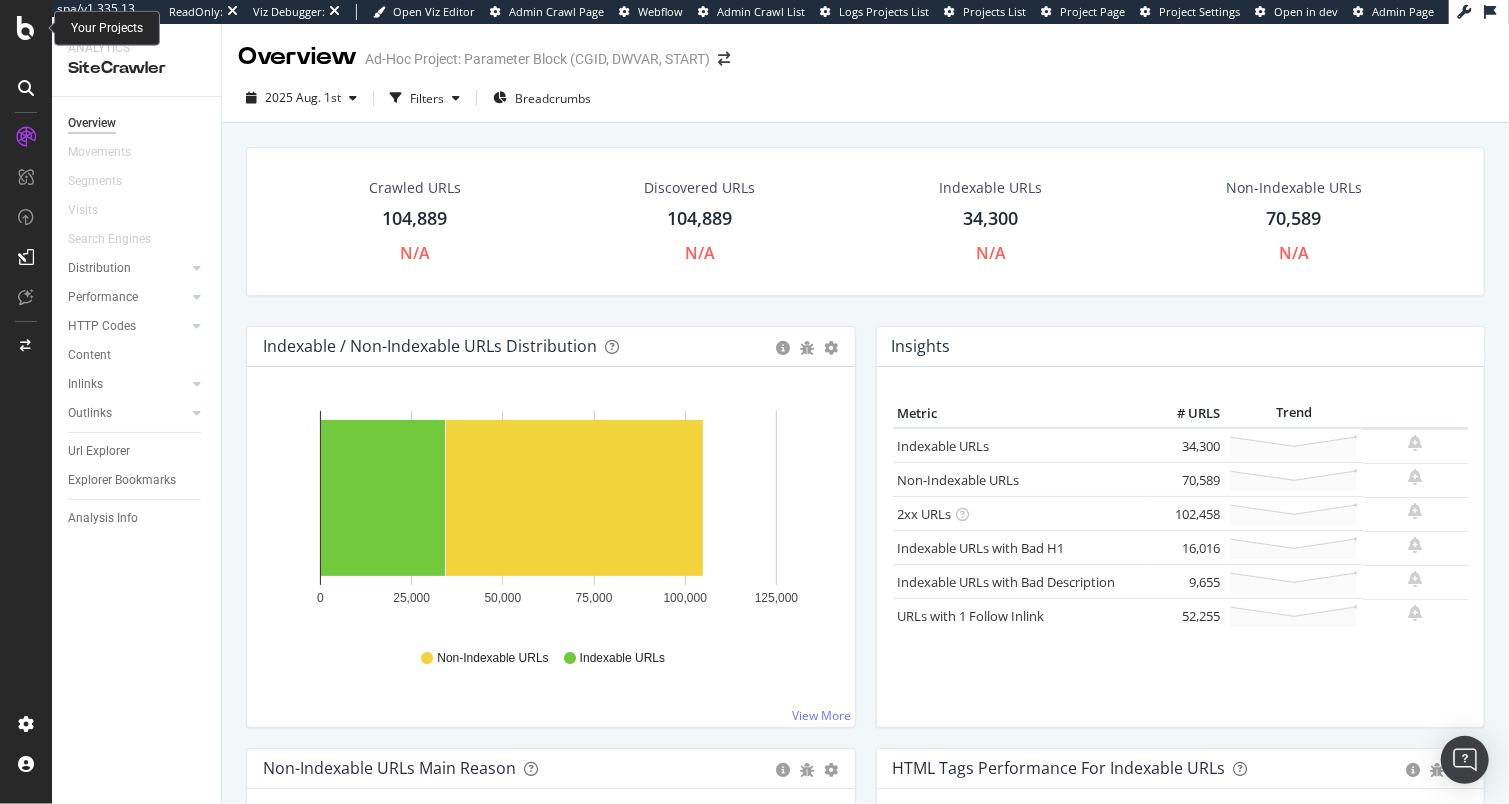 click at bounding box center (26, 28) 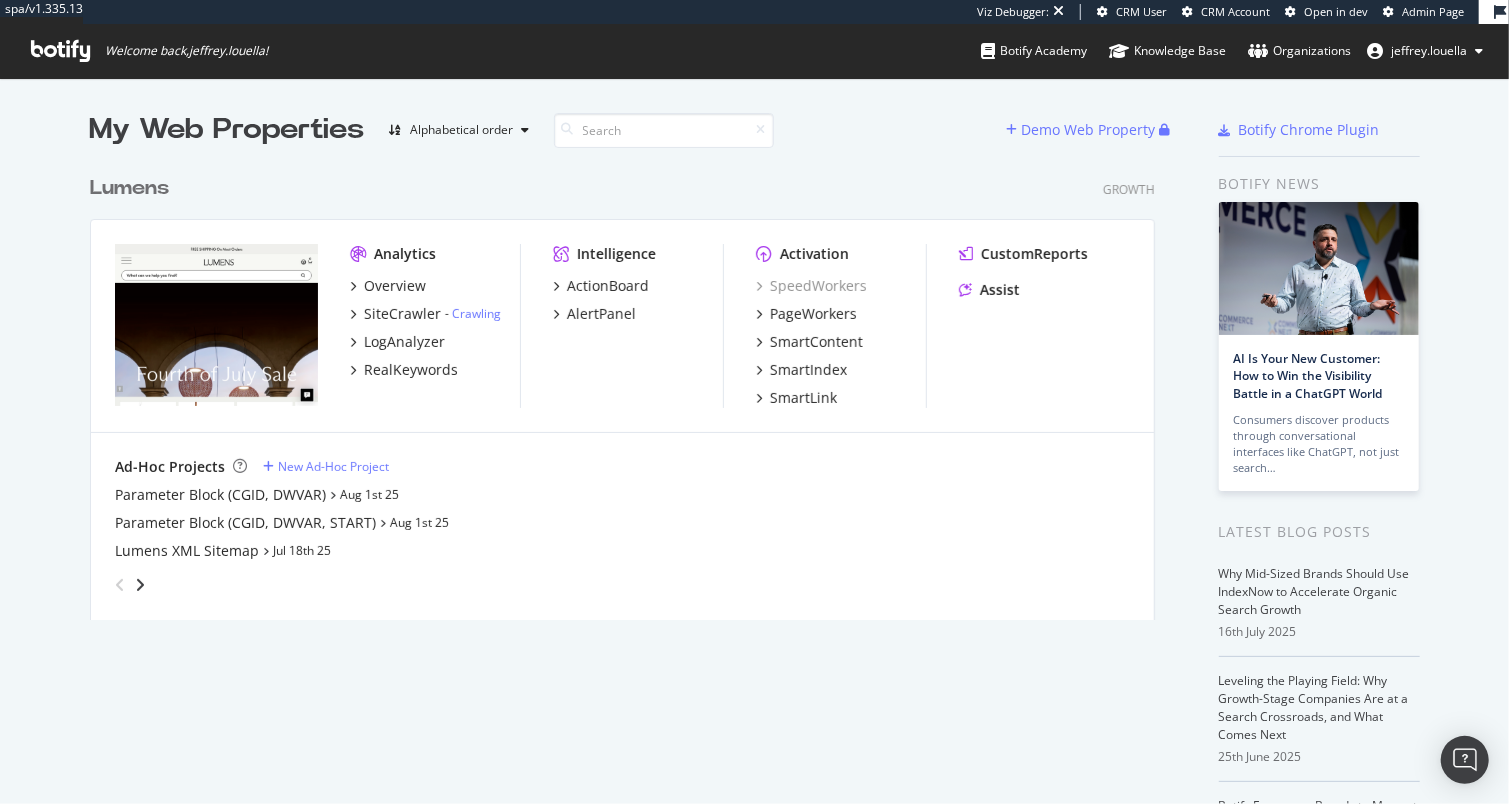 scroll, scrollTop: 11, scrollLeft: 10, axis: both 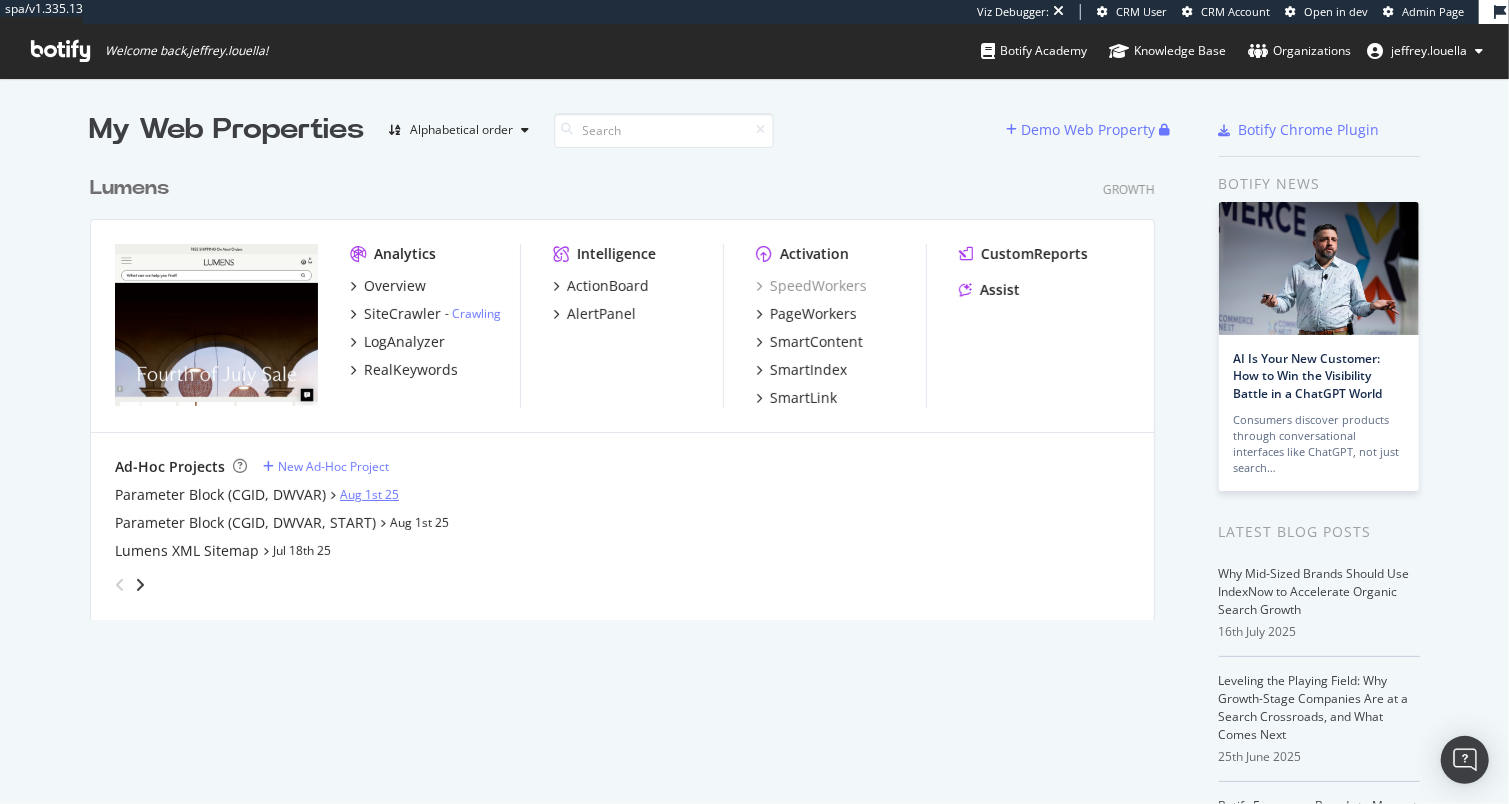 click on "Aug 1st 25" at bounding box center [369, 494] 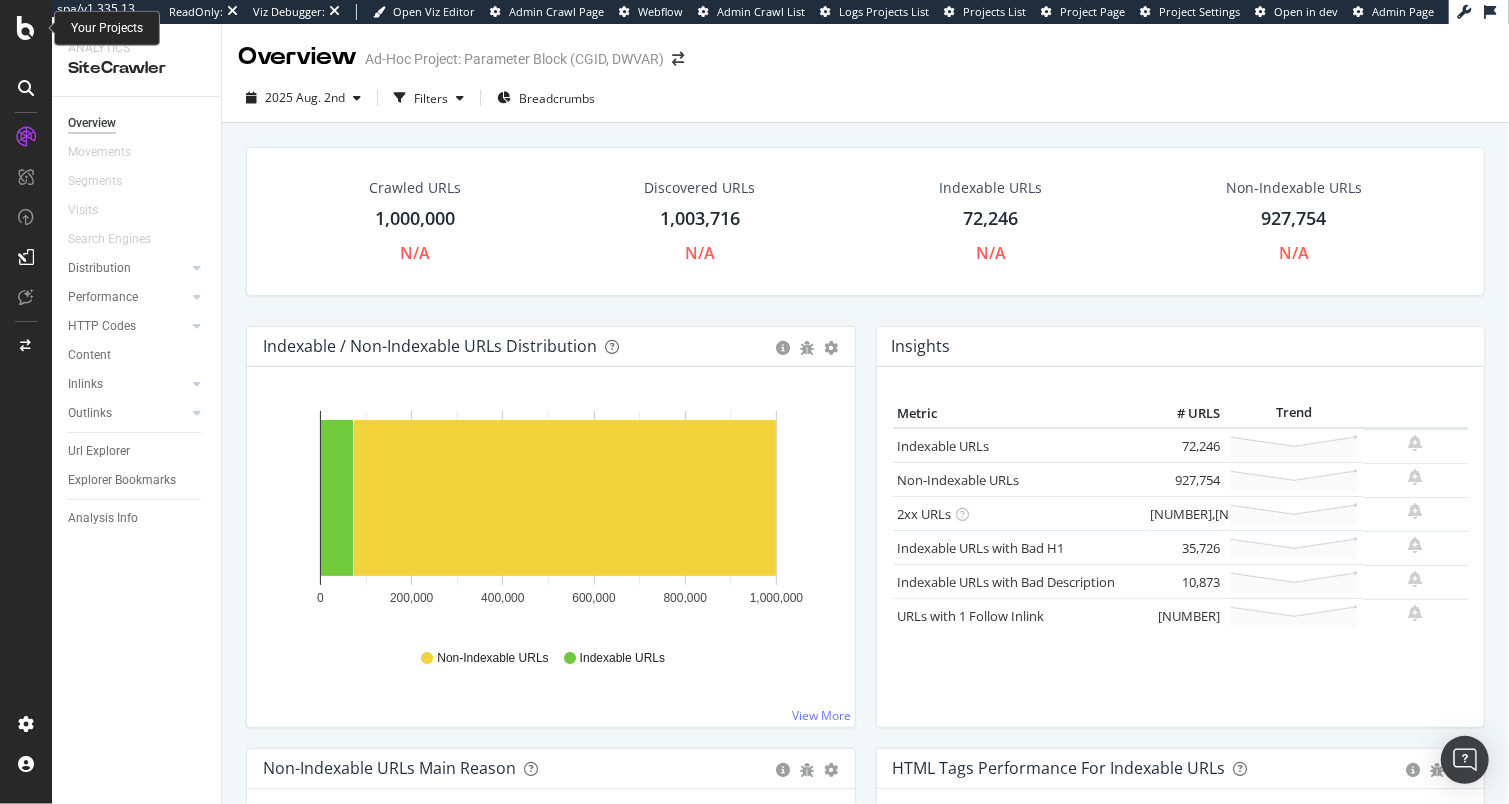 click at bounding box center (26, 28) 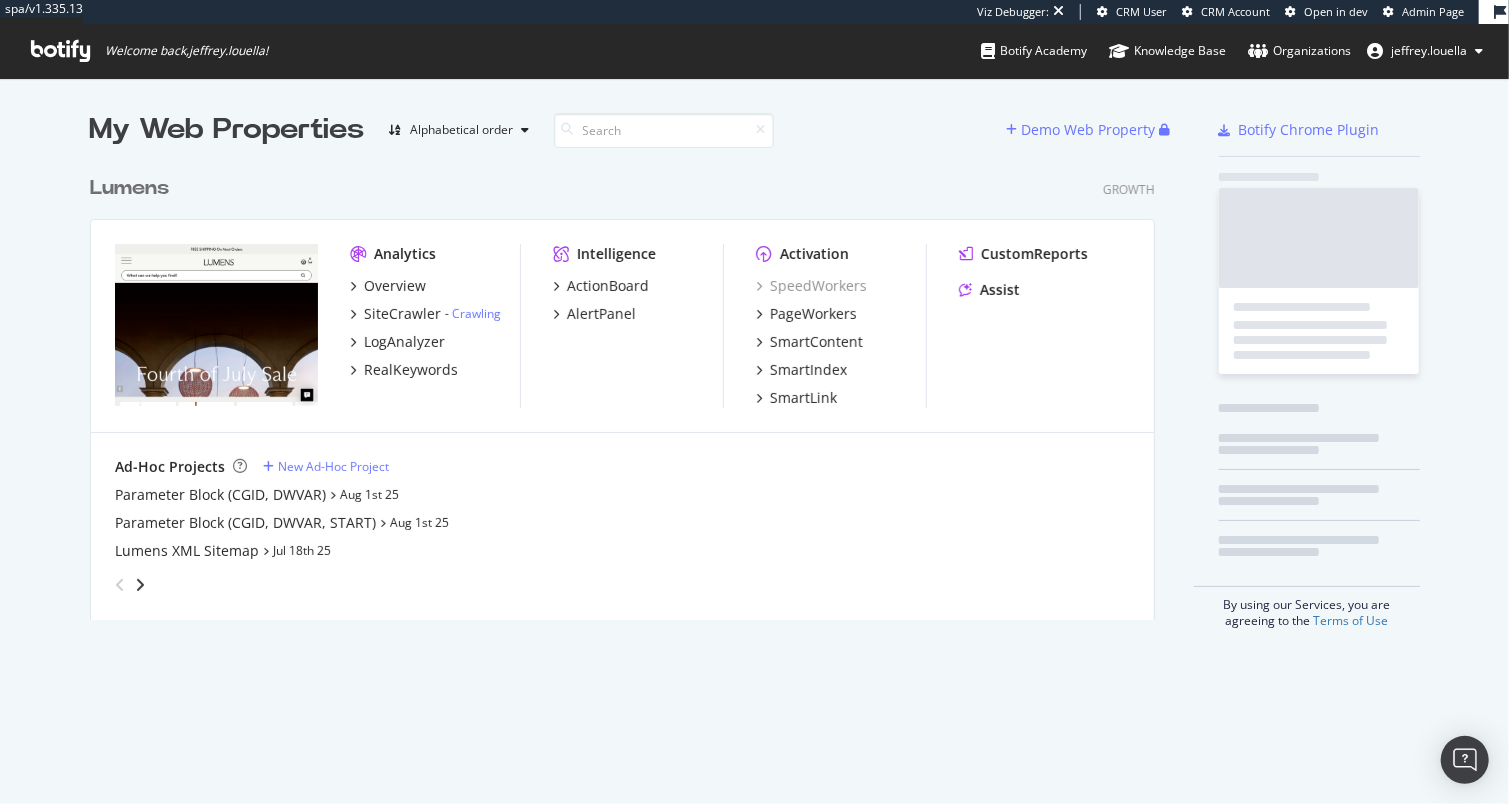 scroll, scrollTop: 11, scrollLeft: 10, axis: both 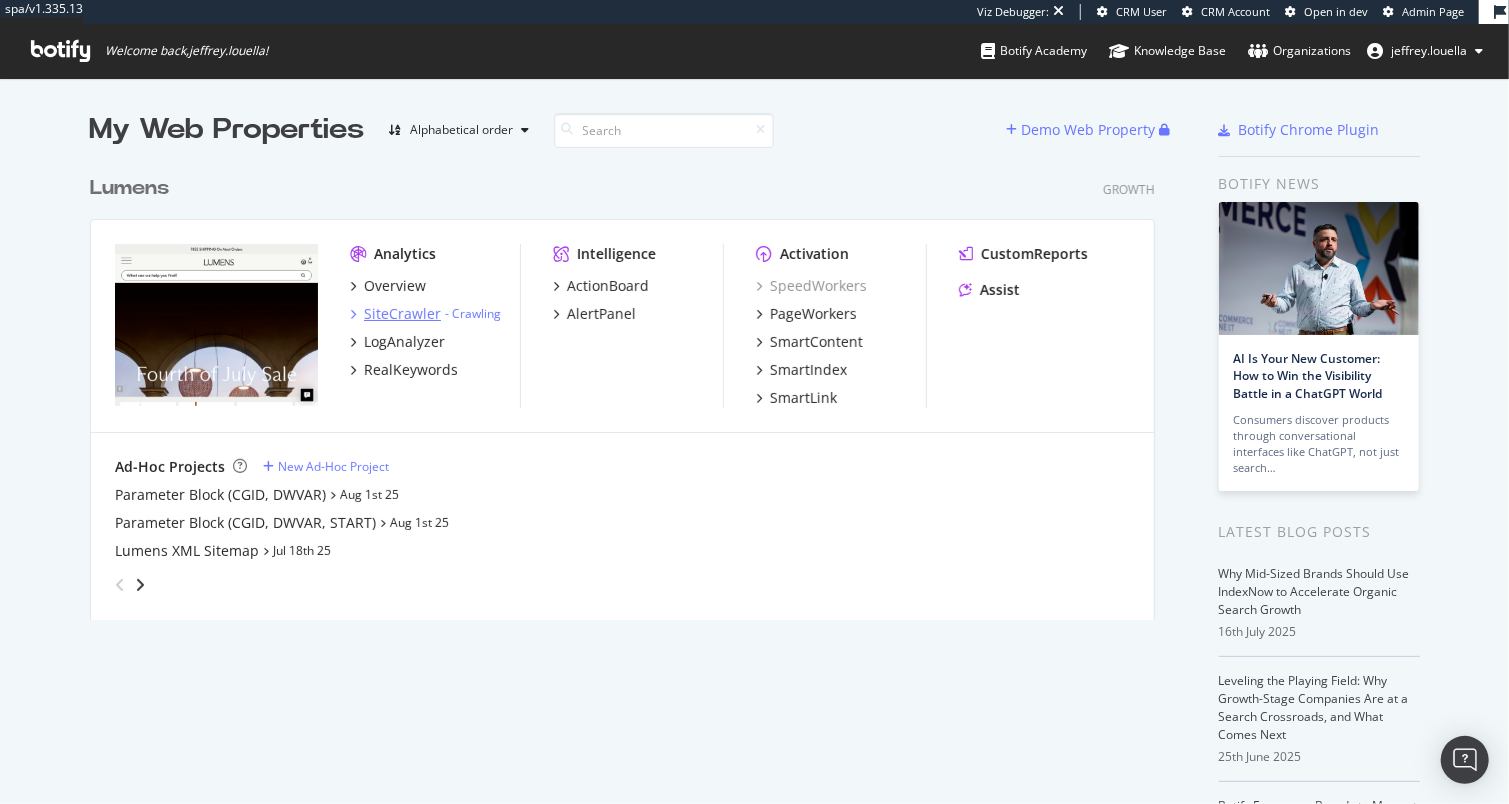 click on "SiteCrawler" at bounding box center [402, 314] 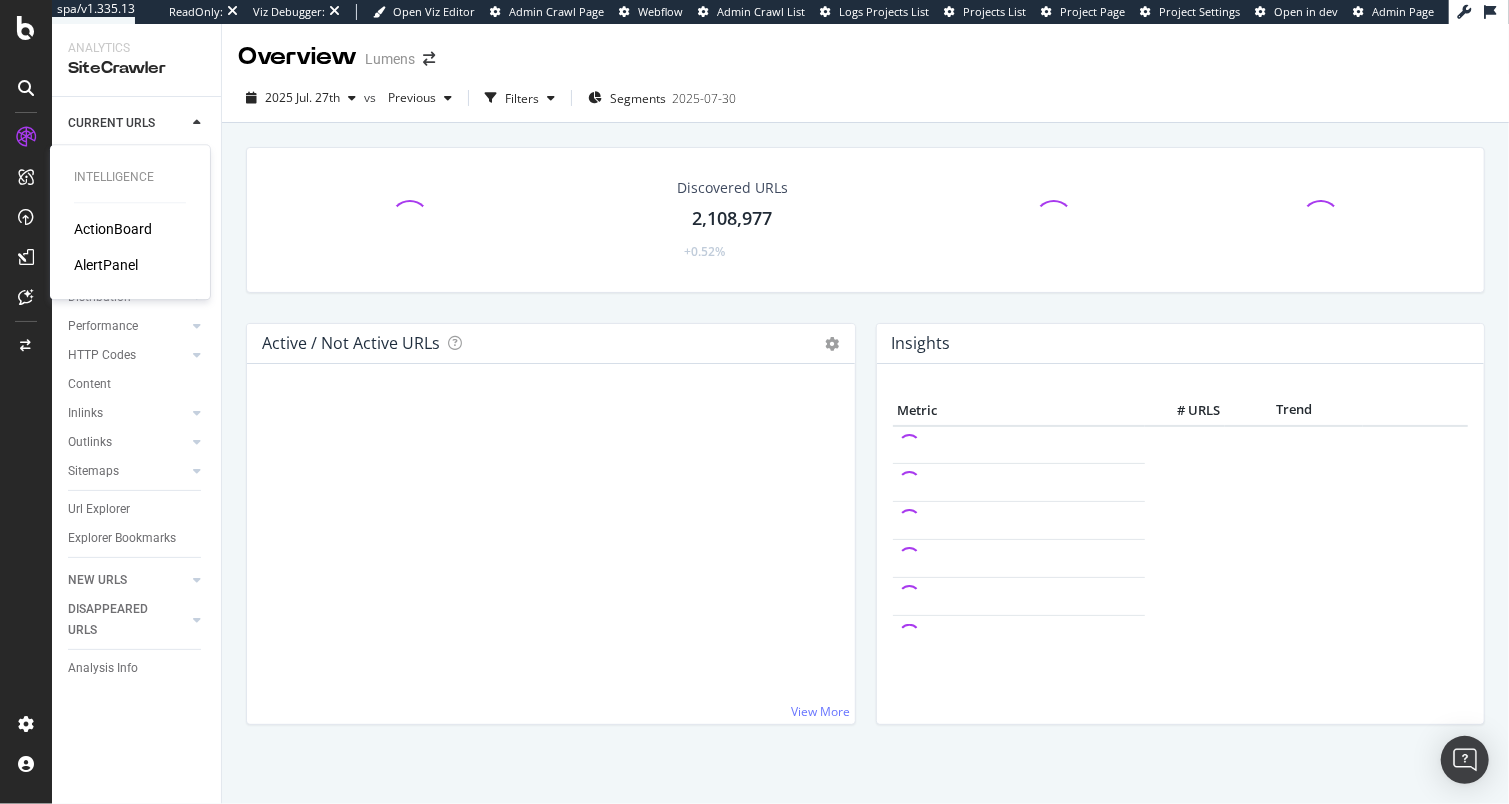 click at bounding box center [26, 177] 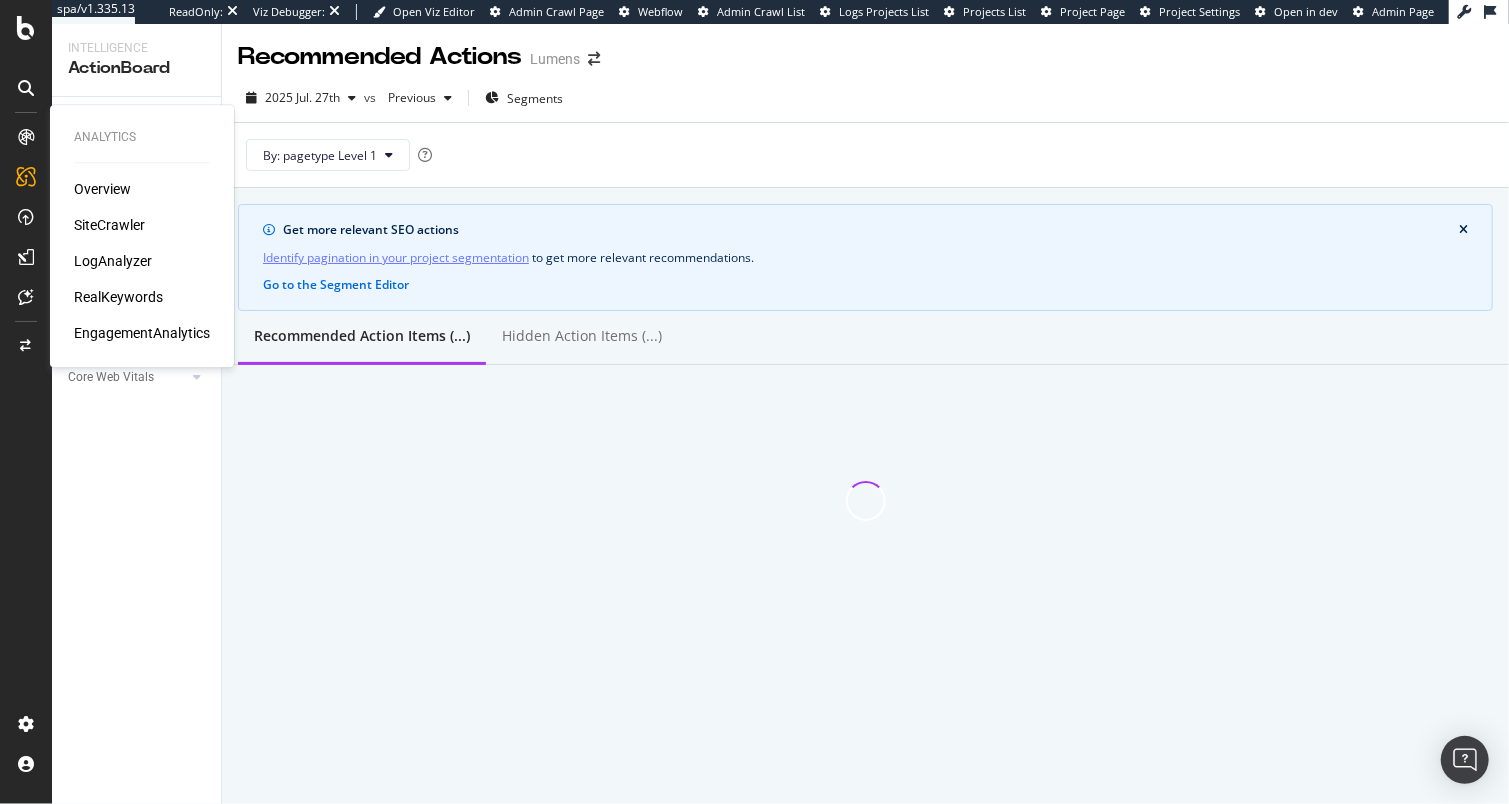 click at bounding box center [26, 137] 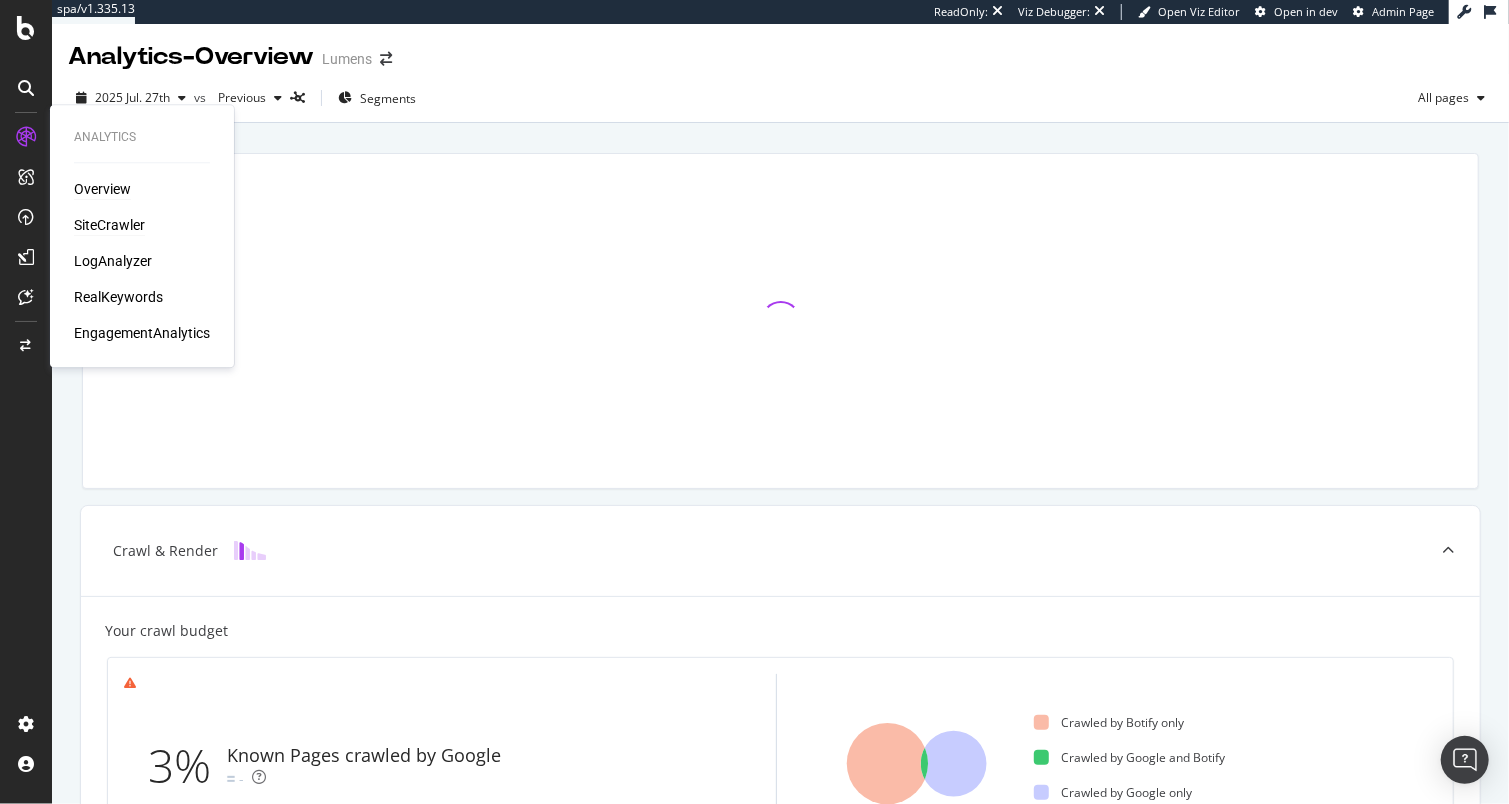 click on "SiteCrawler" at bounding box center (109, 225) 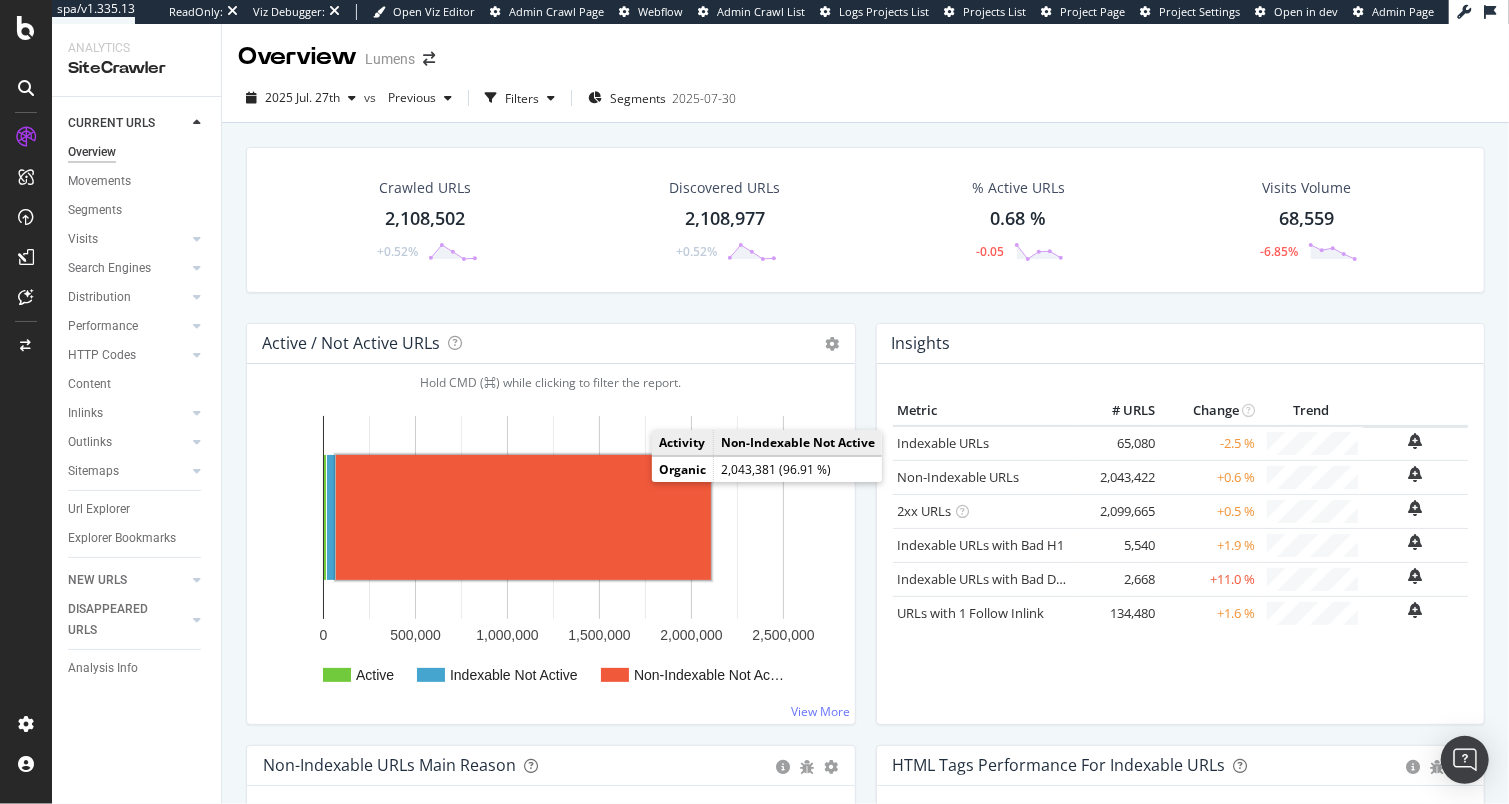 click 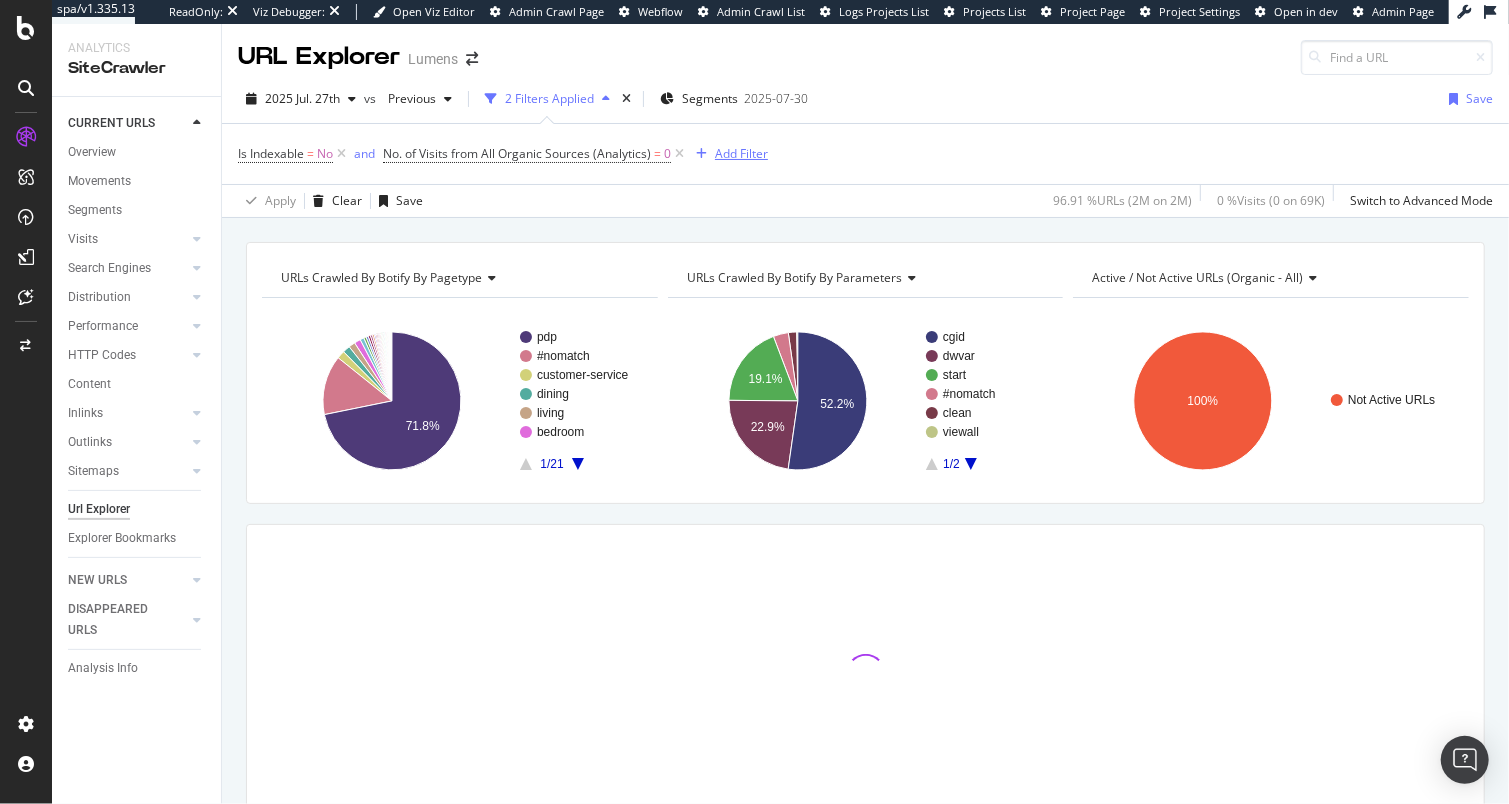 click on "Add Filter" at bounding box center (741, 153) 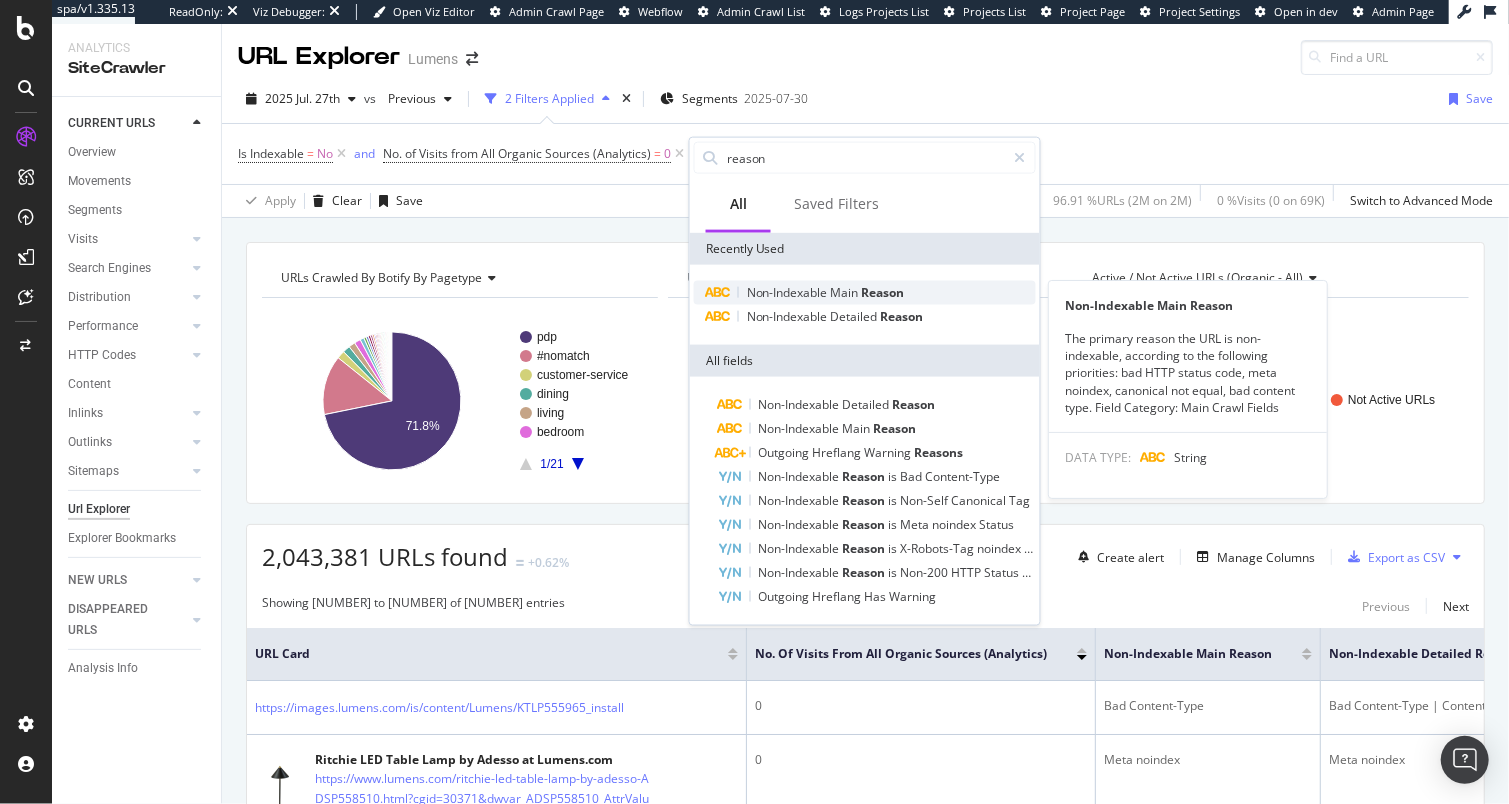 type on "reason" 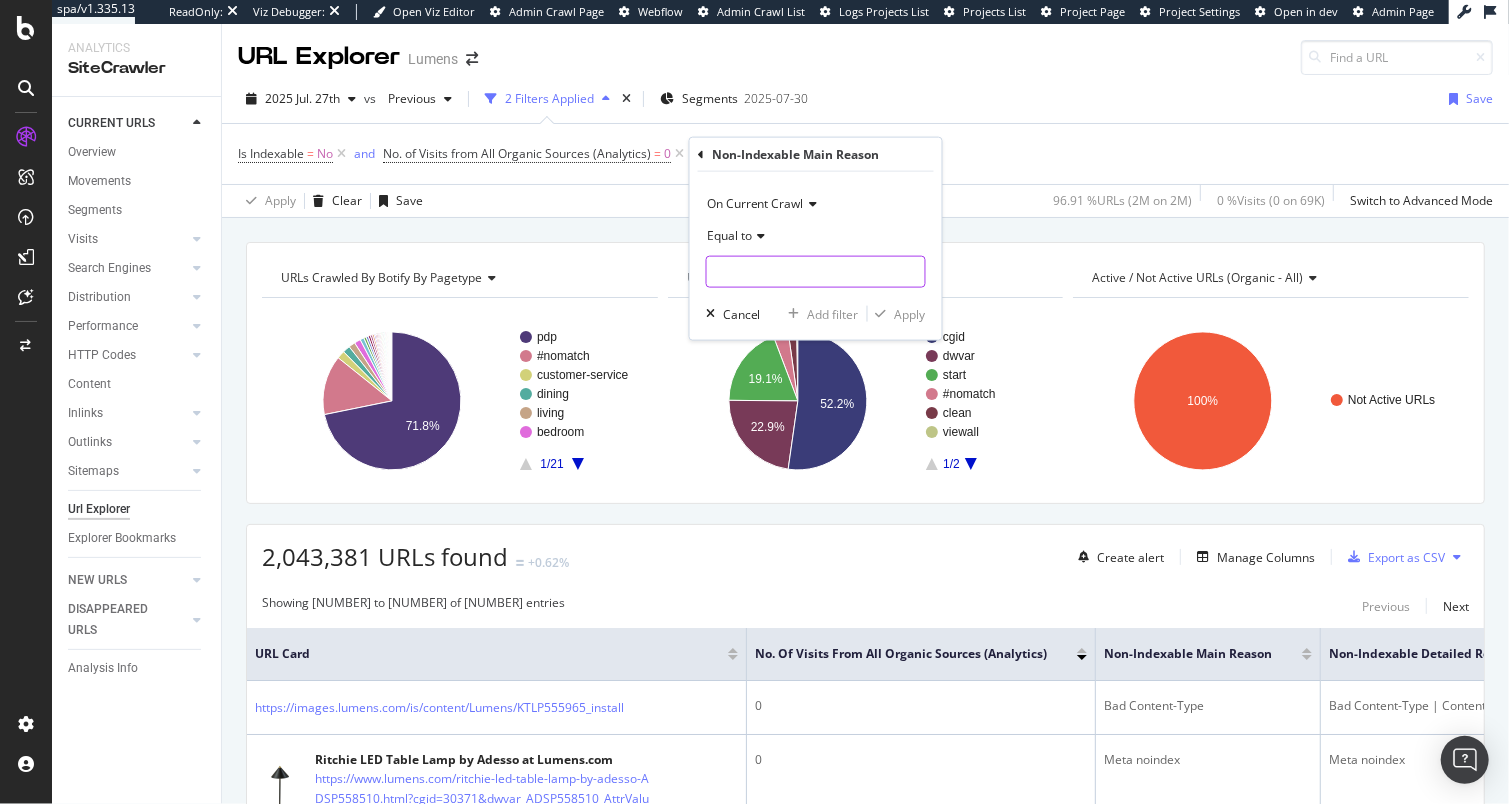 click at bounding box center (816, 272) 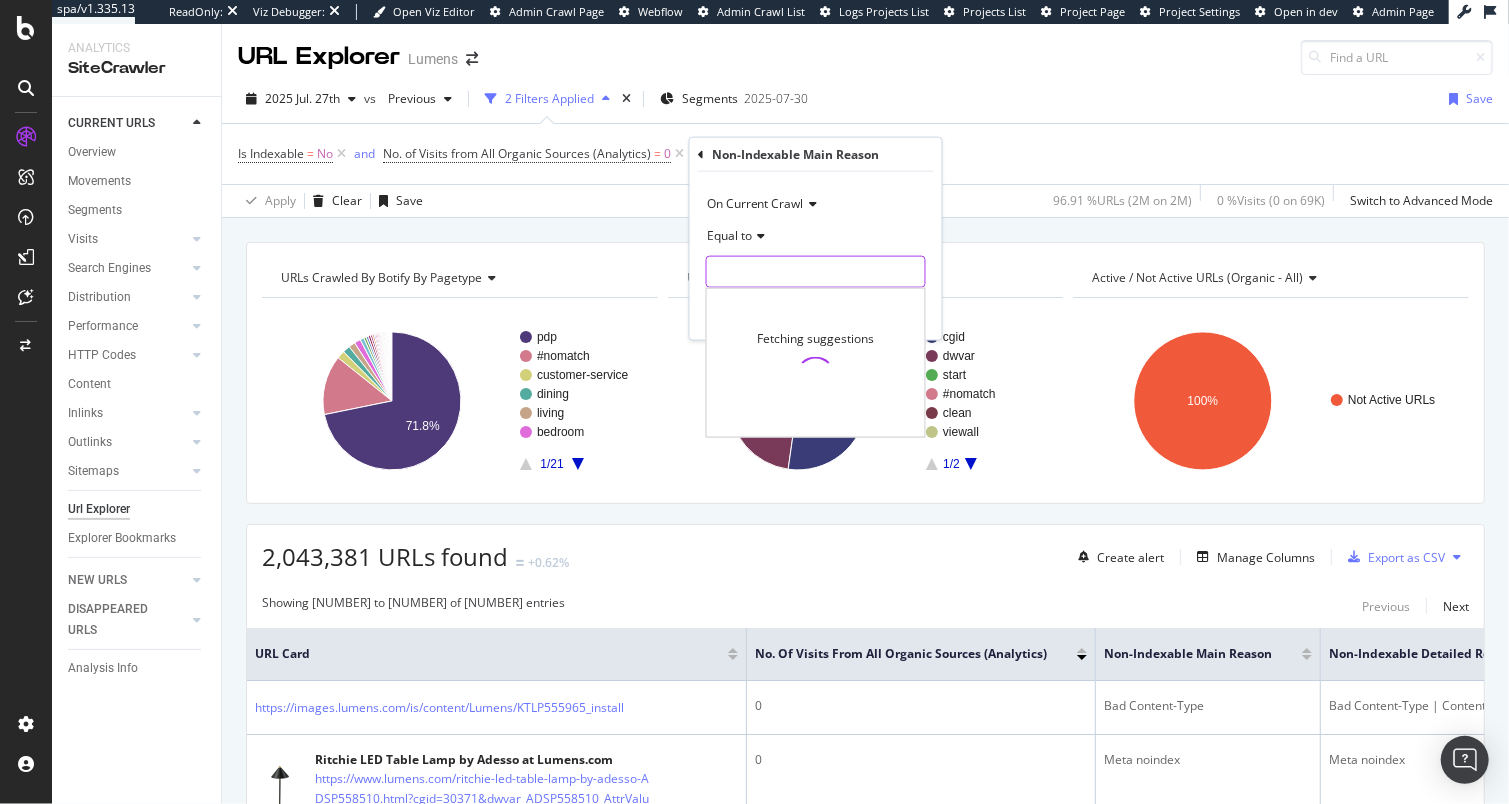 click at bounding box center [816, 272] 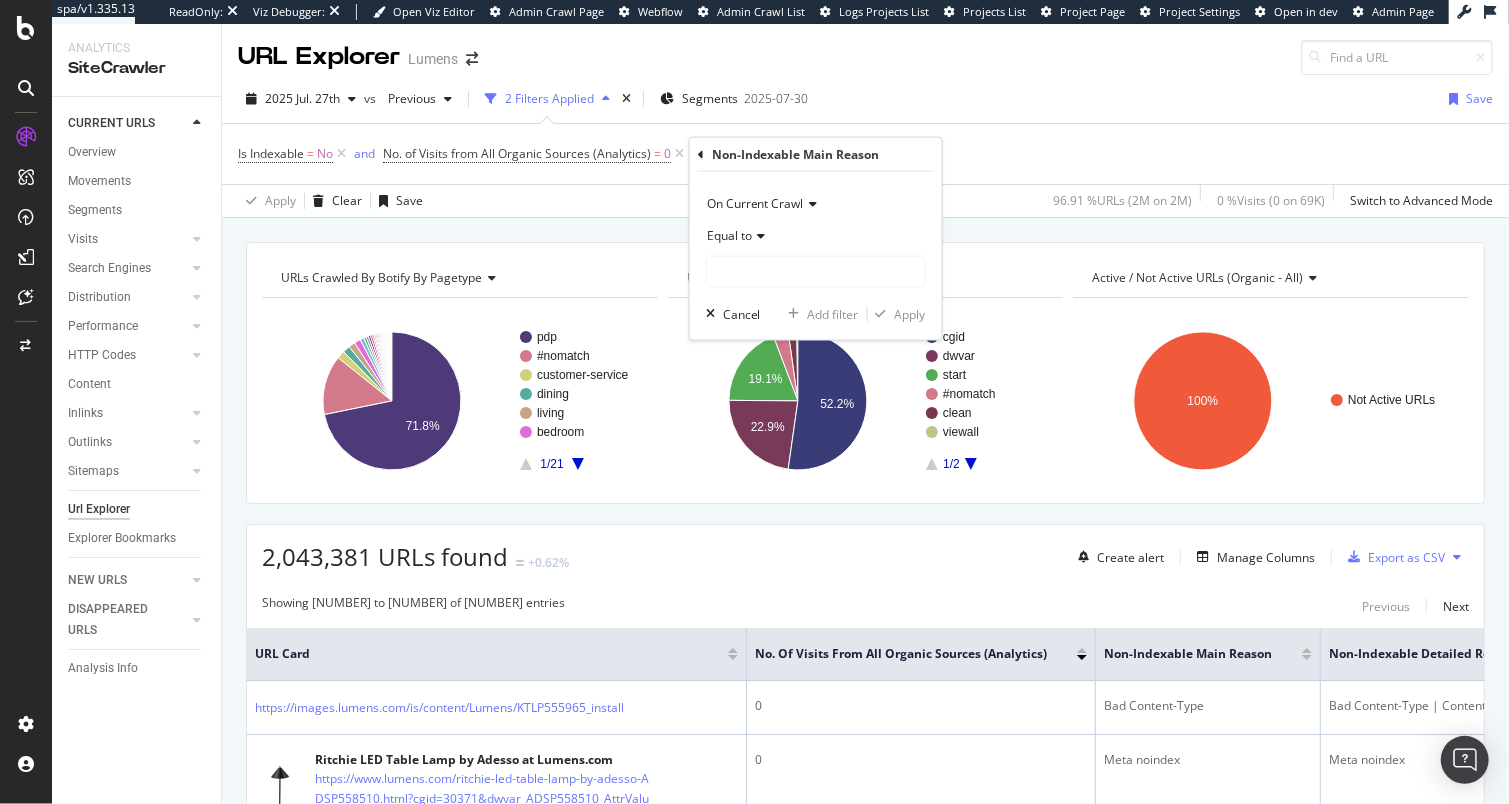 click on "Equal to" at bounding box center [816, 236] 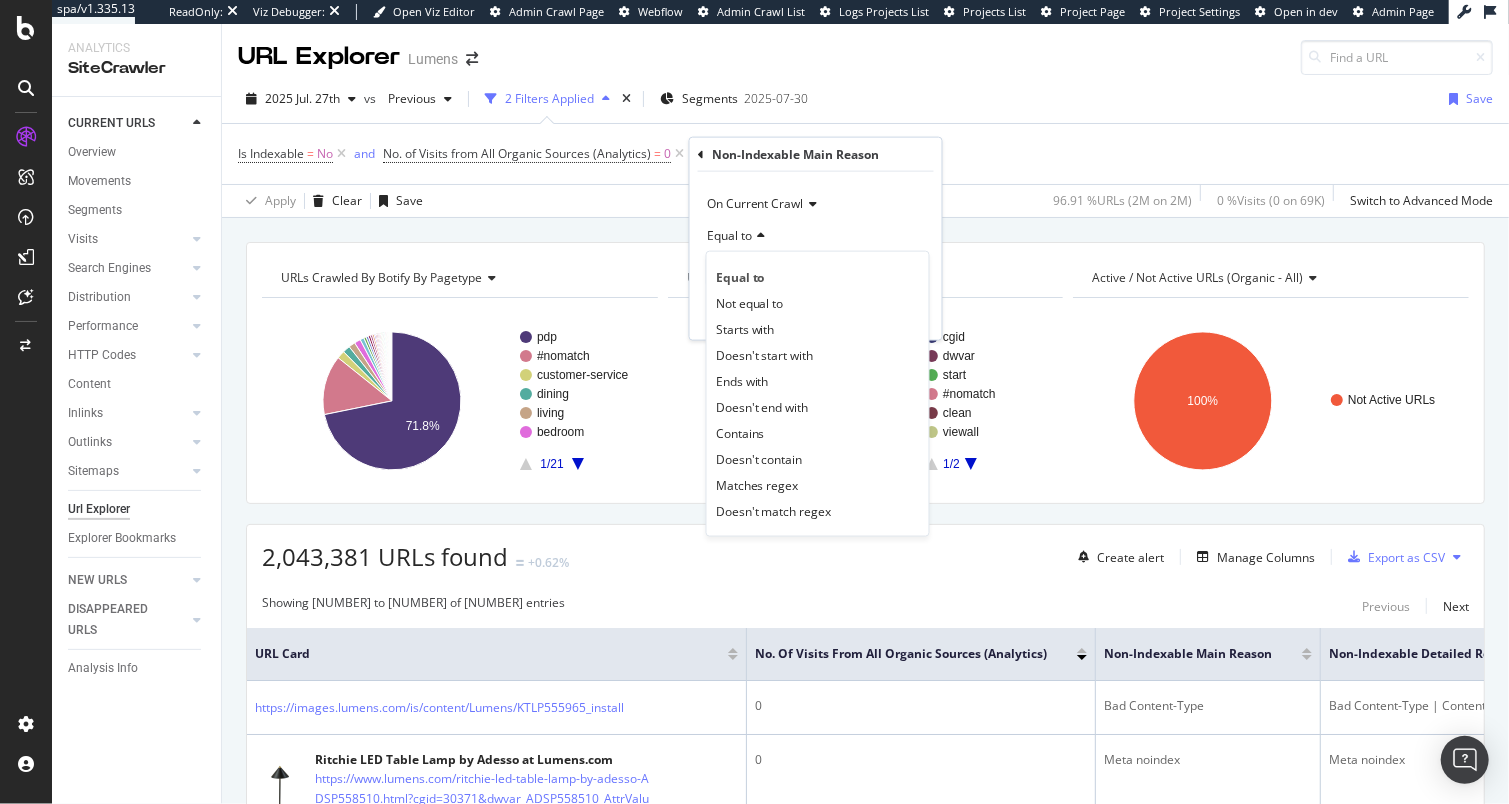 click on "Equal to" at bounding box center (816, 236) 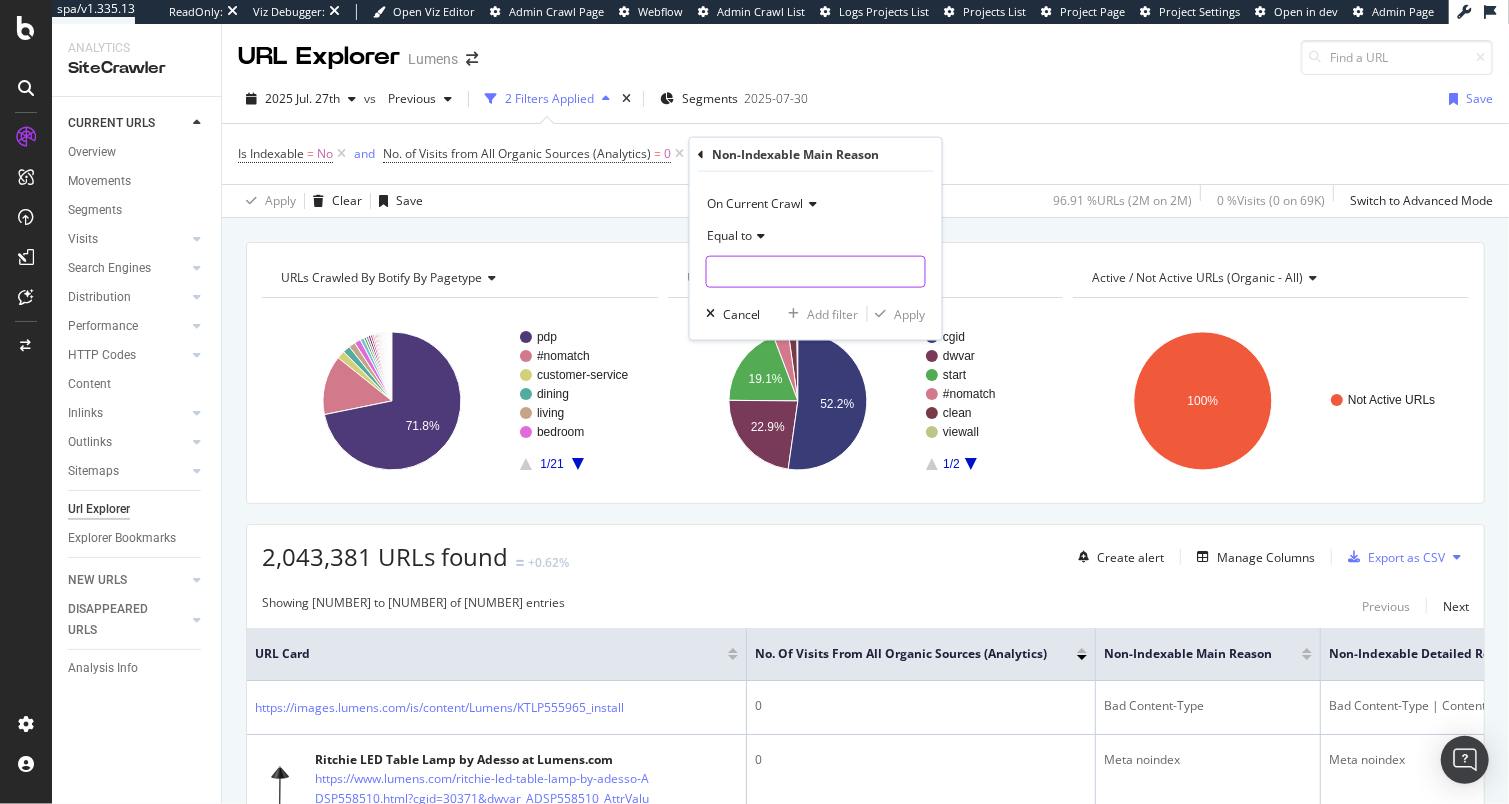 click at bounding box center [816, 272] 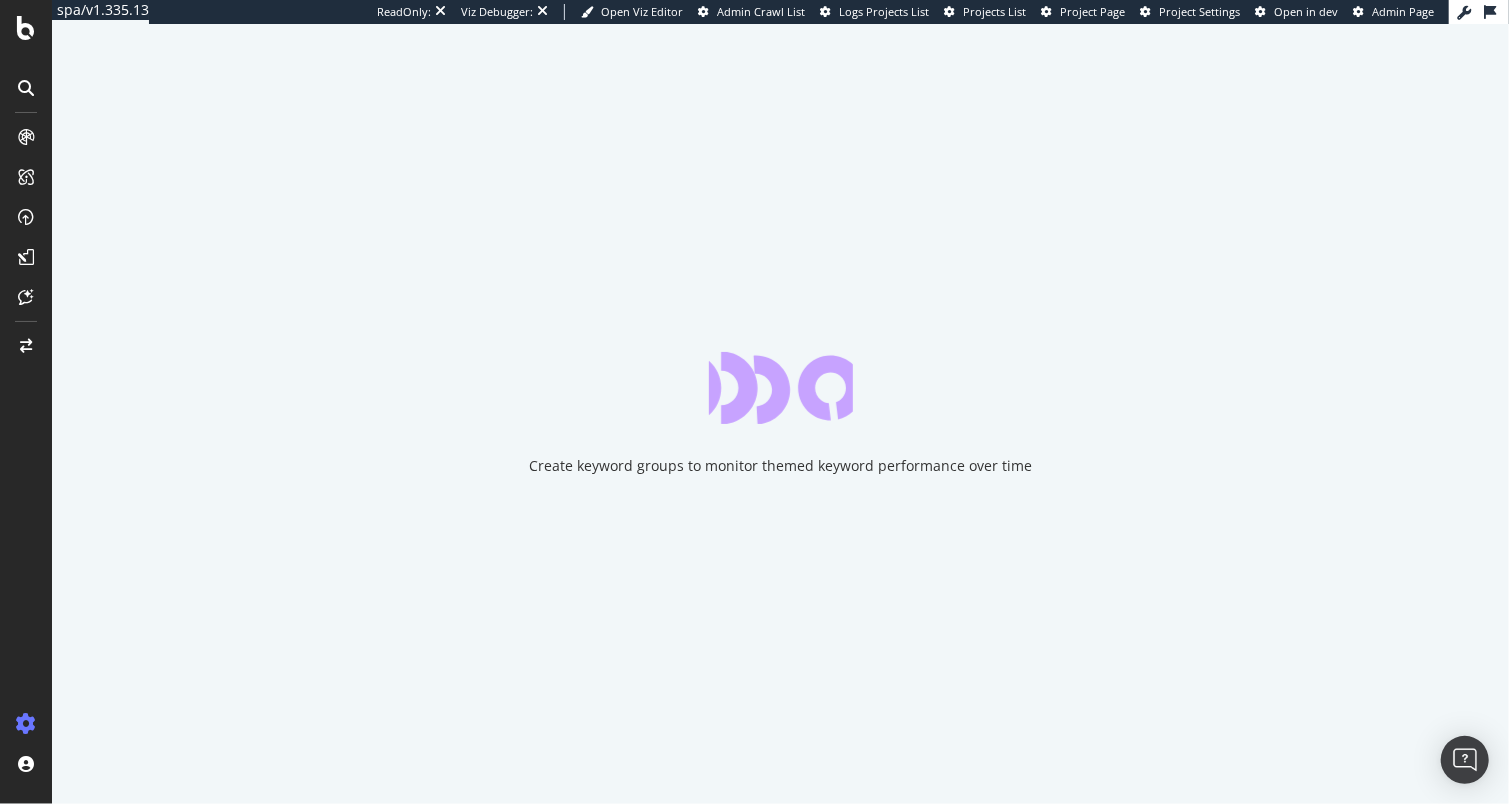 scroll, scrollTop: 0, scrollLeft: 0, axis: both 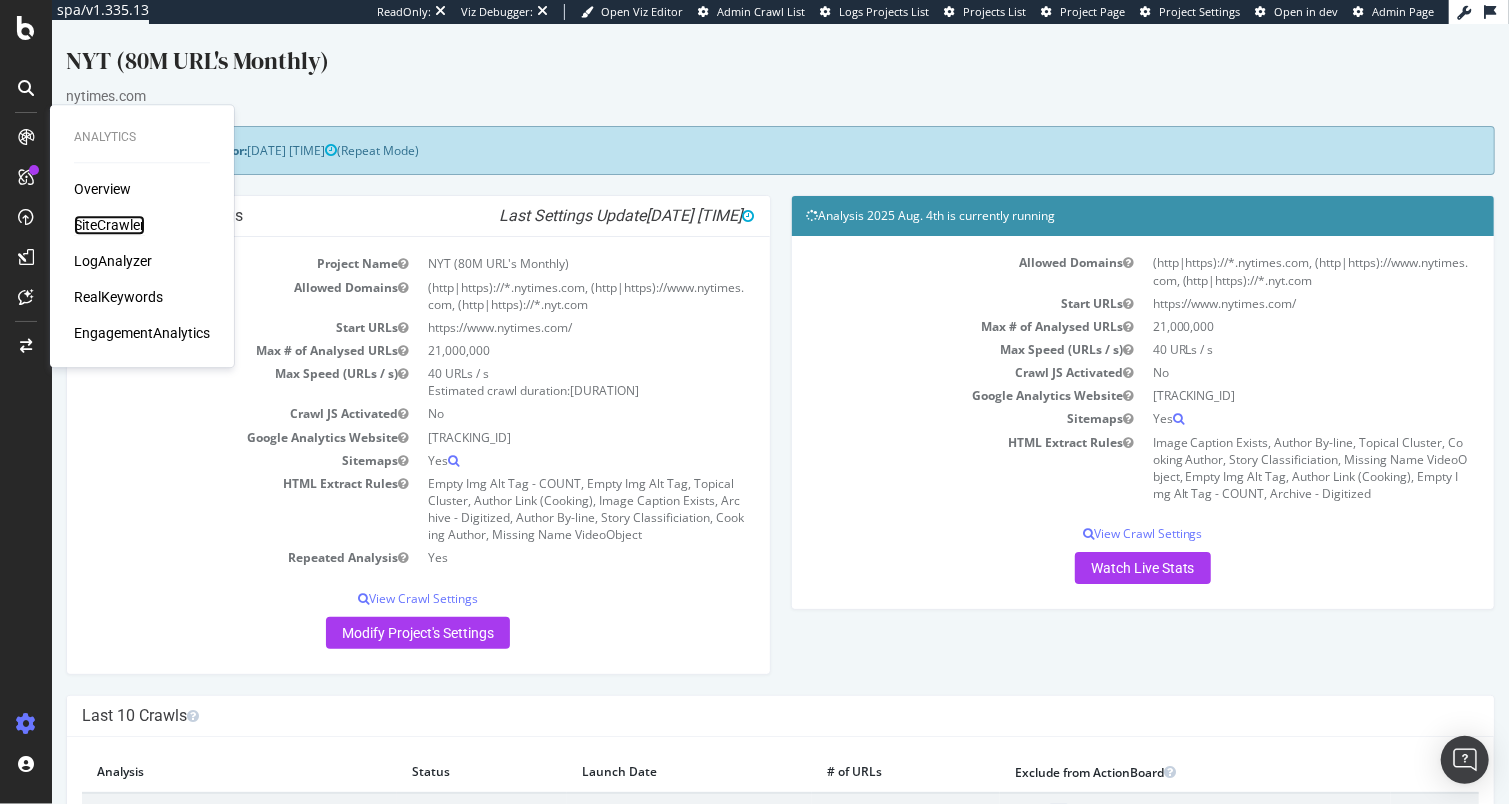 click on "SiteCrawler" at bounding box center [109, 225] 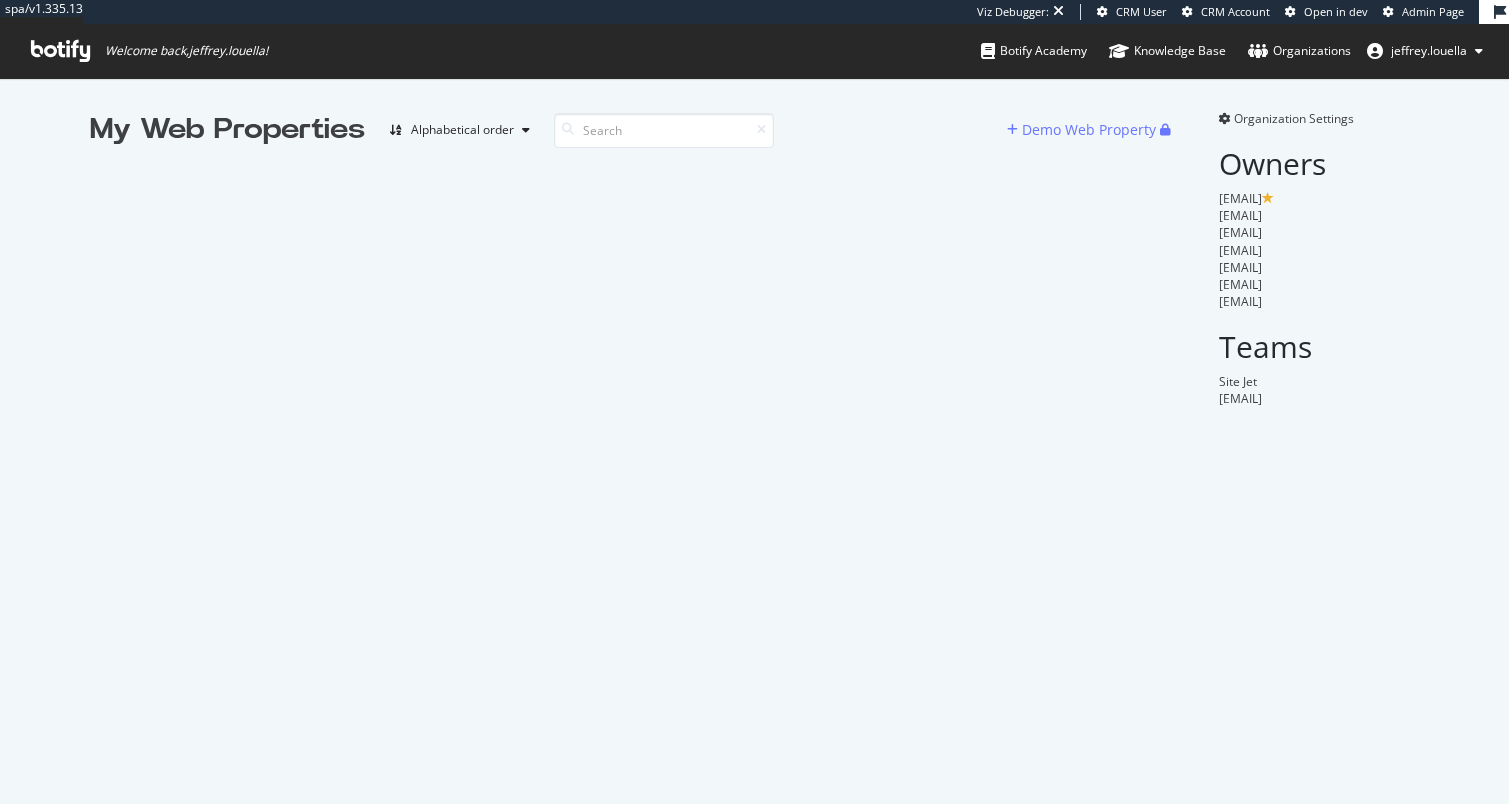 scroll, scrollTop: 0, scrollLeft: 0, axis: both 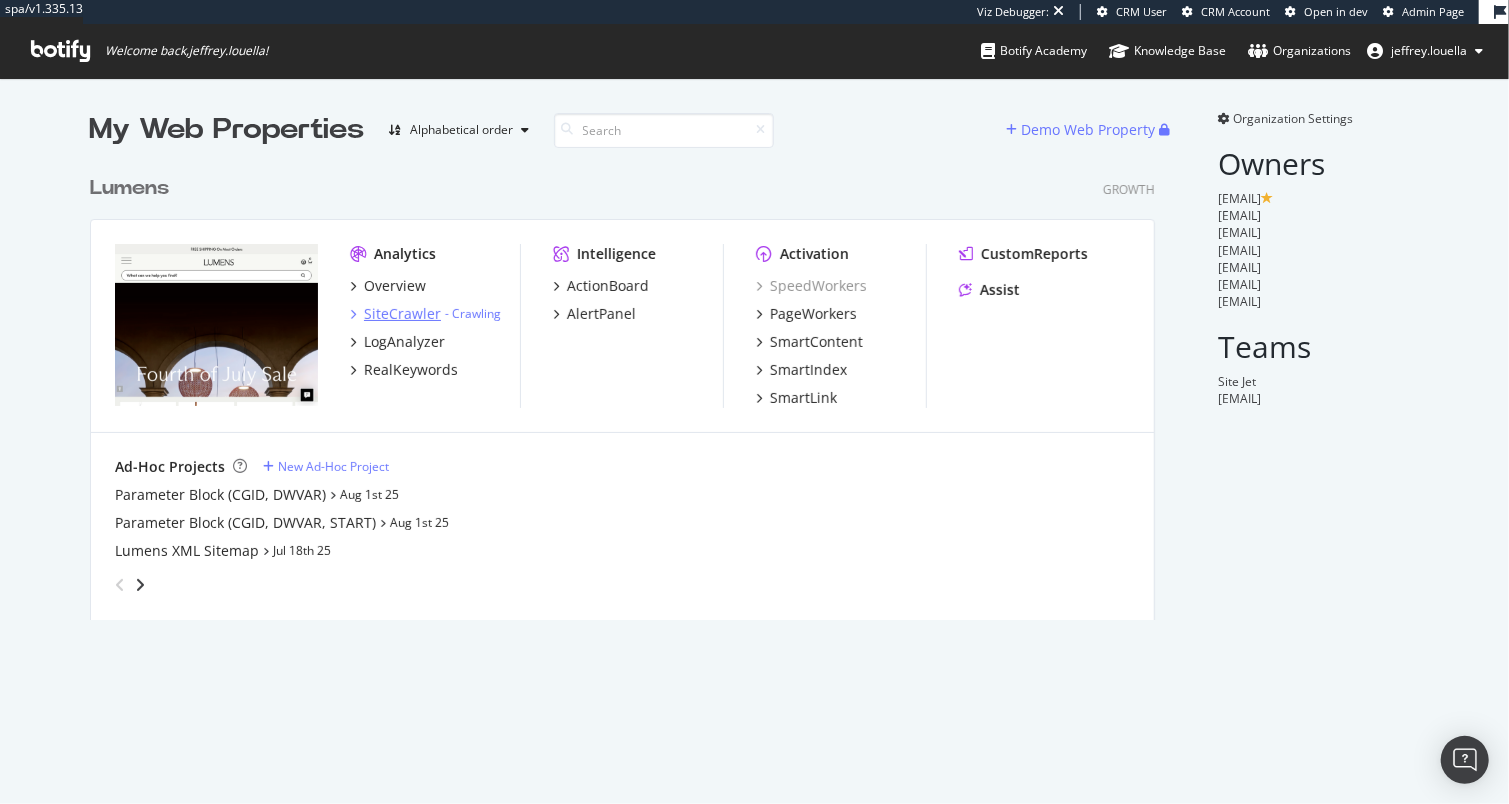 click on "SiteCrawler" at bounding box center (402, 314) 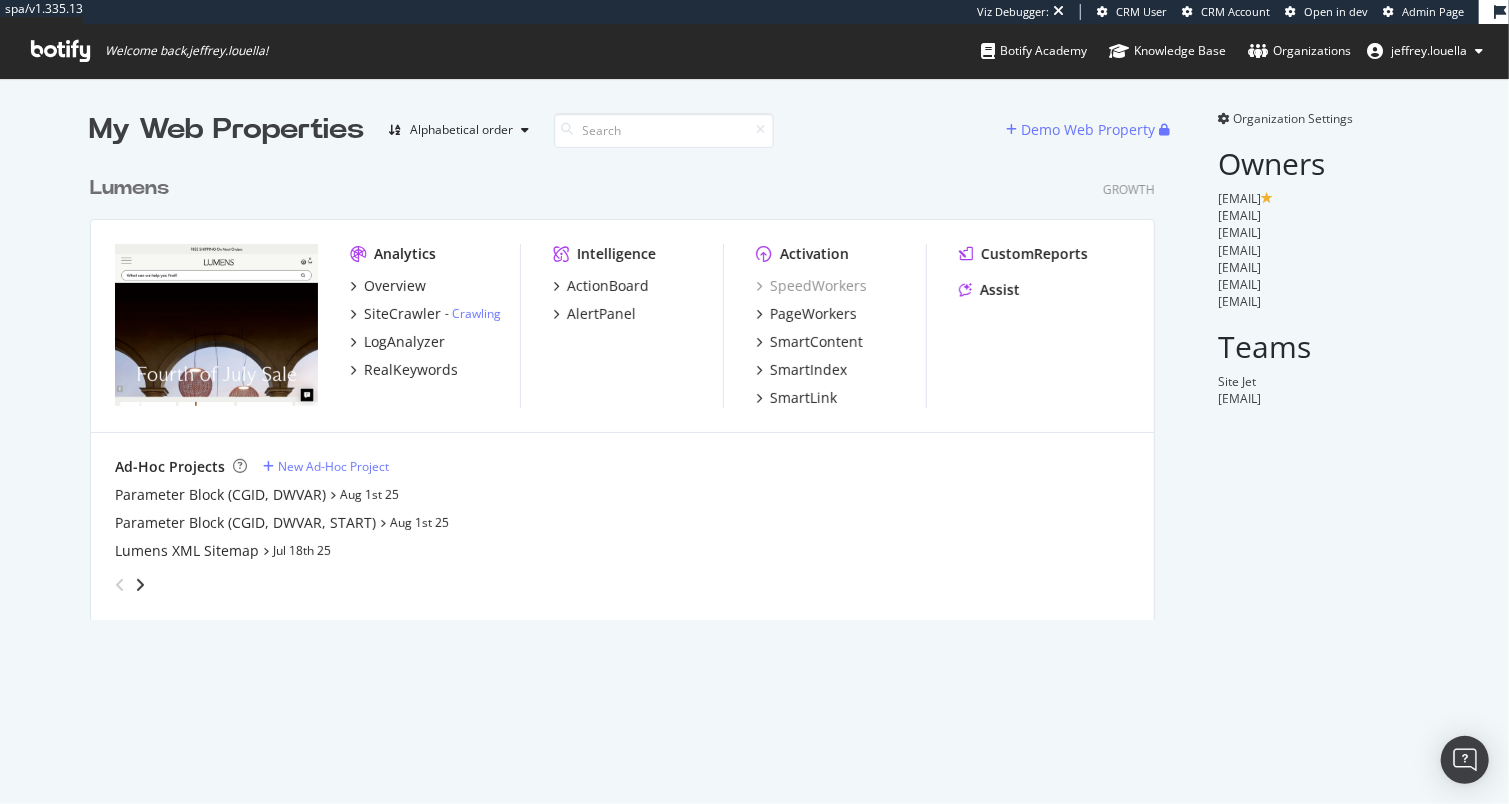 scroll, scrollTop: 11, scrollLeft: 10, axis: both 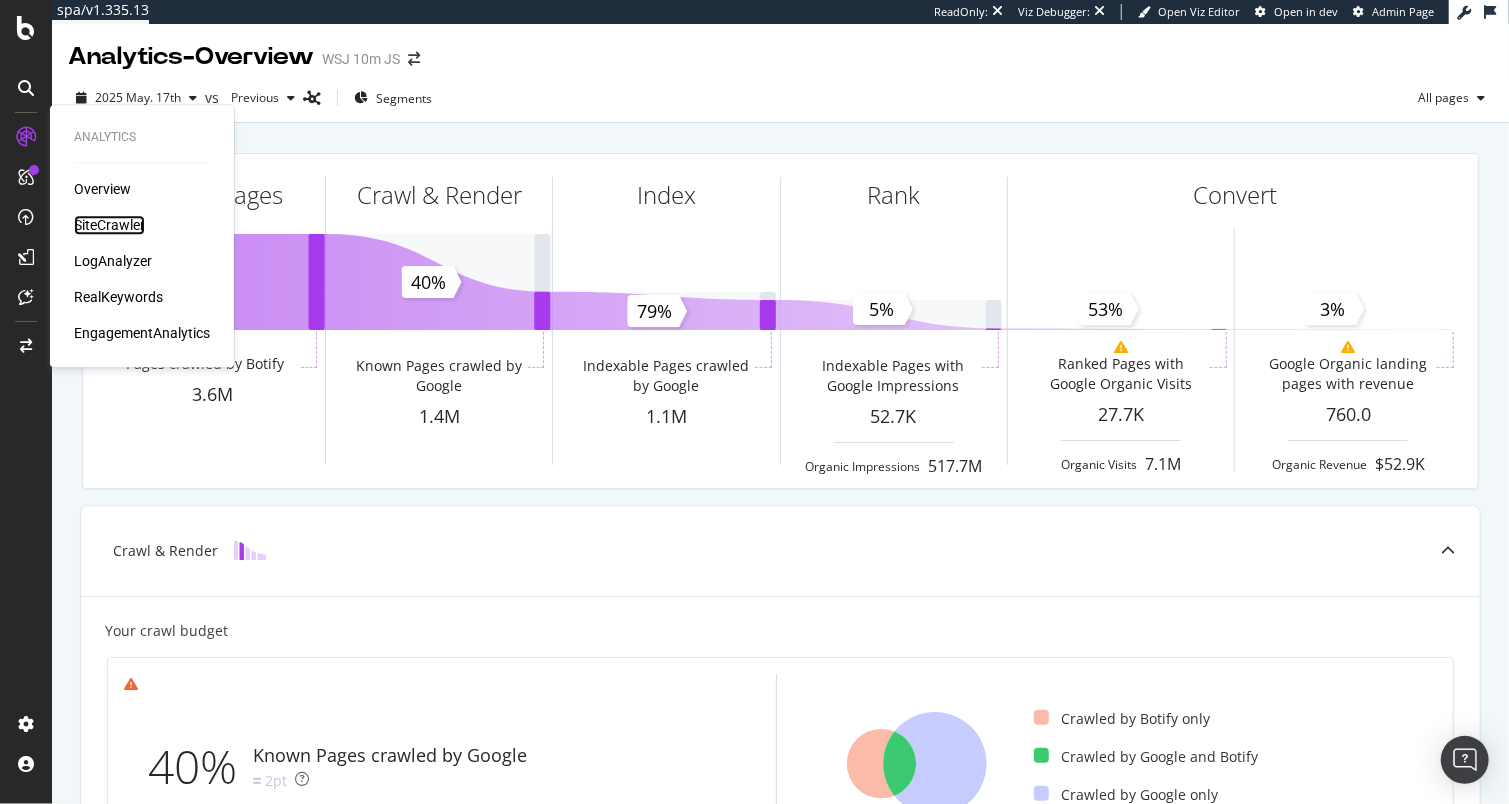 click on "SiteCrawler" at bounding box center [109, 225] 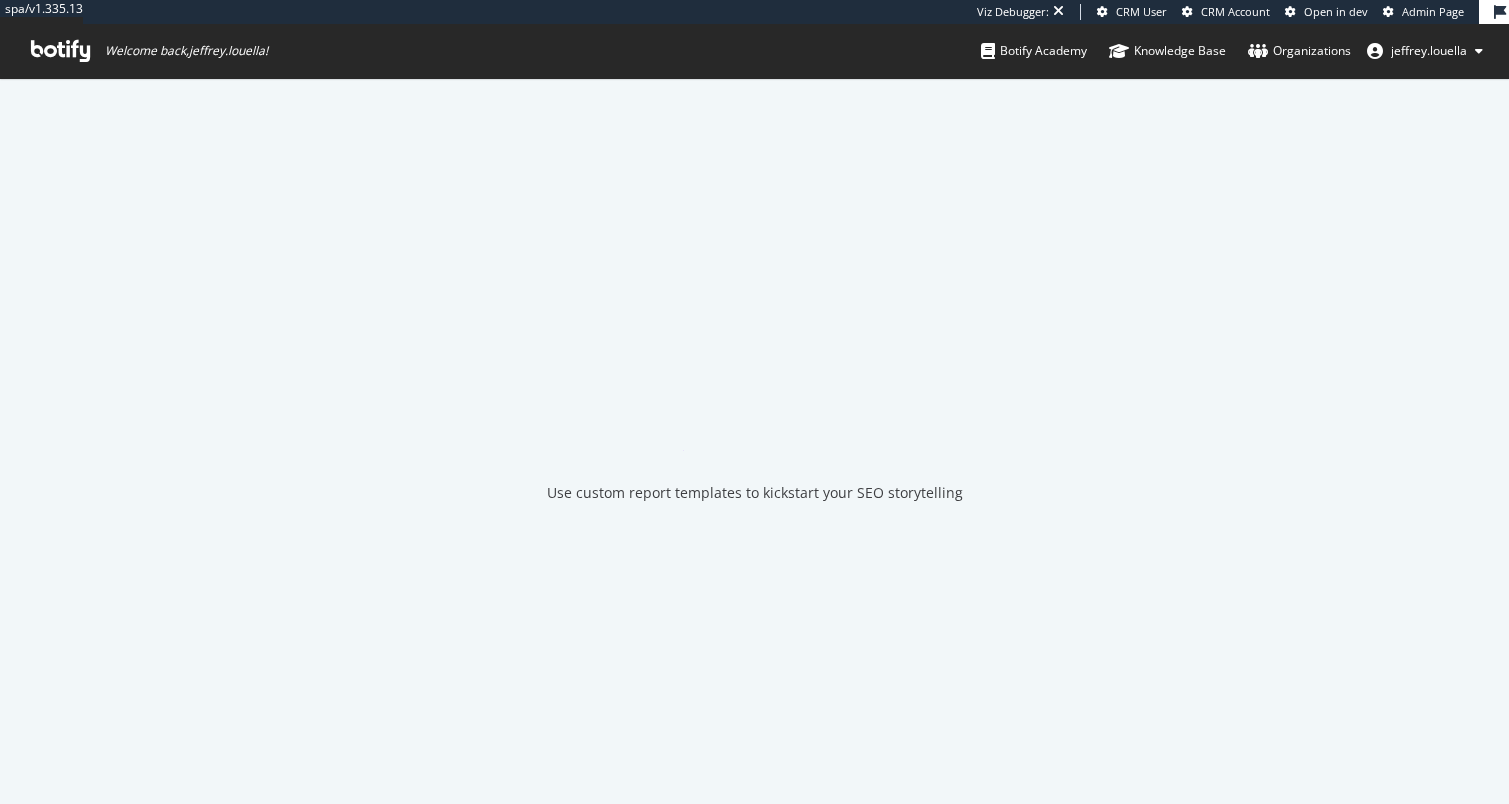scroll, scrollTop: 0, scrollLeft: 0, axis: both 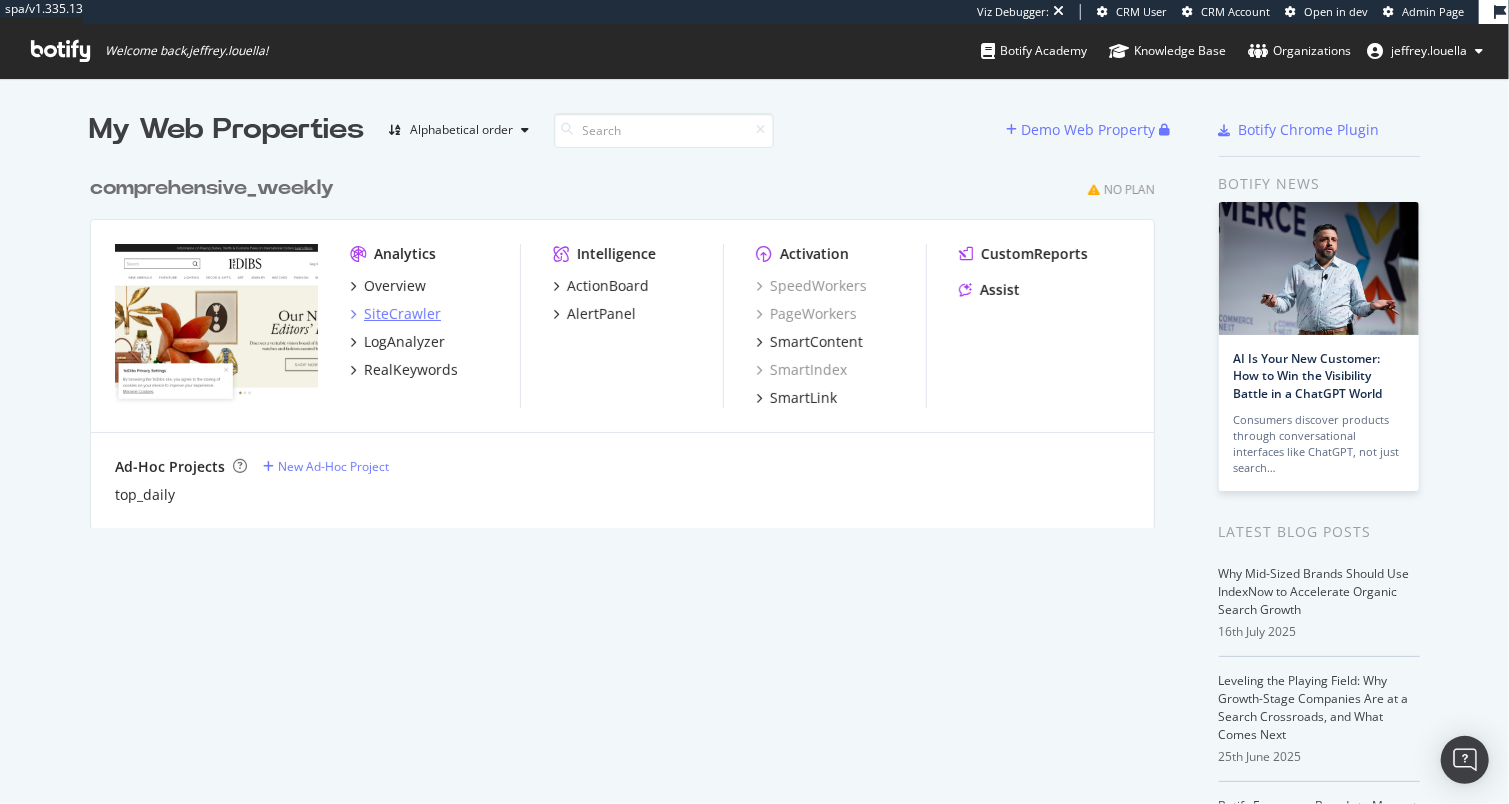 click on "SiteCrawler" at bounding box center [402, 314] 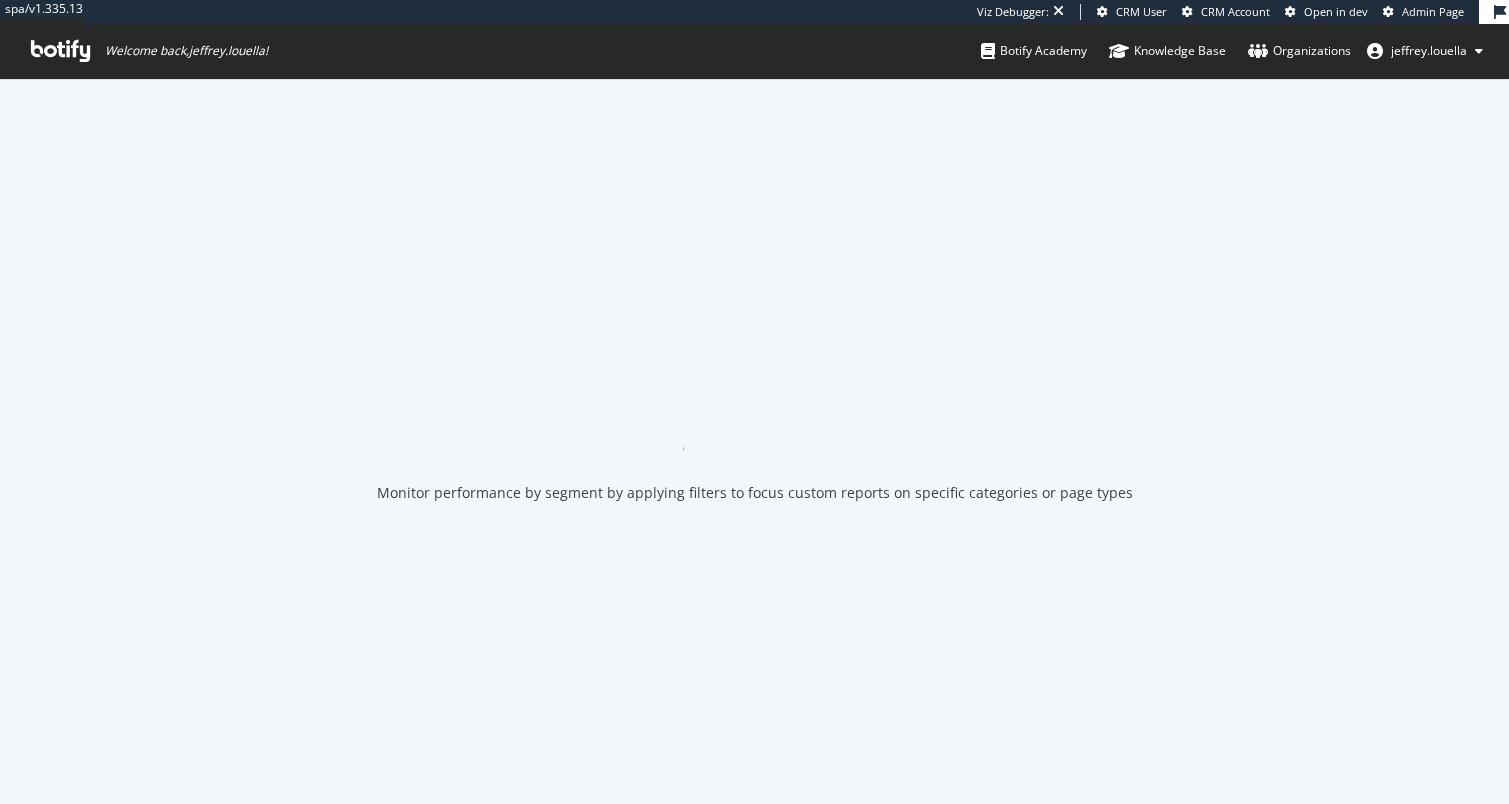 scroll, scrollTop: 0, scrollLeft: 0, axis: both 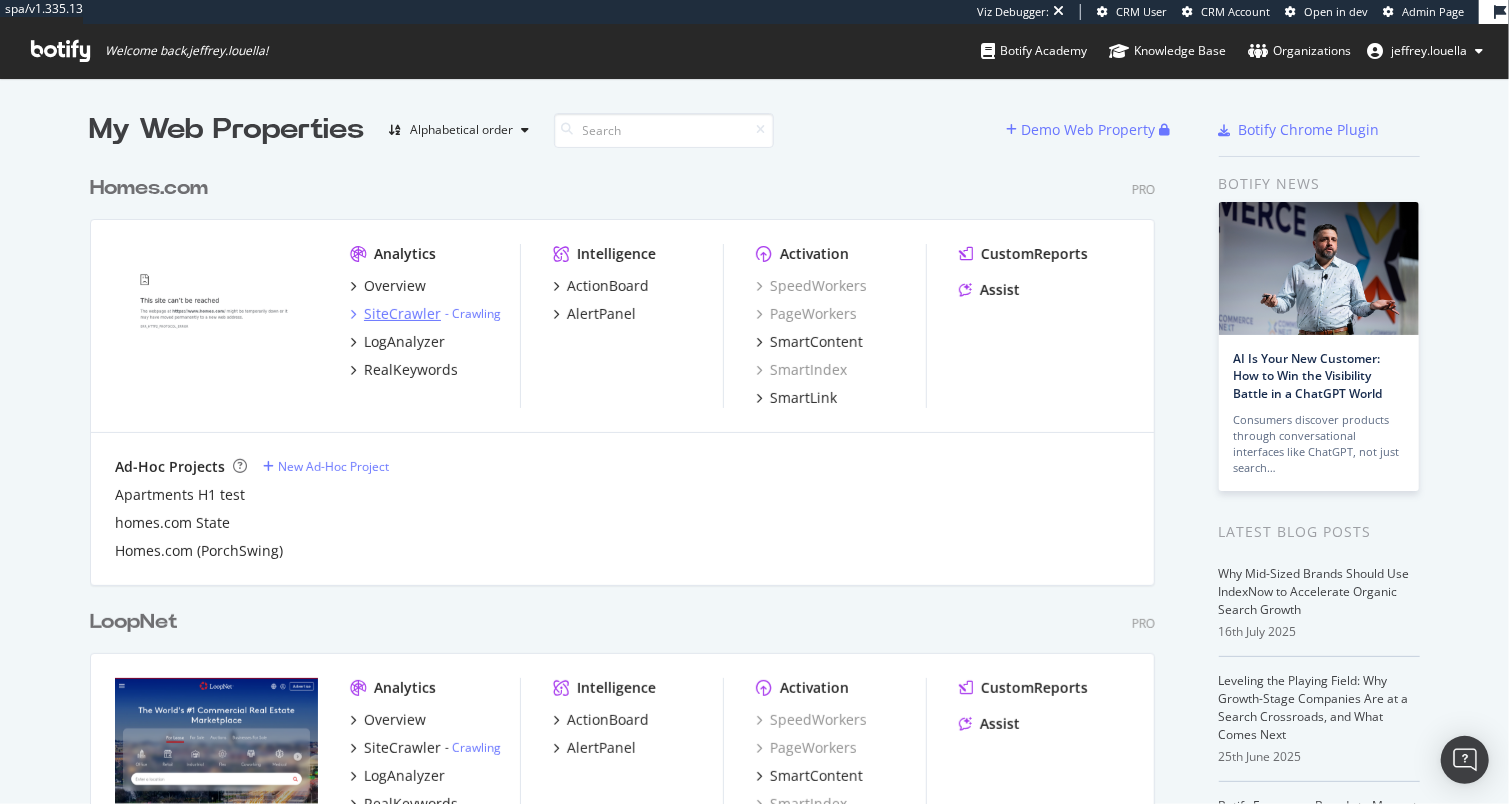 click on "SiteCrawler" at bounding box center [402, 314] 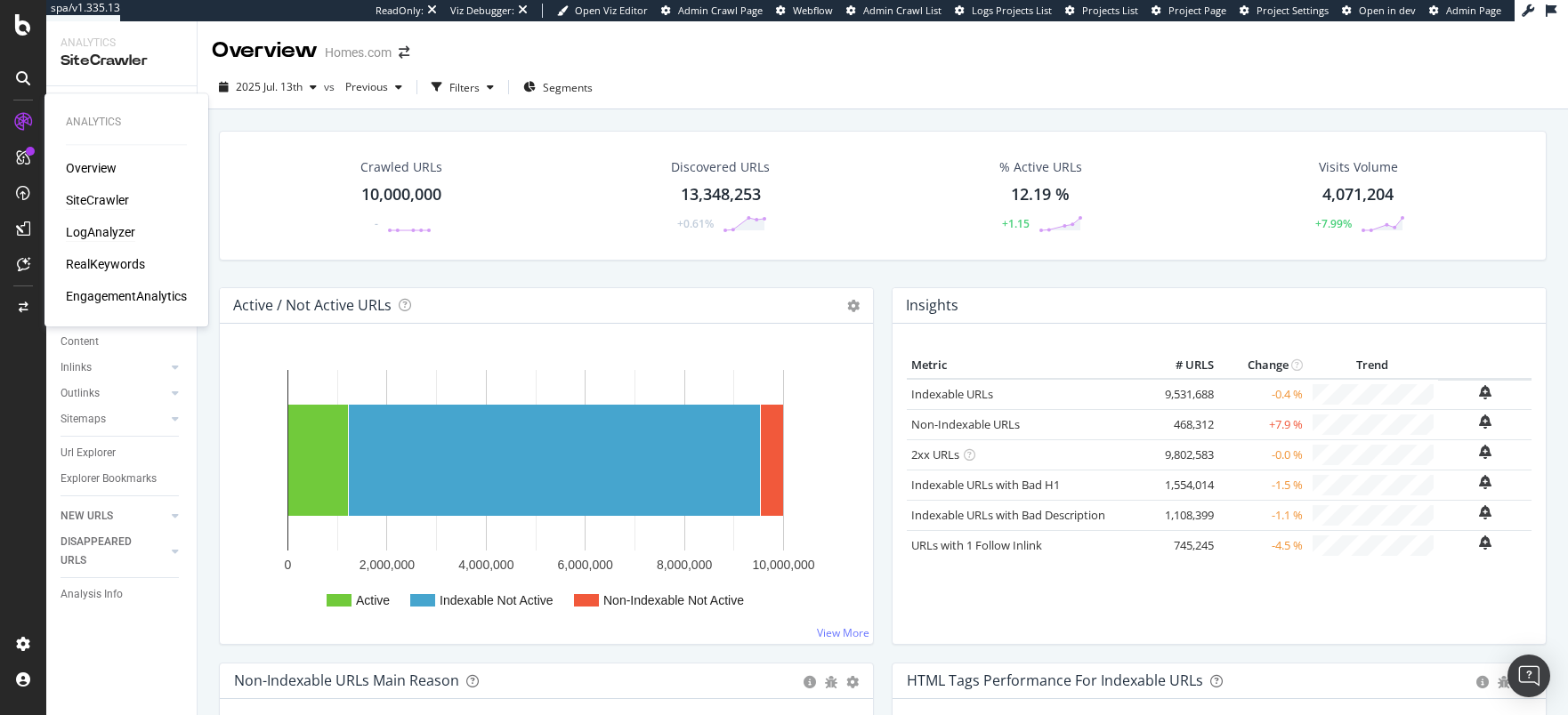 click on "LogAnalyzer" at bounding box center [101, 232] 